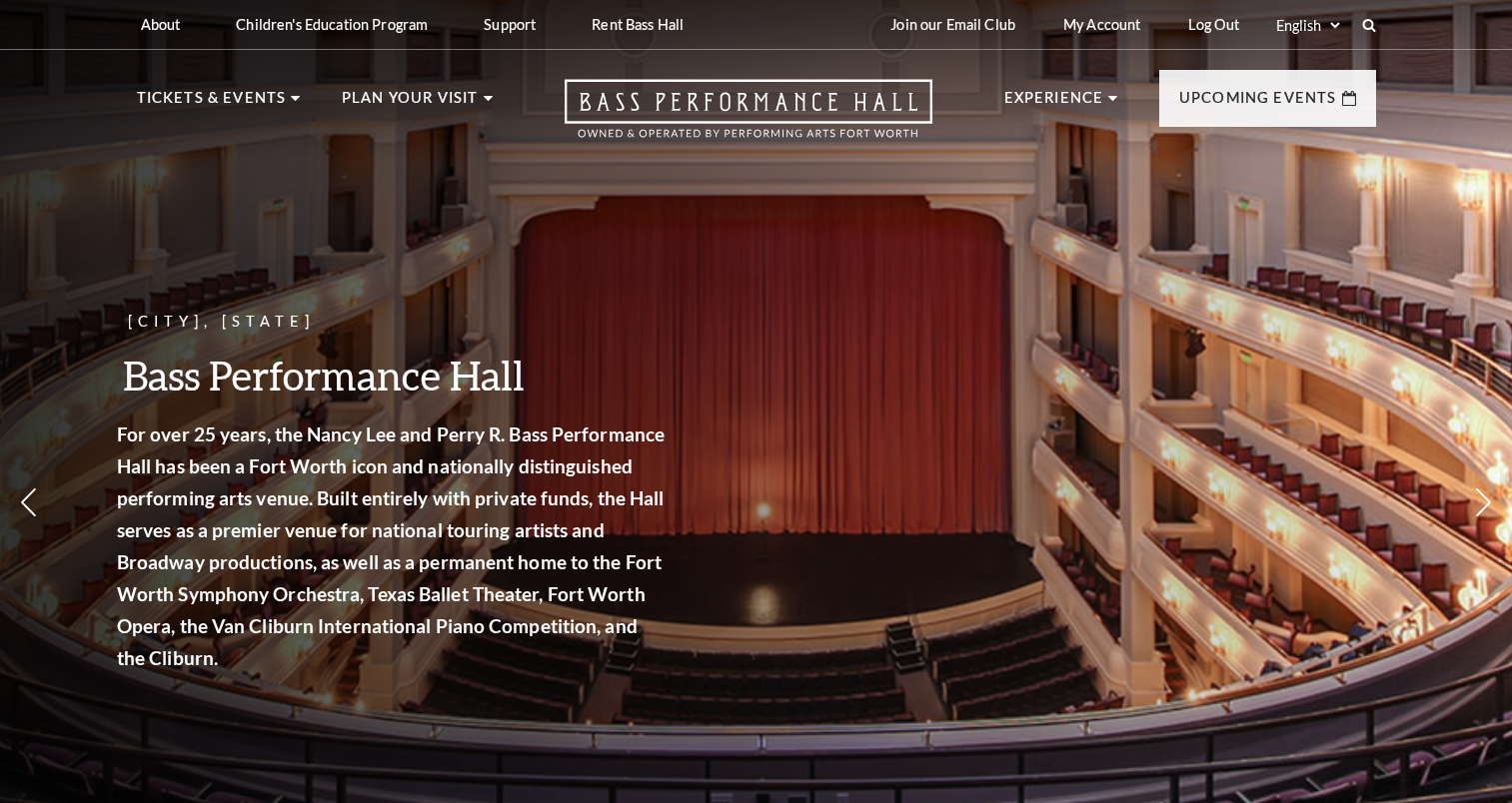 scroll, scrollTop: 0, scrollLeft: 0, axis: both 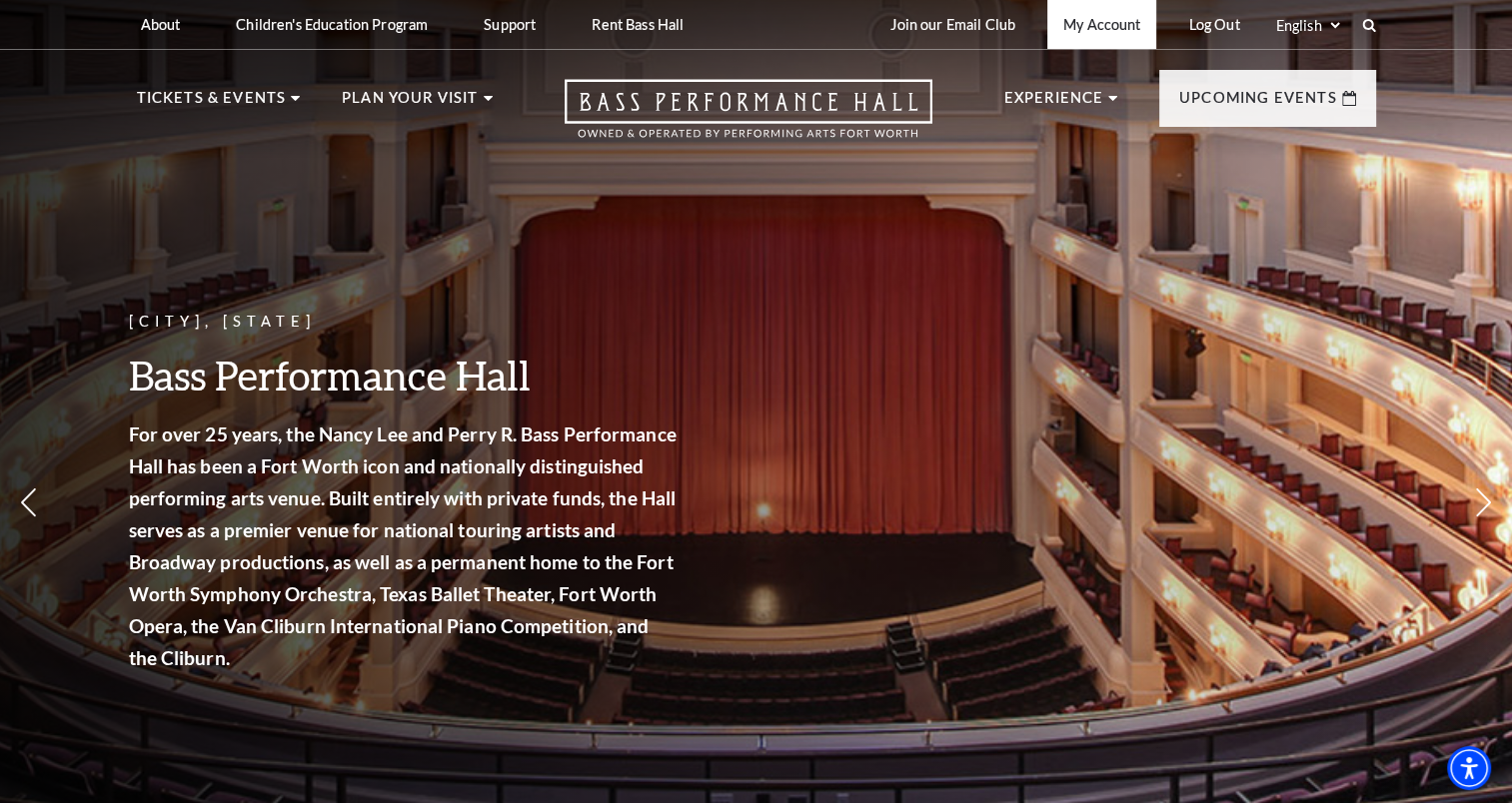click on "My Account" at bounding box center [1101, 24] 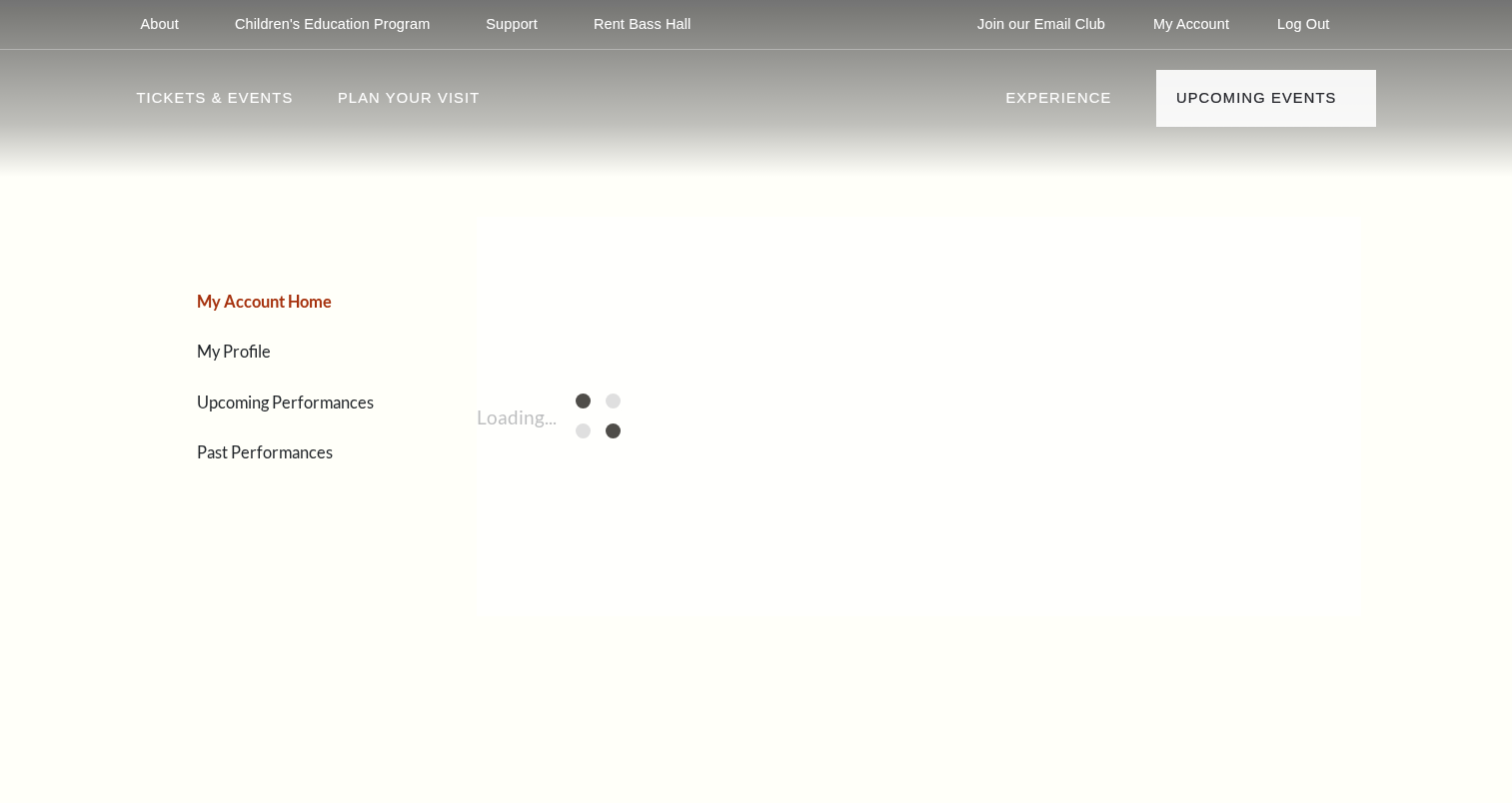 scroll, scrollTop: 0, scrollLeft: 0, axis: both 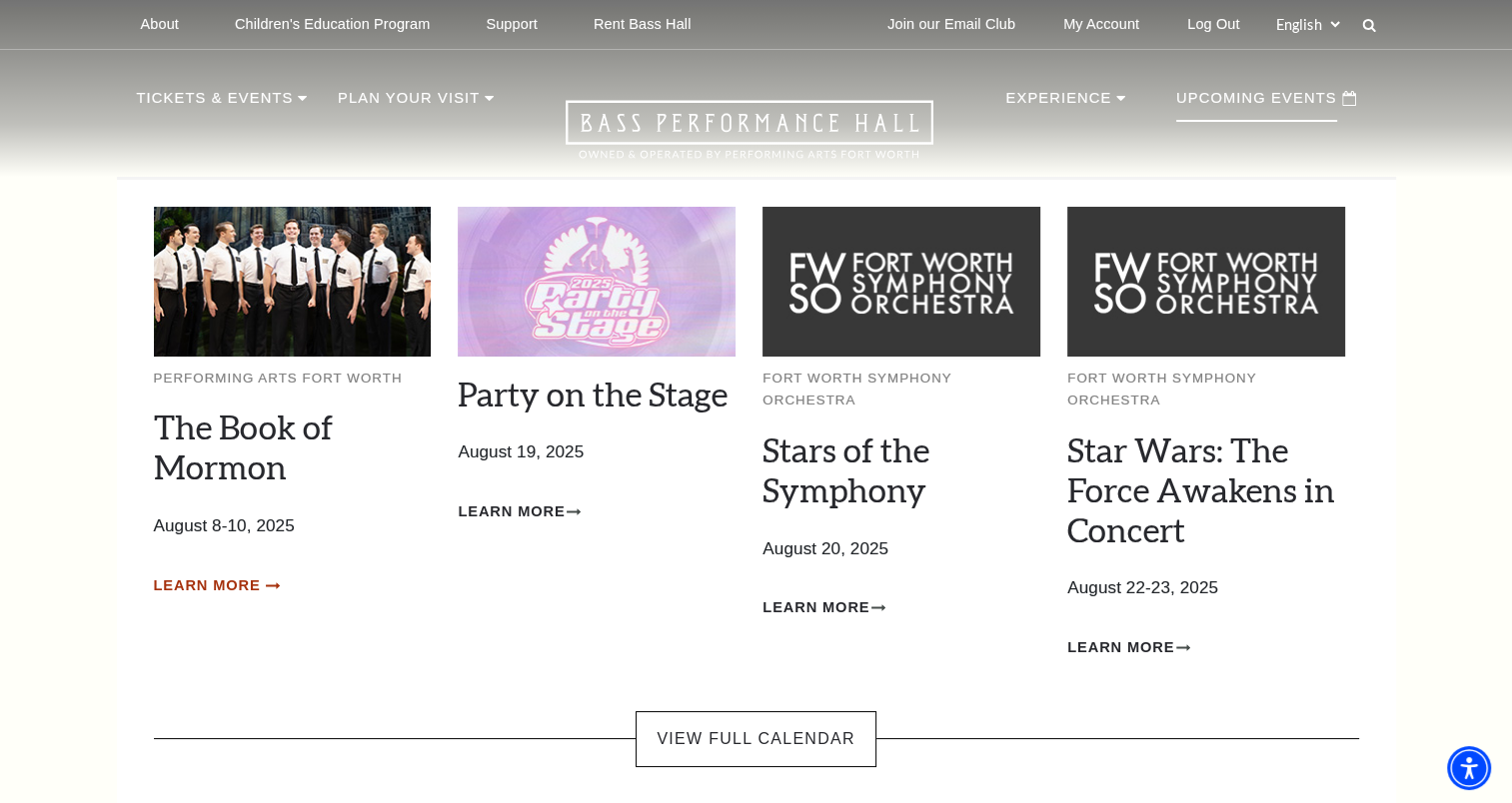 click on "Learn More" at bounding box center [207, 585] 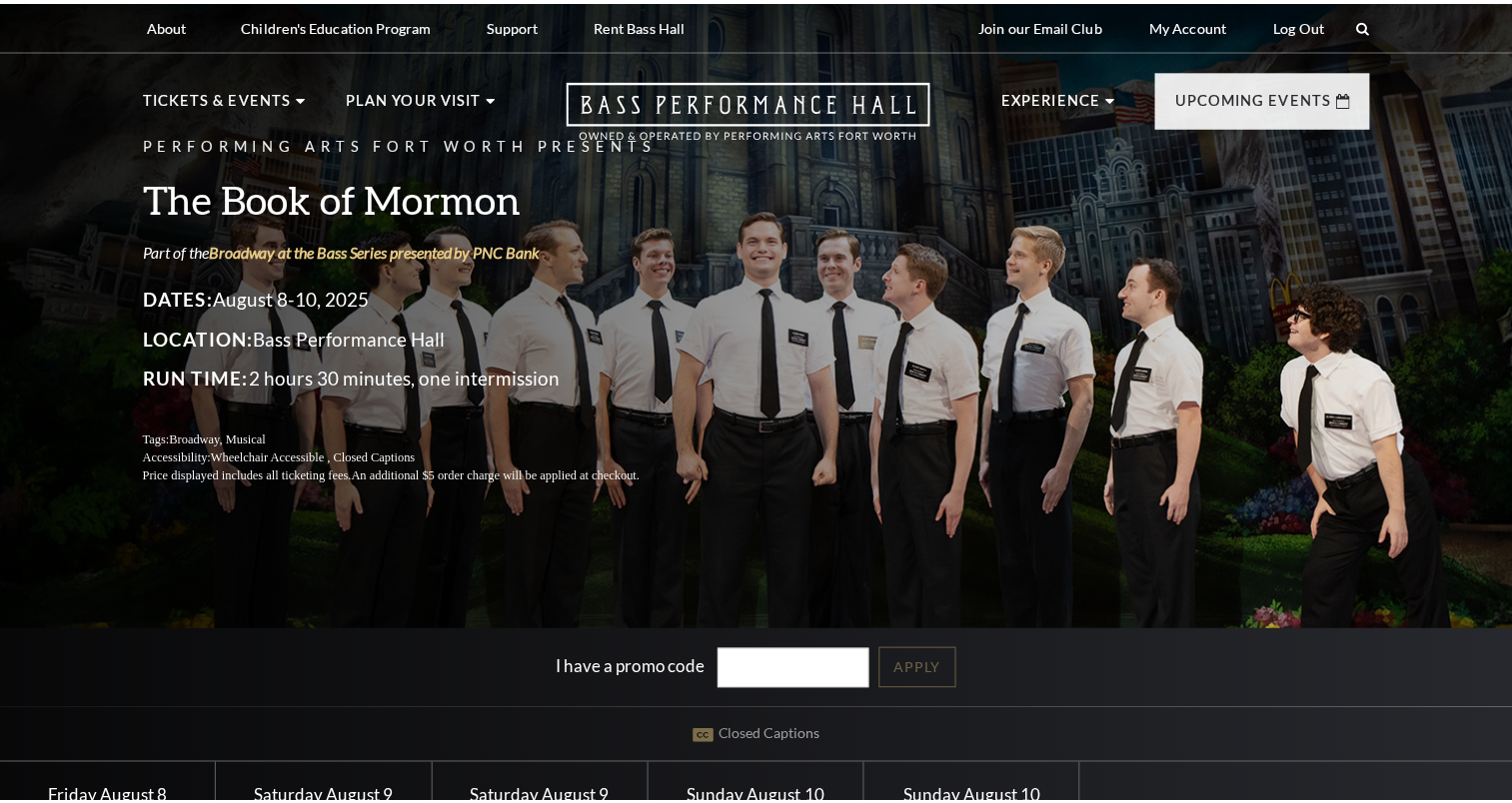 scroll, scrollTop: 0, scrollLeft: 0, axis: both 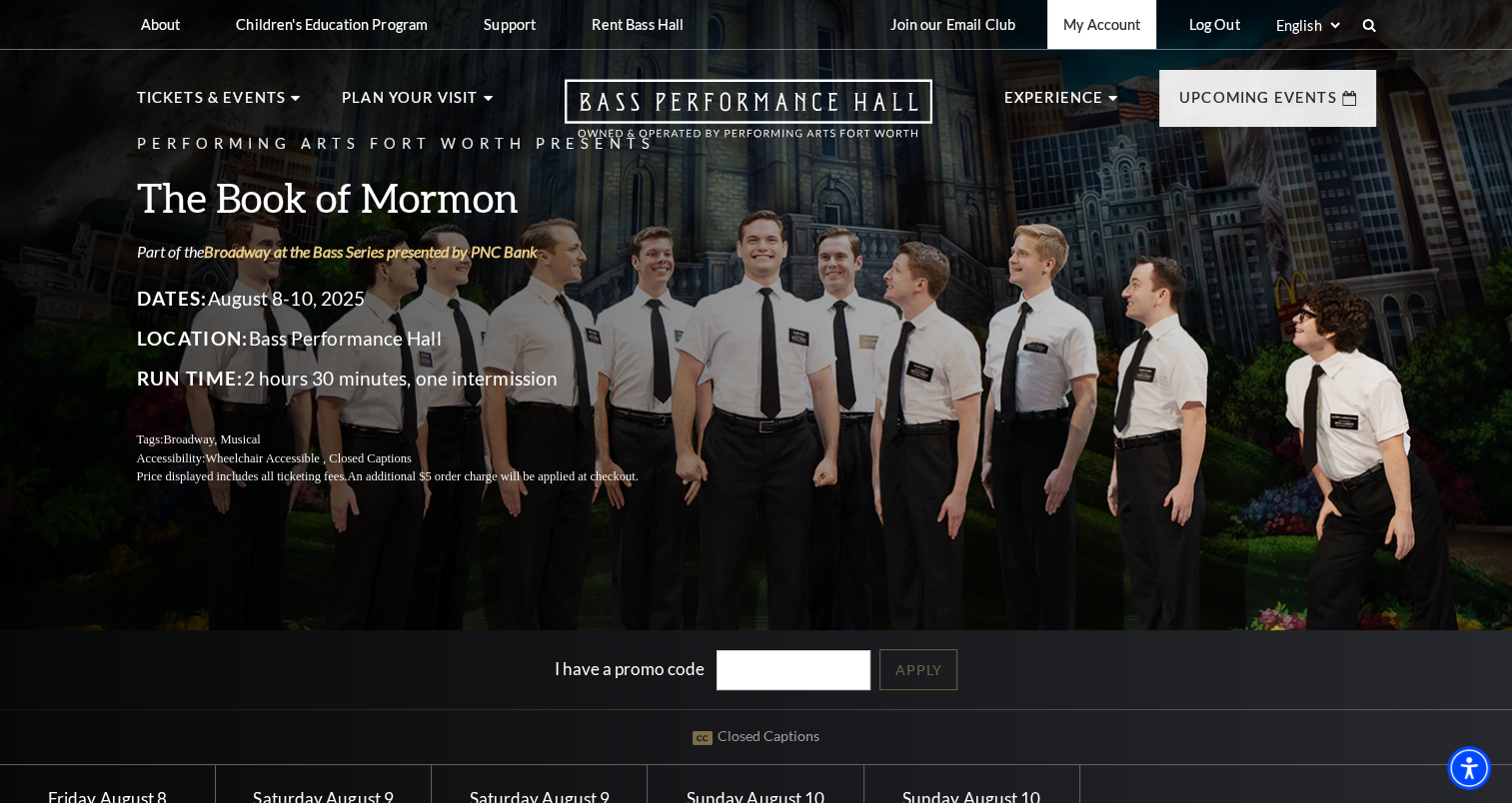 click on "My Account" at bounding box center (1101, 24) 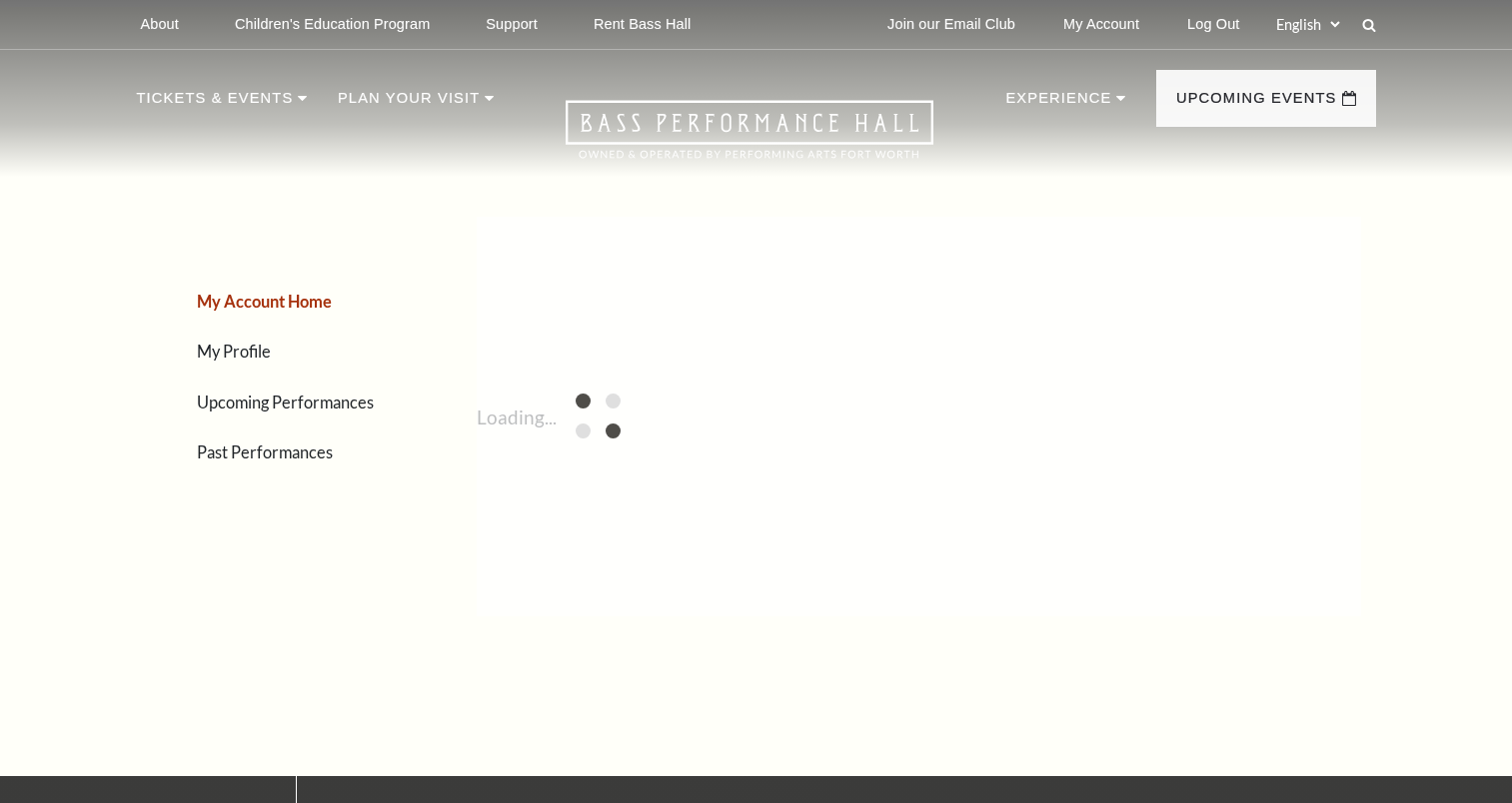 scroll, scrollTop: 0, scrollLeft: 0, axis: both 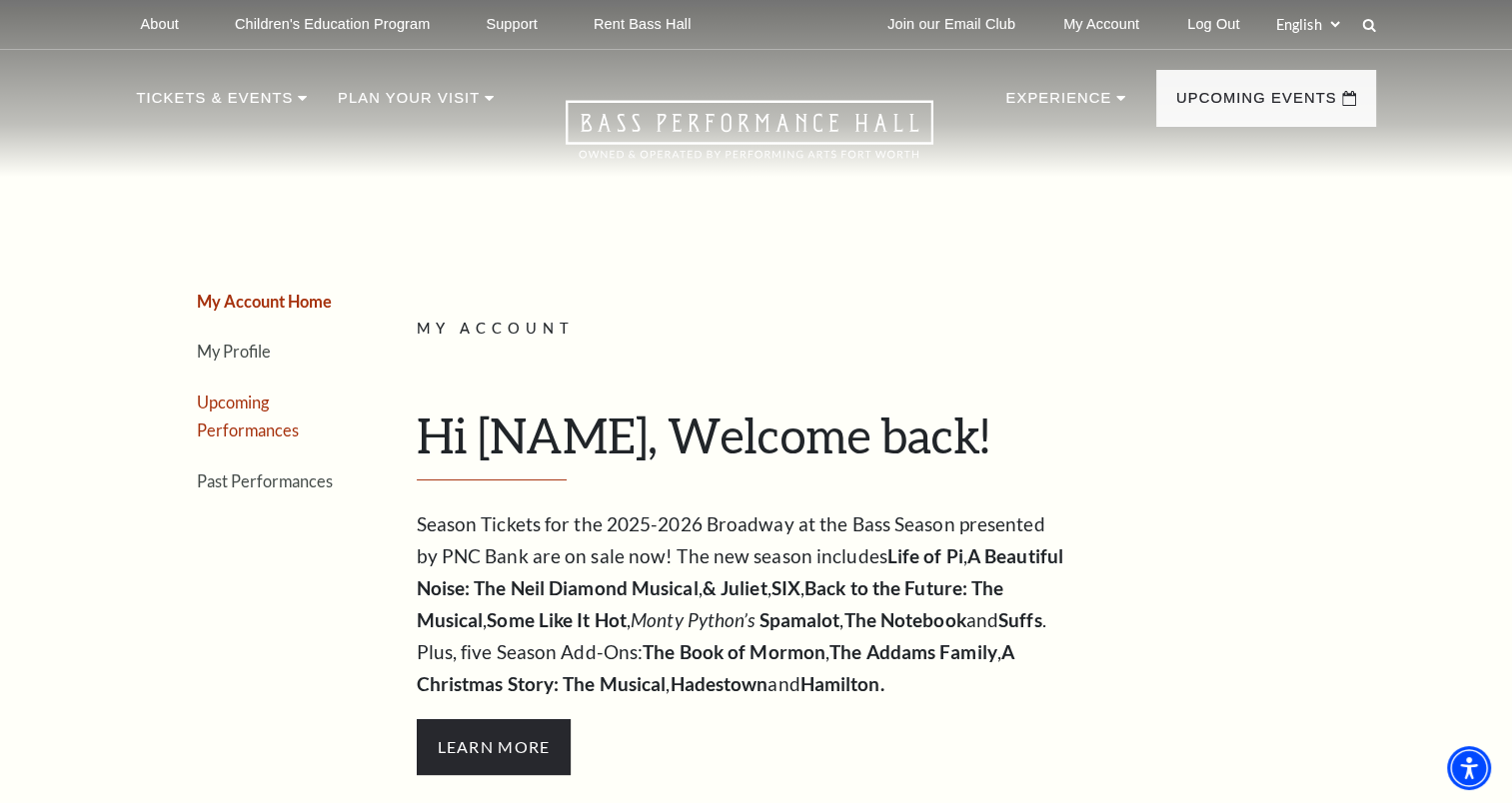 click on "Upcoming Performances" at bounding box center [248, 416] 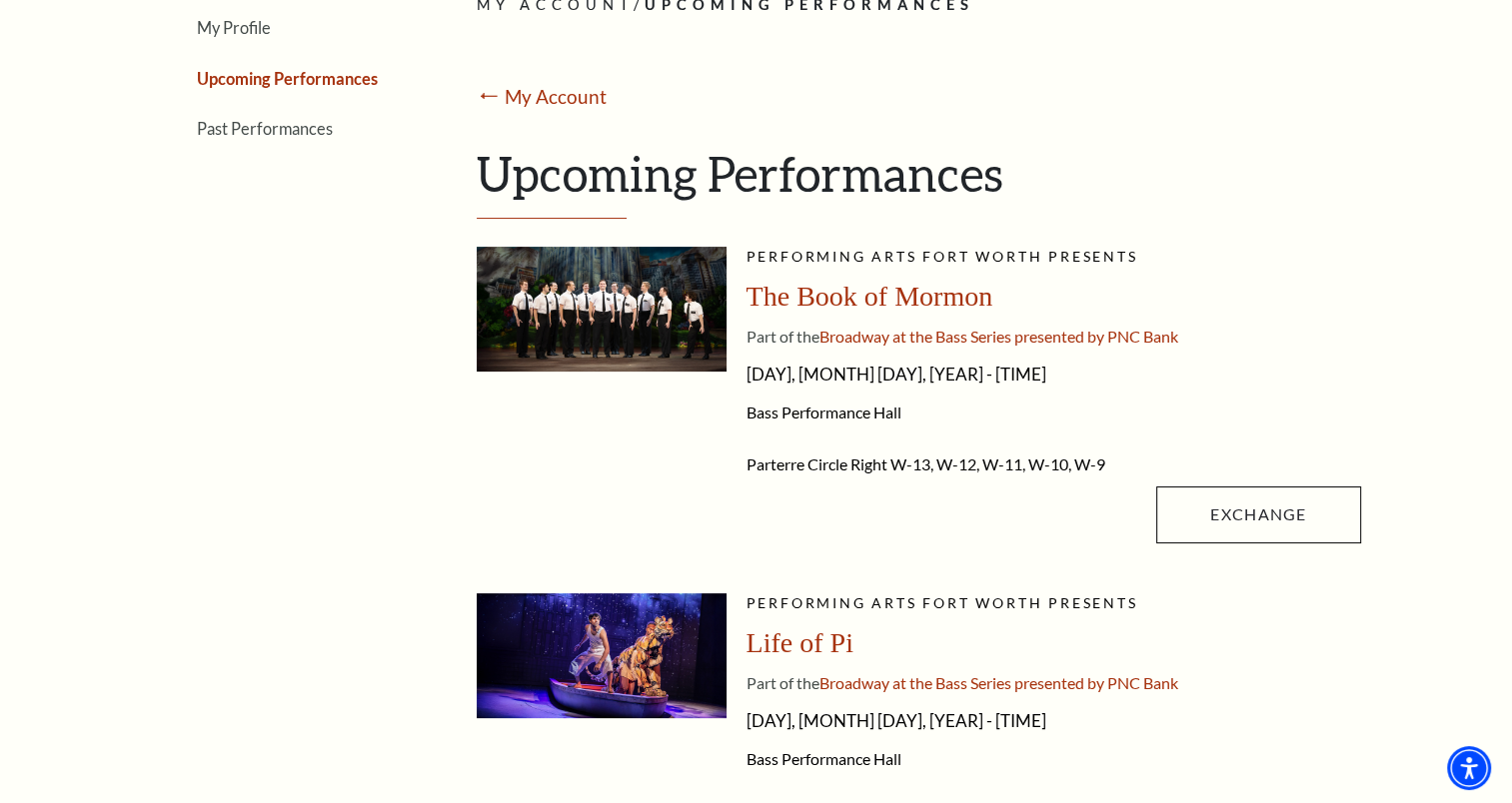 scroll, scrollTop: 344, scrollLeft: 0, axis: vertical 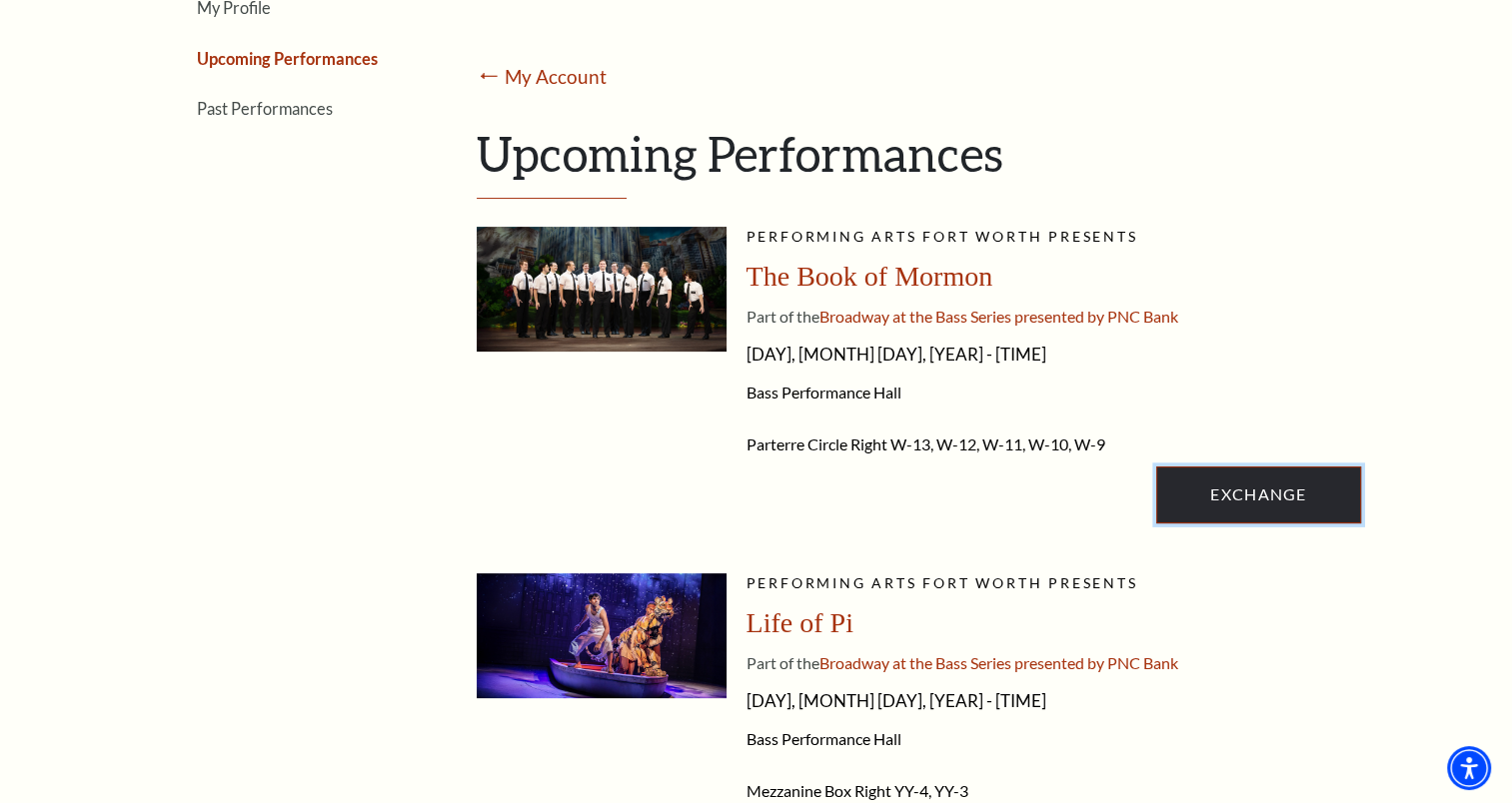 click on "Exchange" at bounding box center (1258, 494) 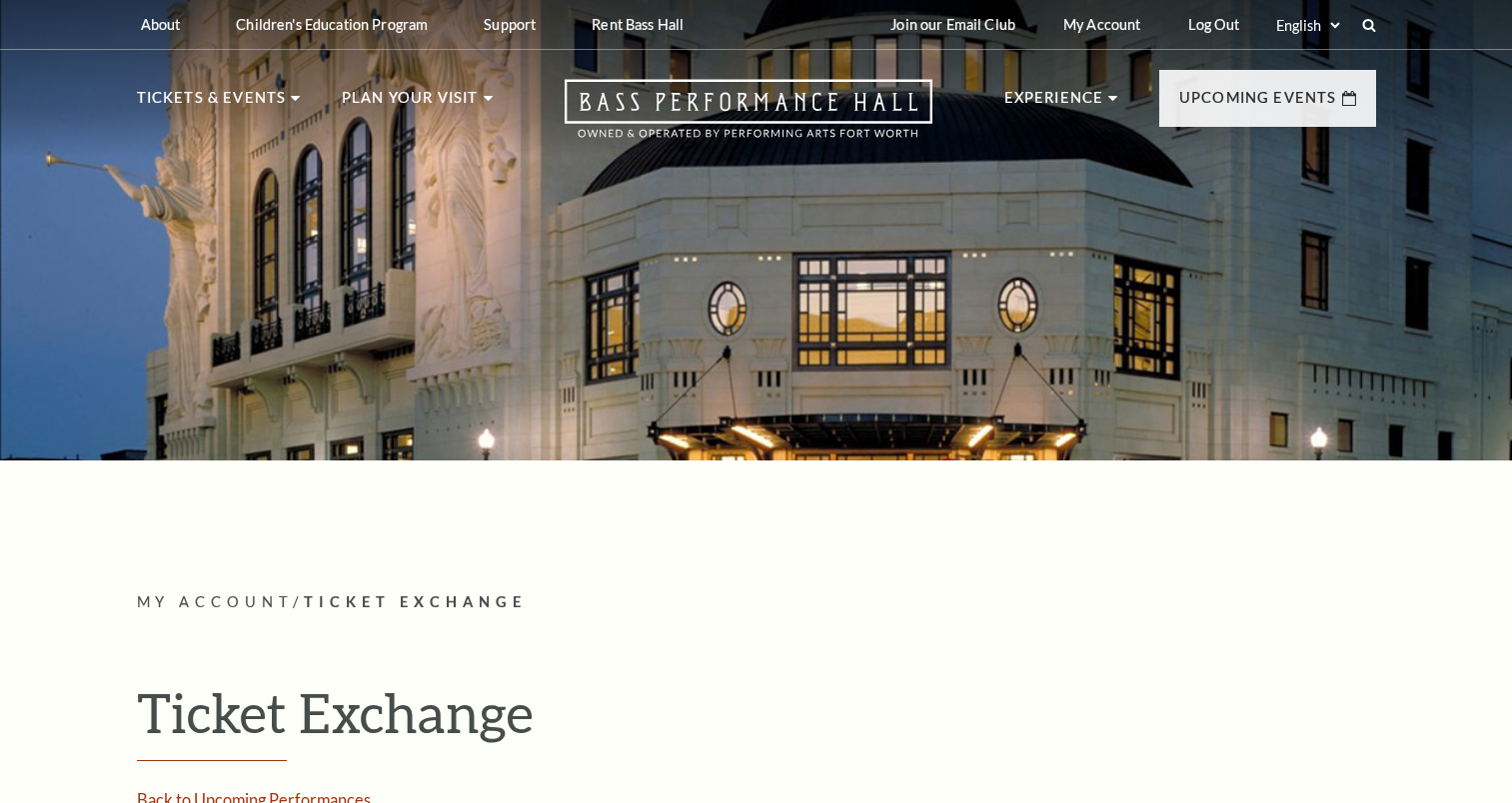 scroll, scrollTop: 0, scrollLeft: 0, axis: both 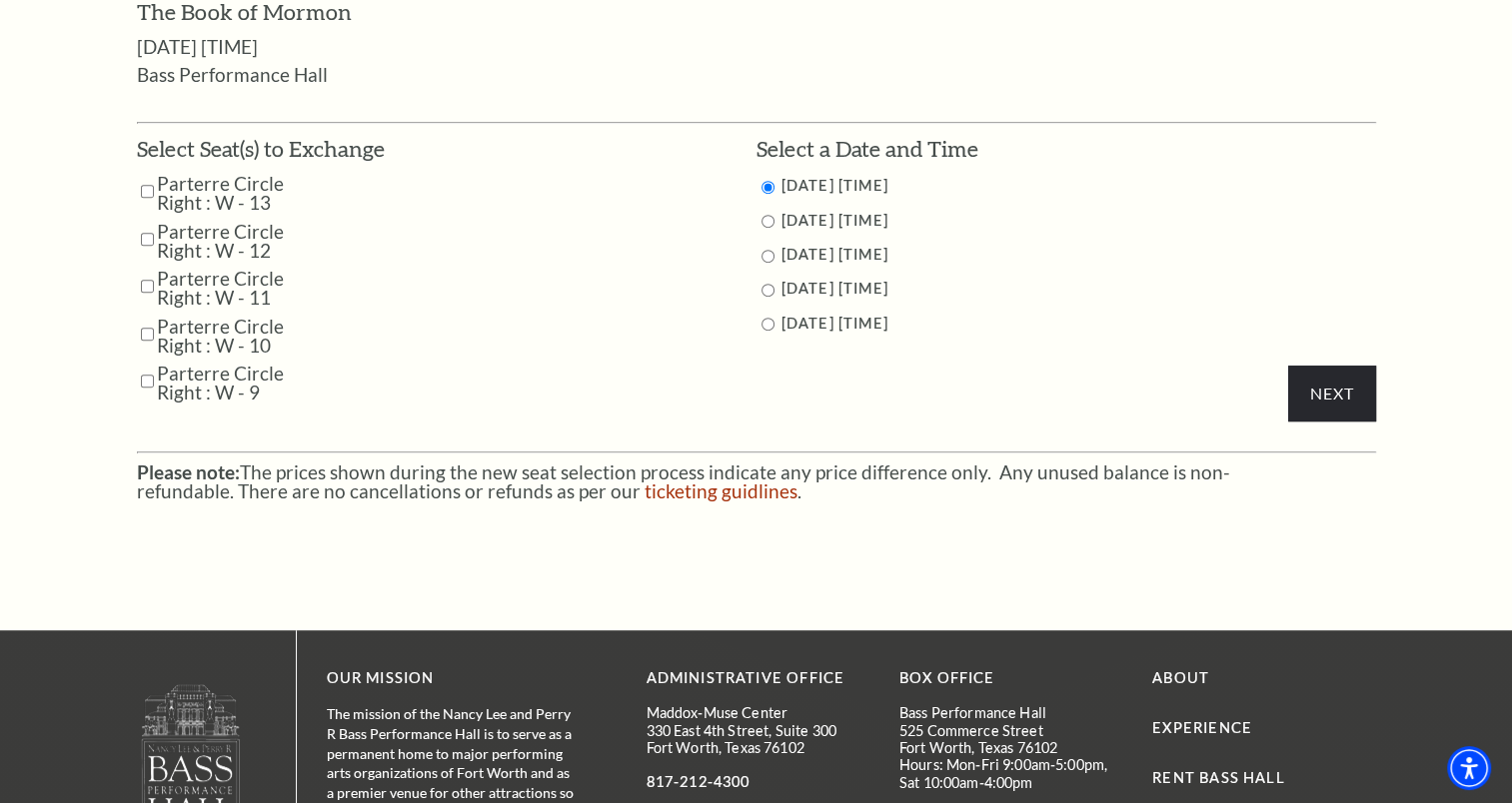 click at bounding box center [147, 191] 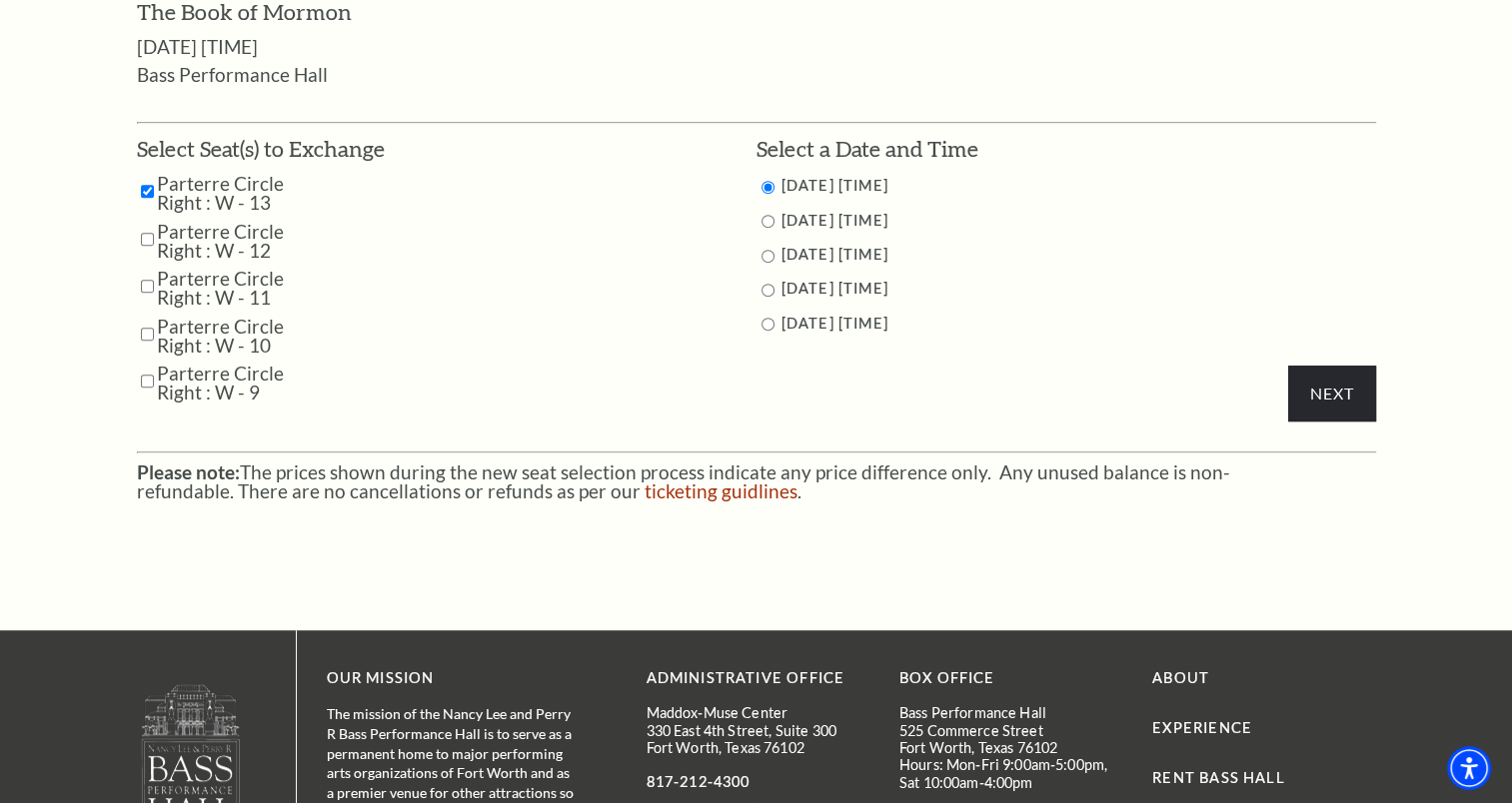 click at bounding box center [147, 239] 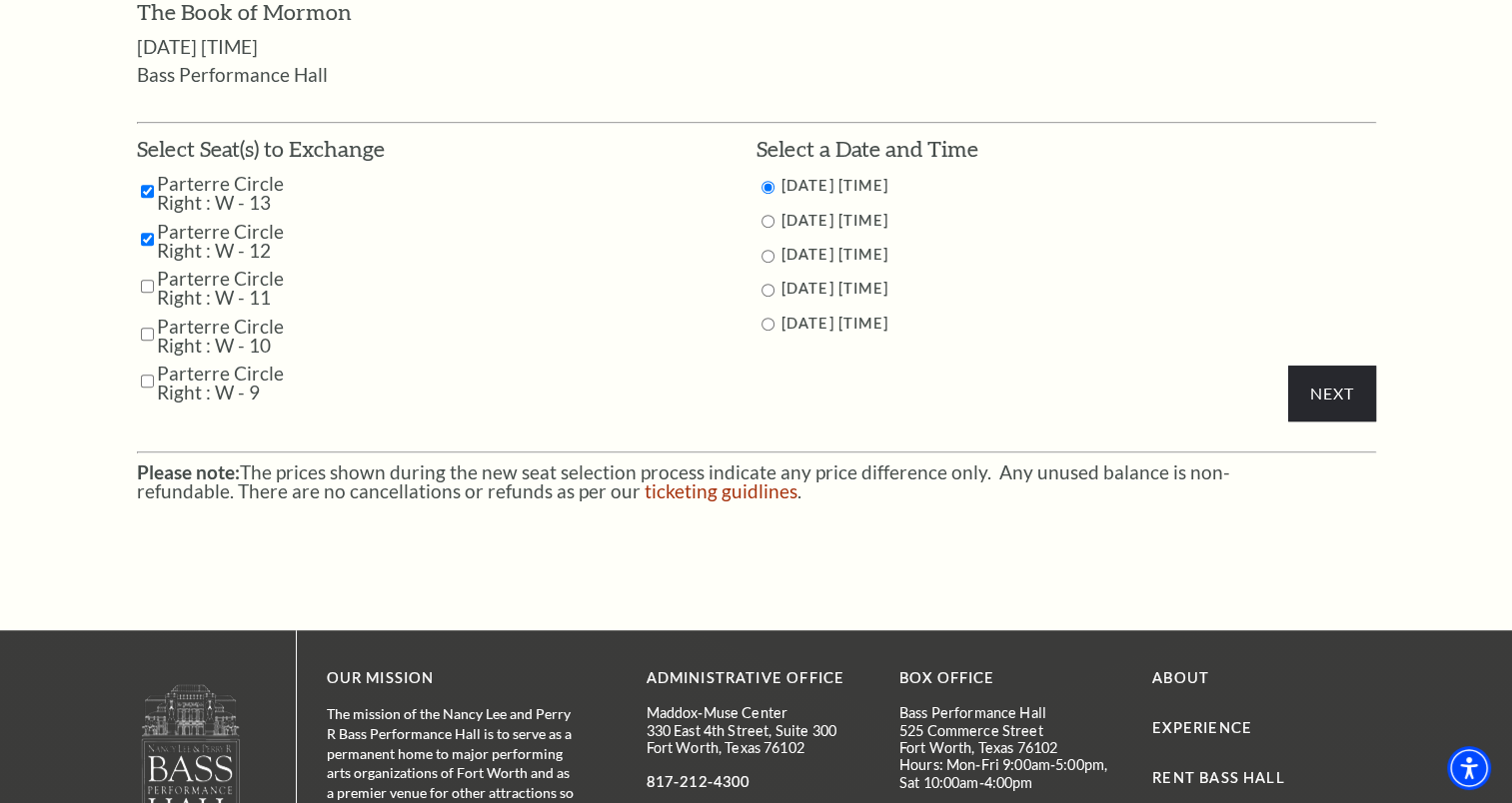 click at bounding box center (147, 286) 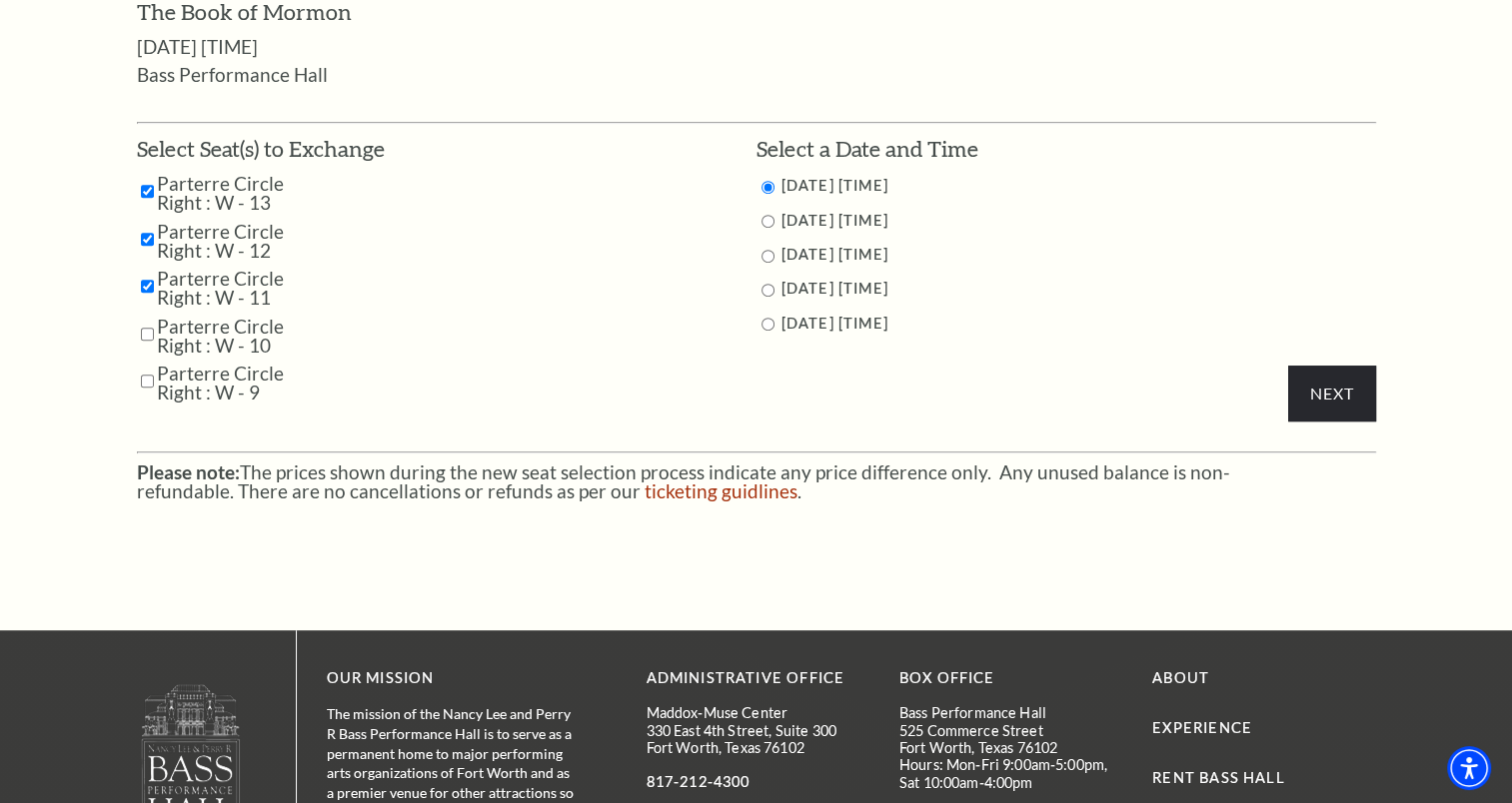 click at bounding box center (147, 334) 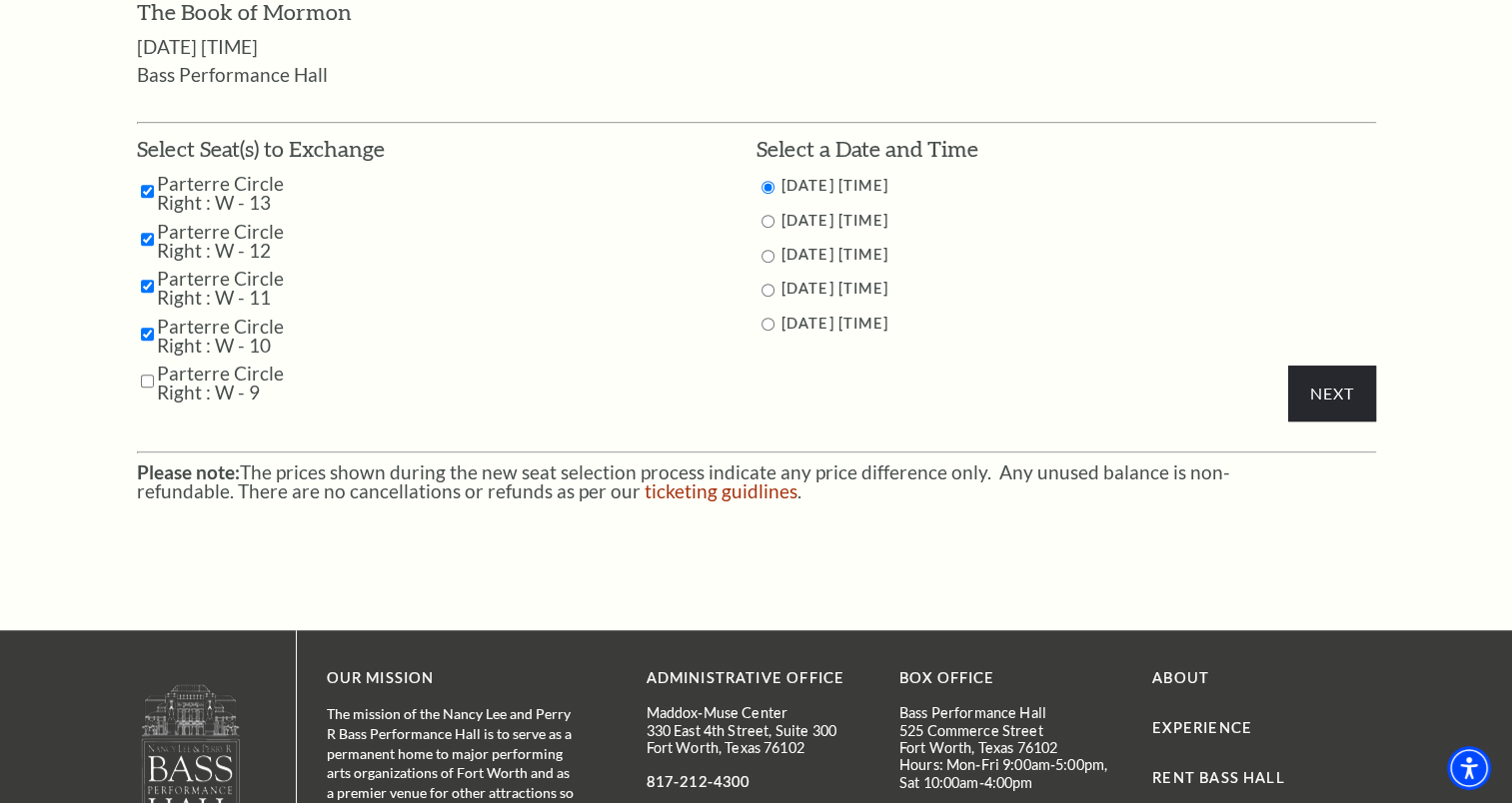 click at bounding box center [147, 381] 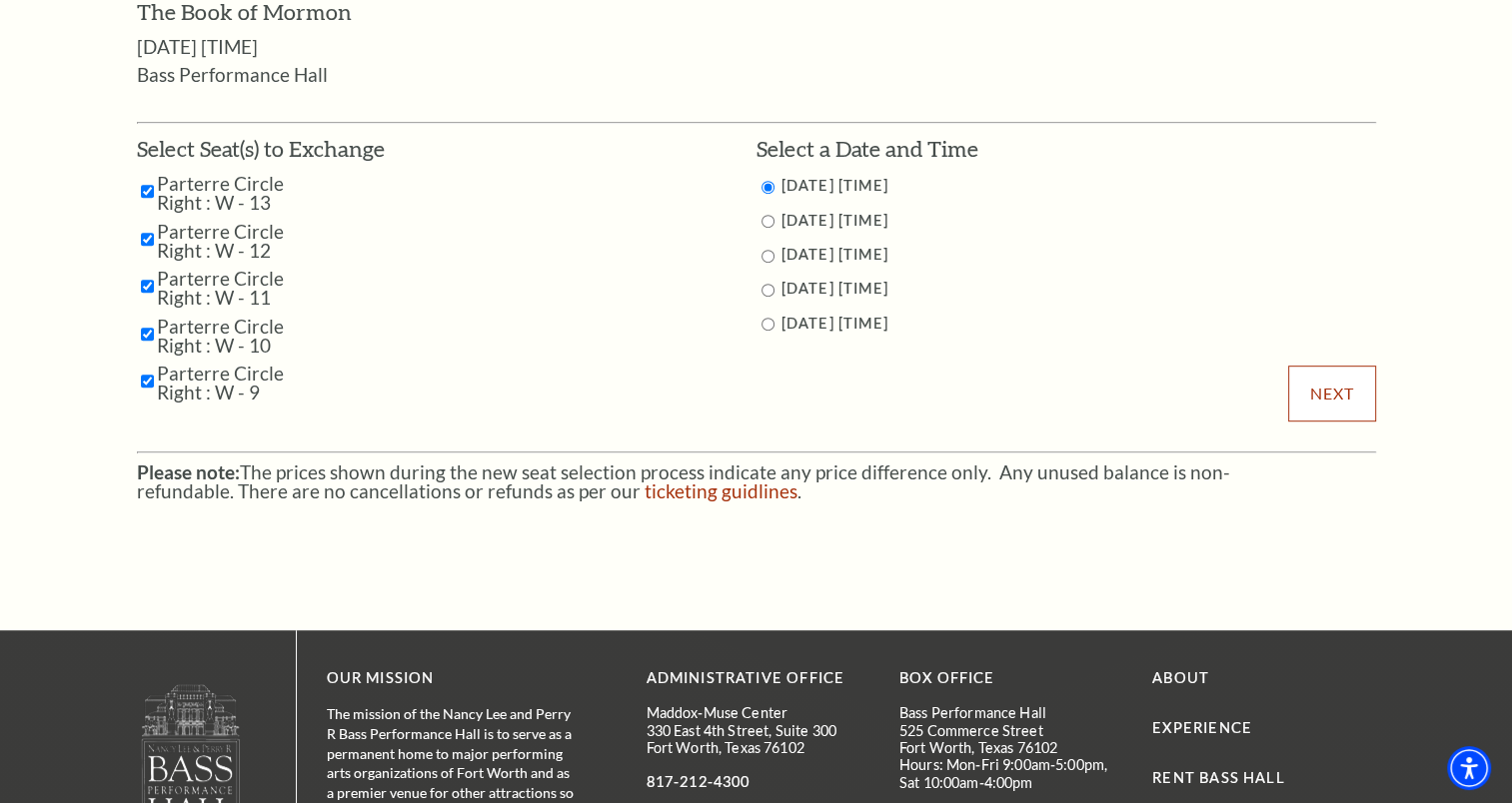 click on "Next" at bounding box center [1331, 394] 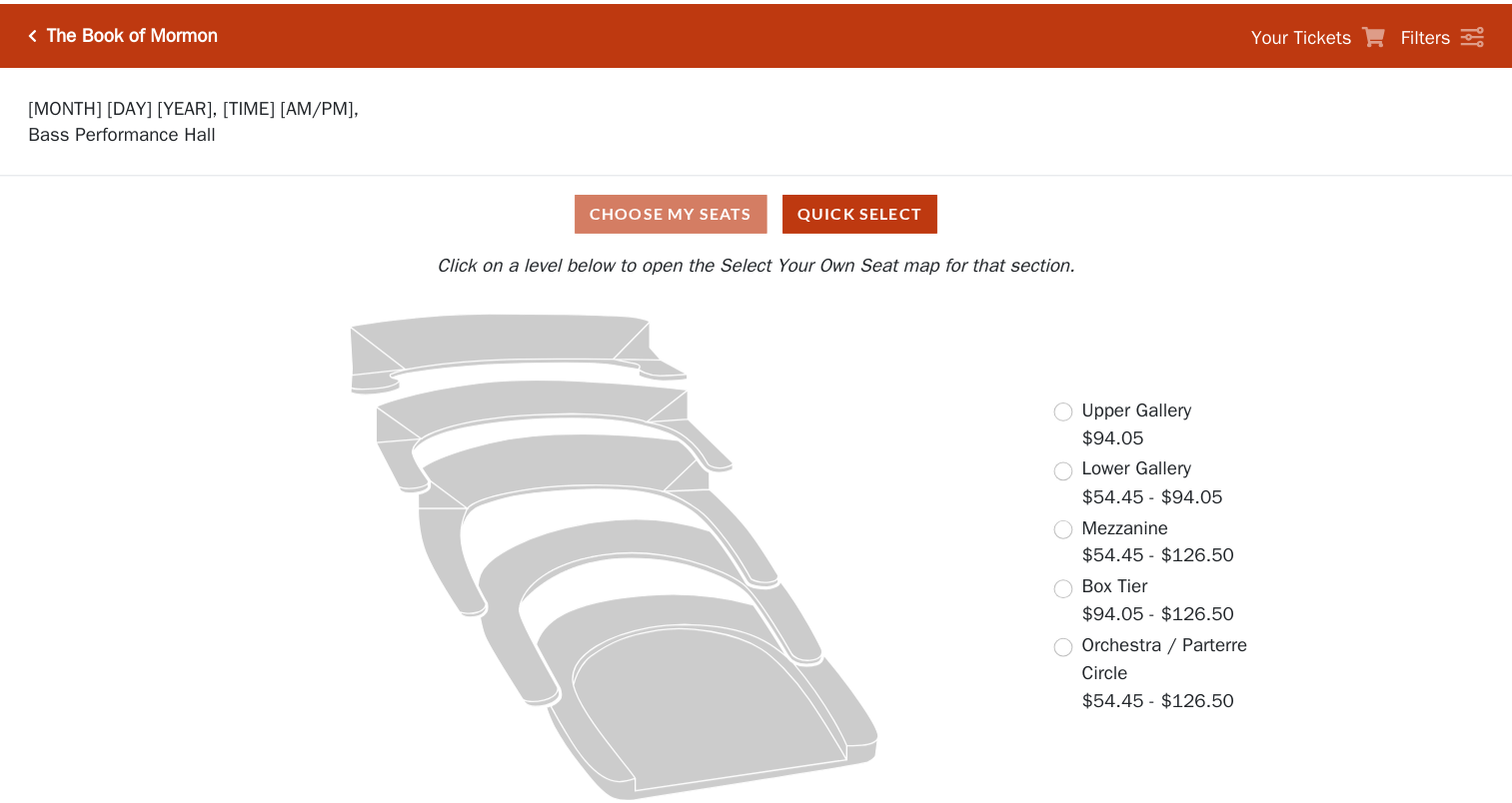 scroll, scrollTop: 0, scrollLeft: 0, axis: both 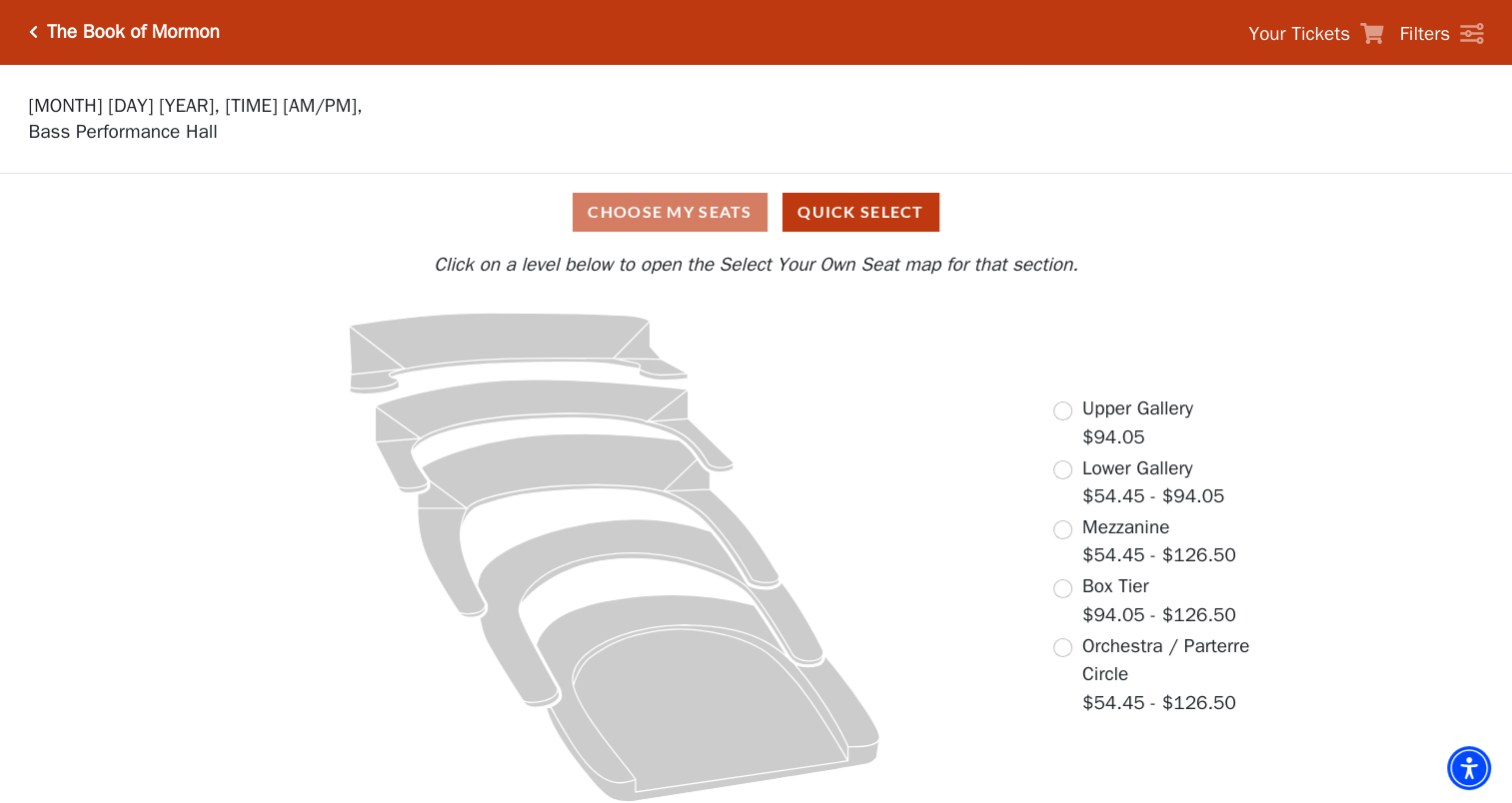 click at bounding box center (33, 32) 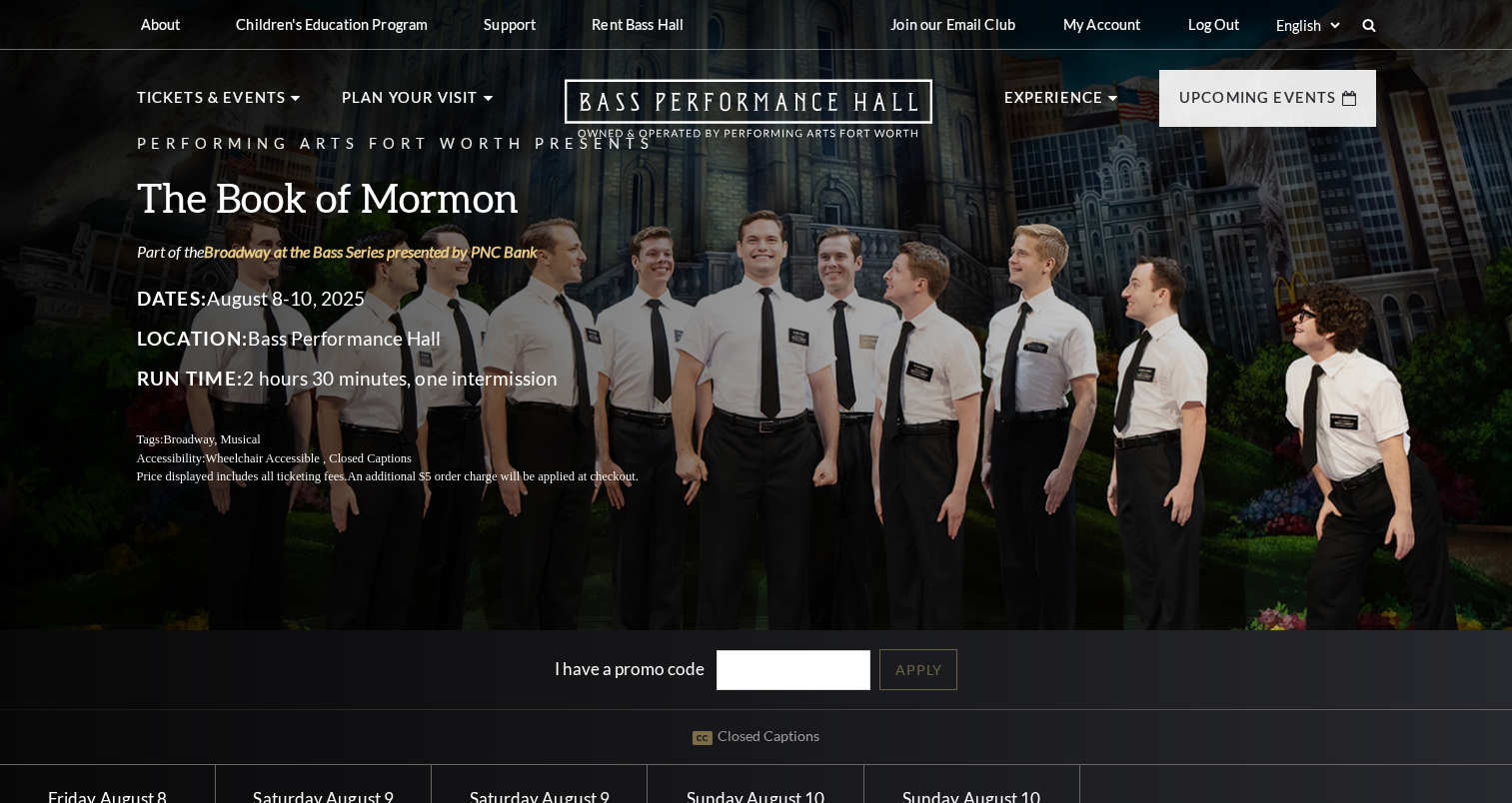 scroll, scrollTop: 0, scrollLeft: 0, axis: both 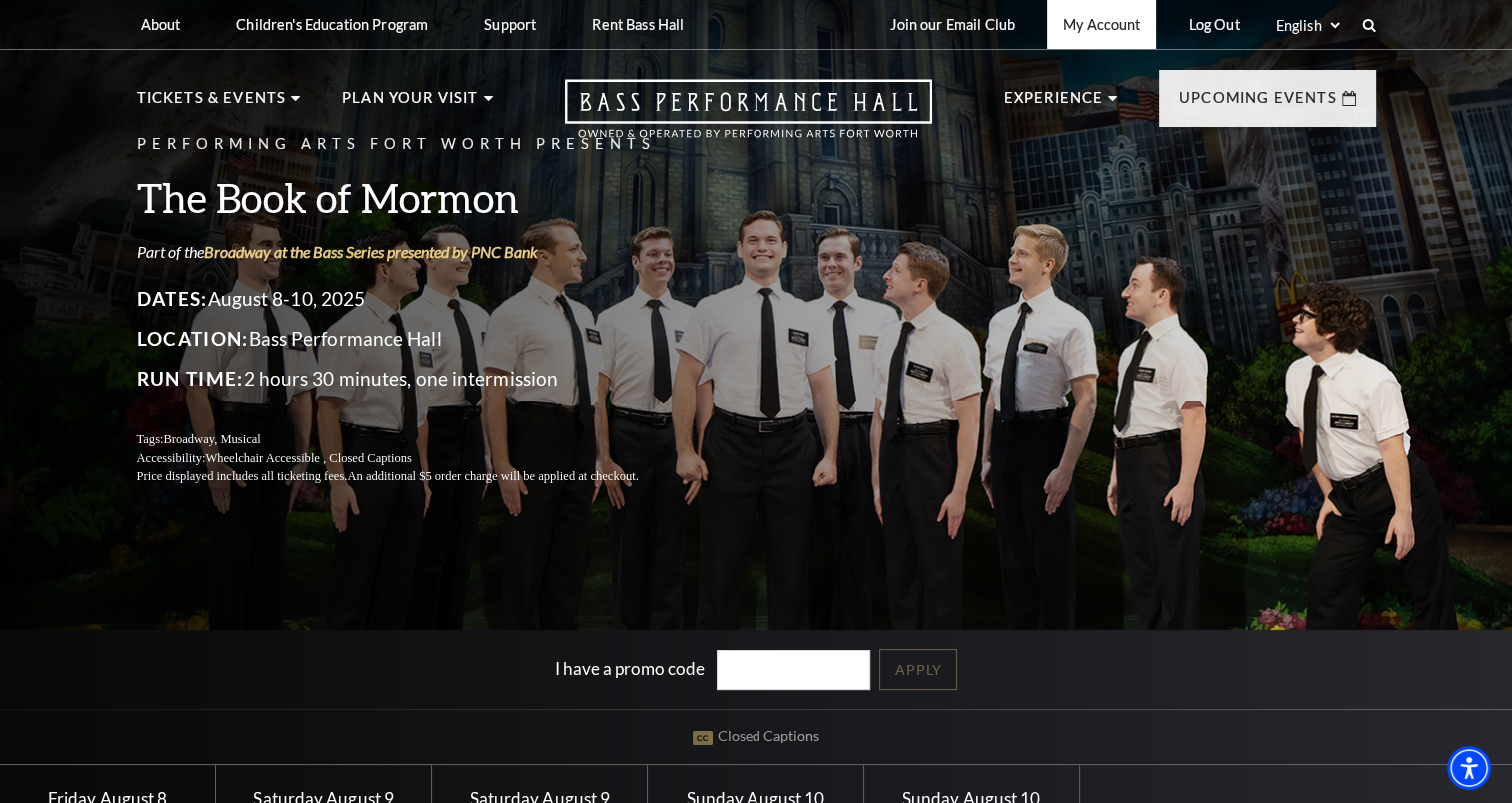 click on "My Account" at bounding box center [1101, 24] 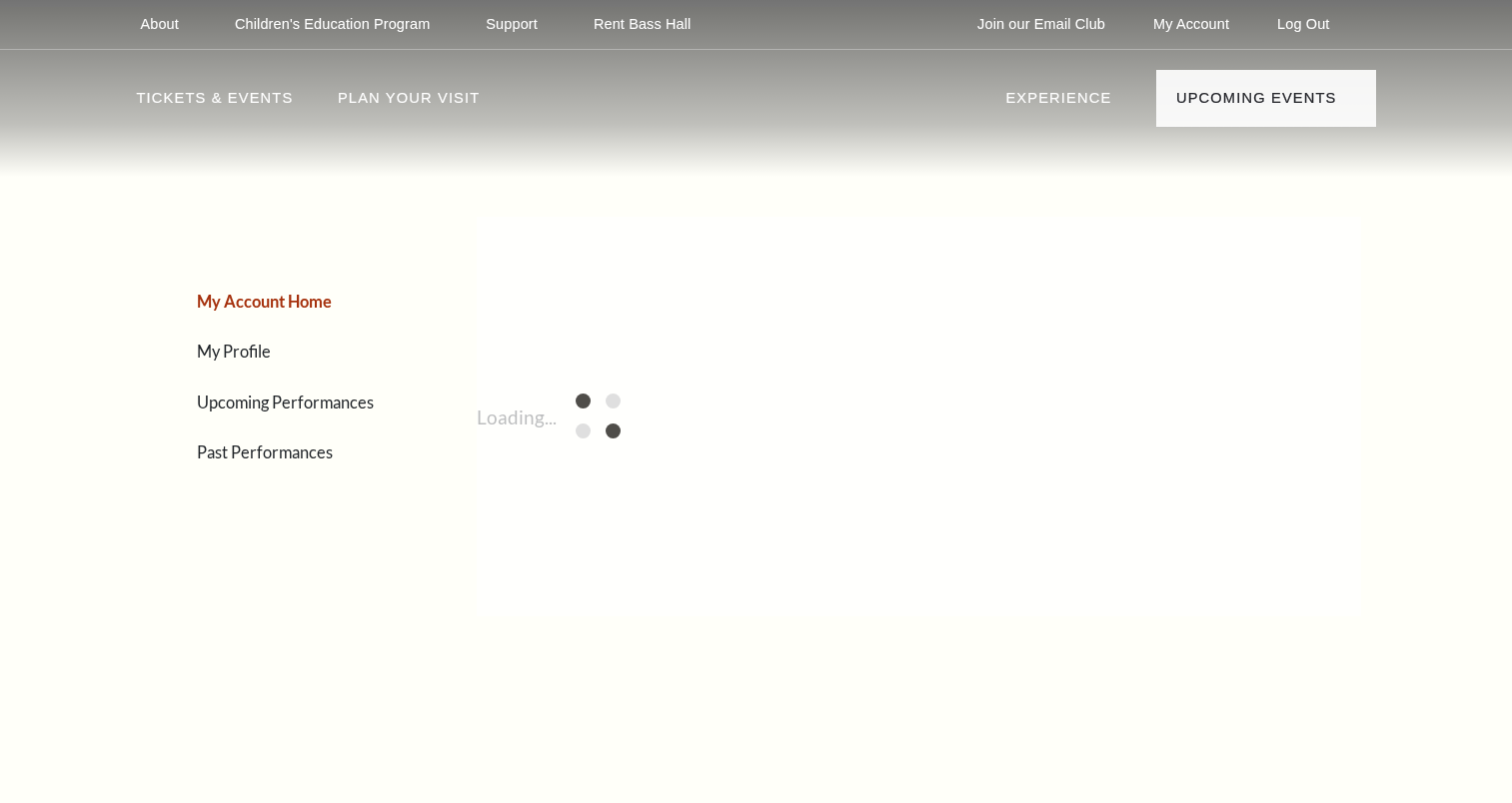 scroll, scrollTop: 0, scrollLeft: 0, axis: both 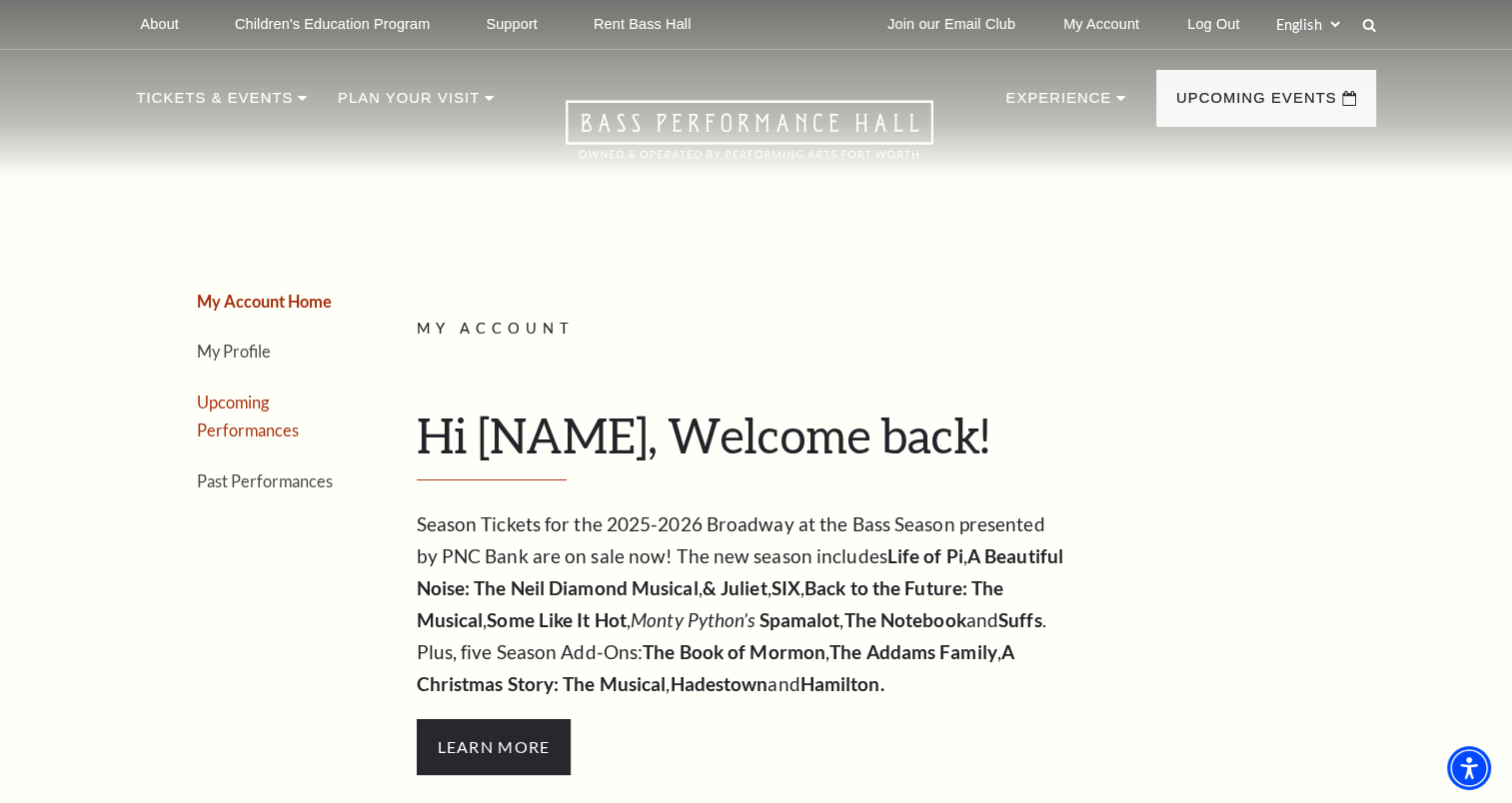 click on "Upcoming Performances" at bounding box center (248, 416) 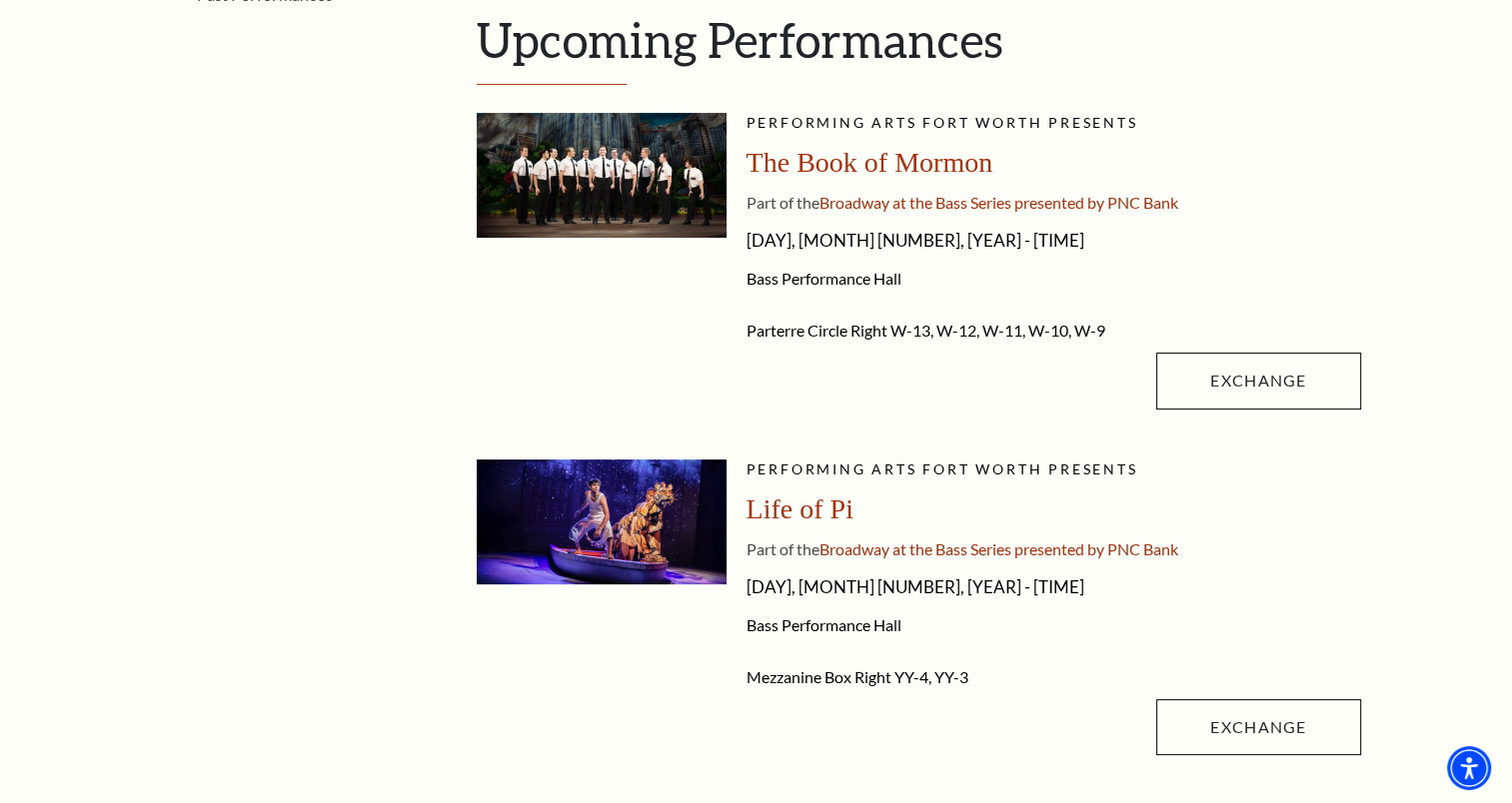 scroll, scrollTop: 461, scrollLeft: 0, axis: vertical 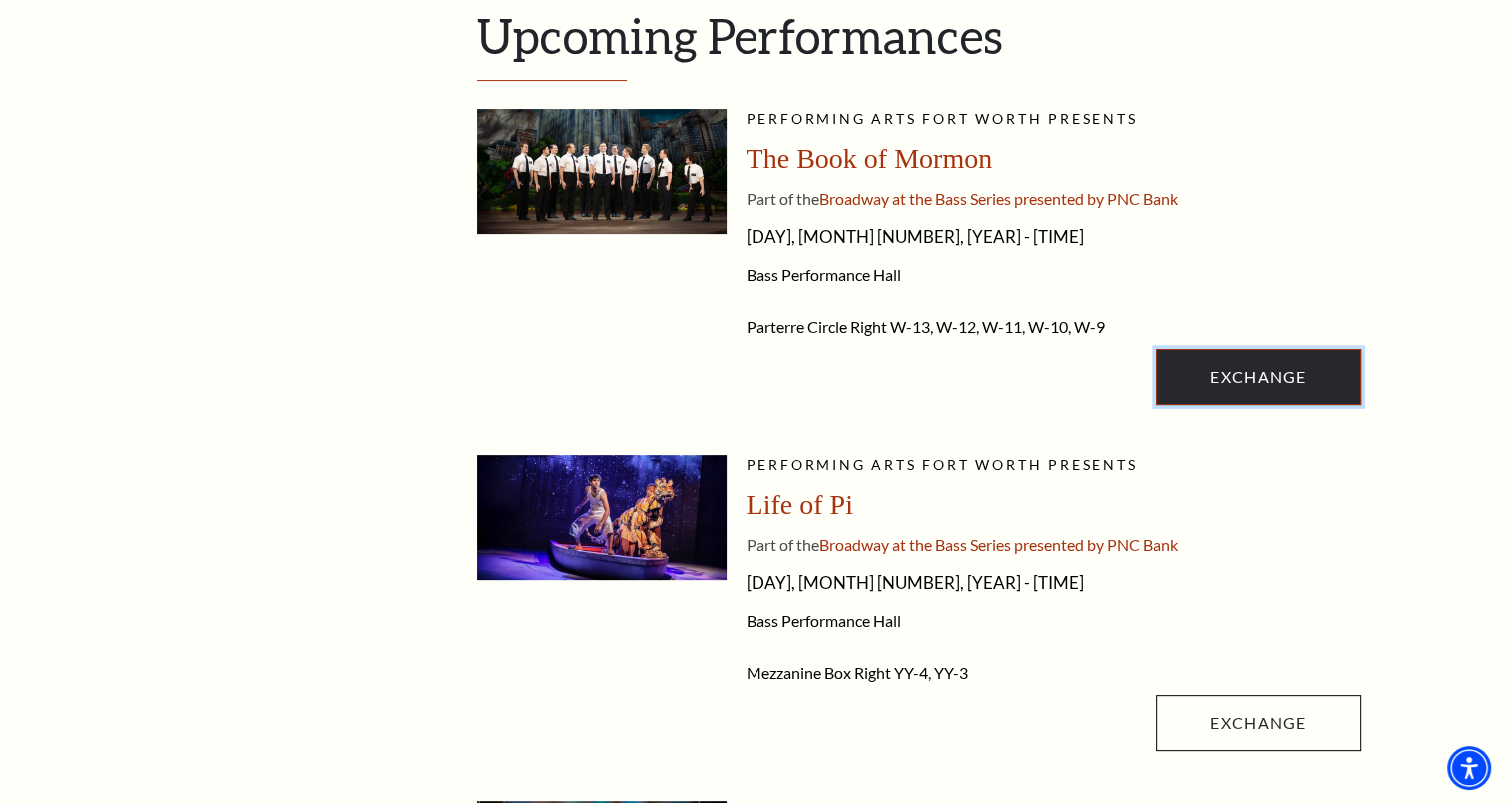 click on "Exchange" at bounding box center [1258, 377] 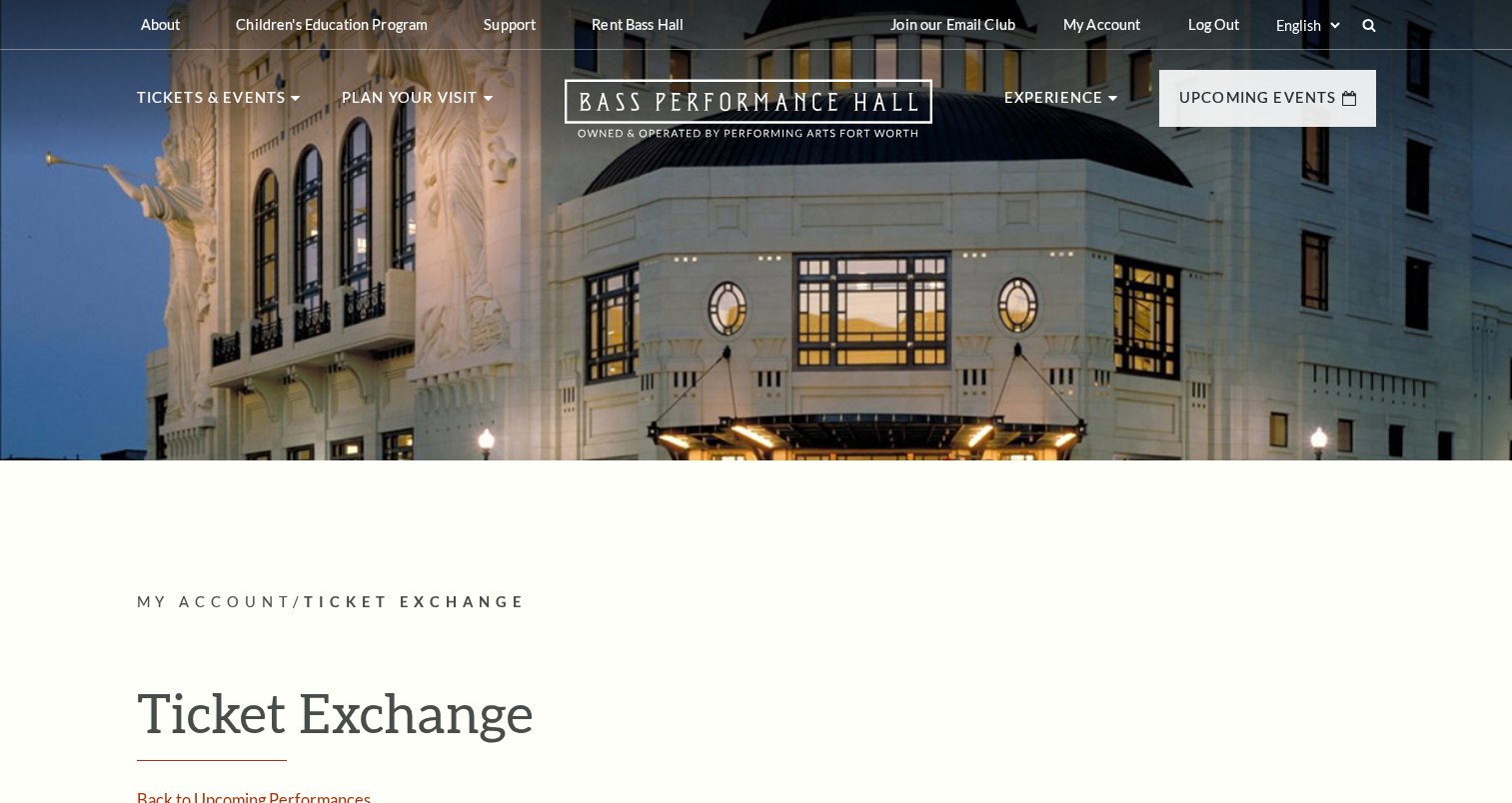 scroll, scrollTop: 0, scrollLeft: 0, axis: both 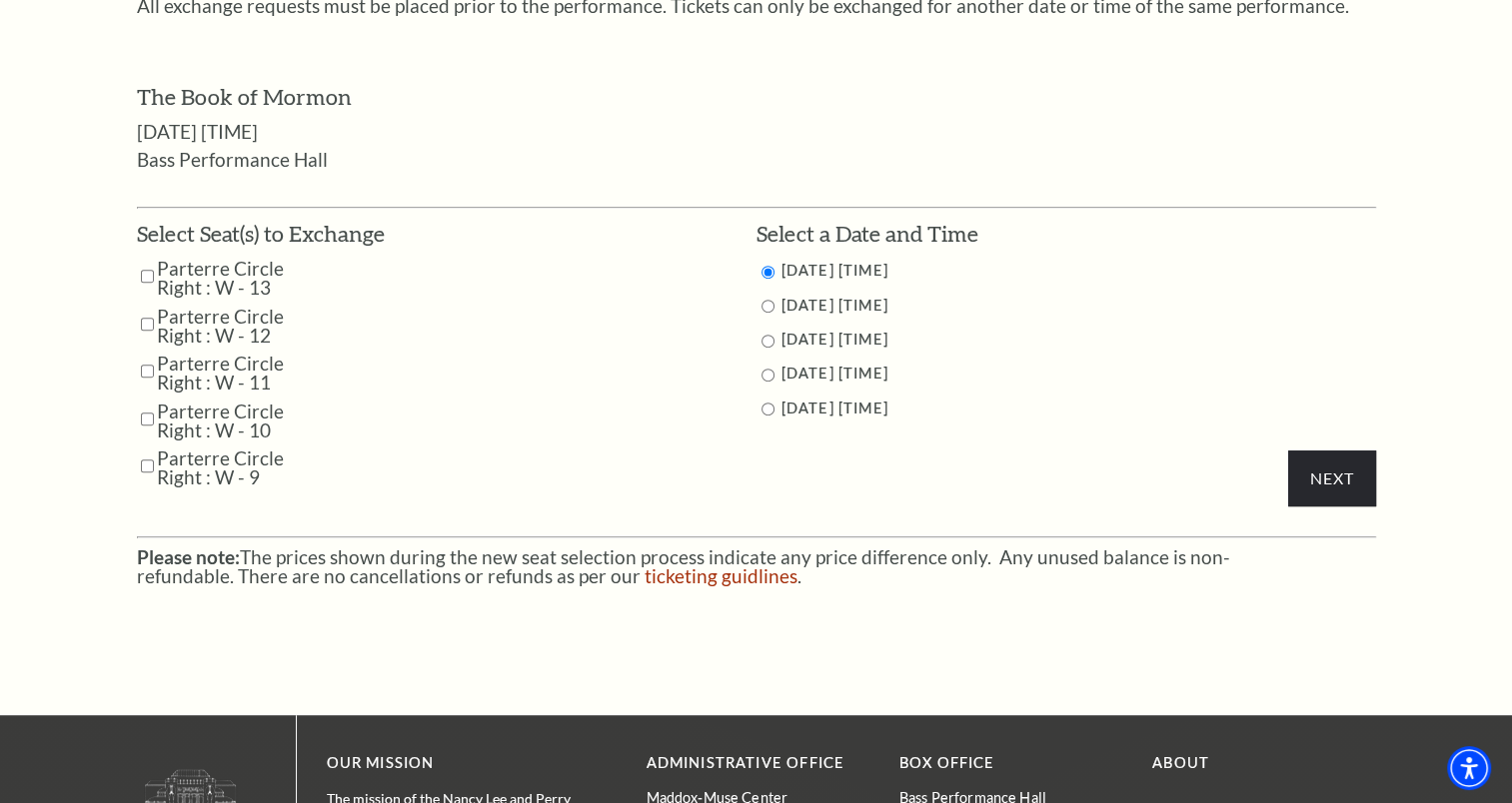 click at bounding box center [147, 276] 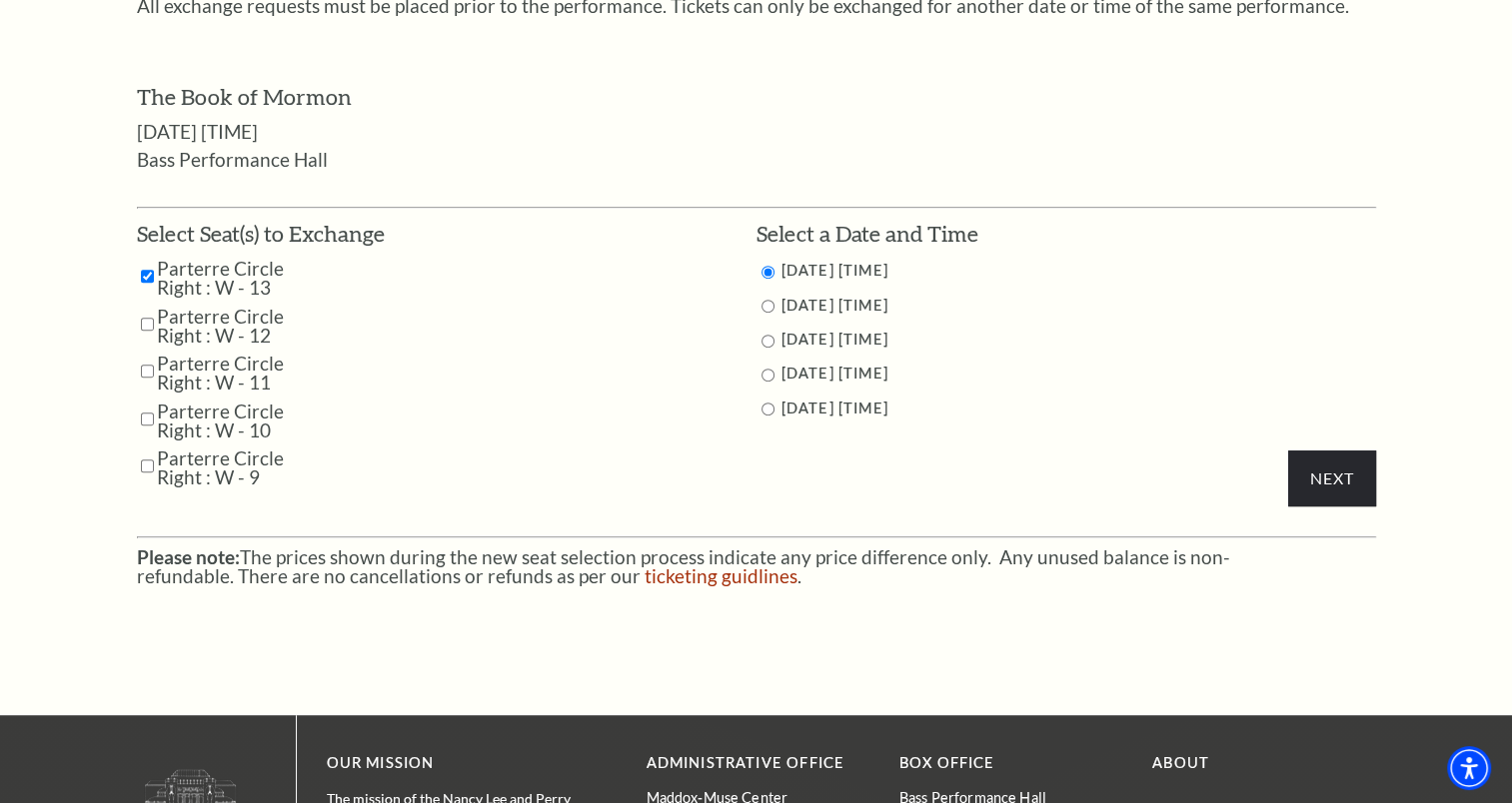 click at bounding box center (147, 324) 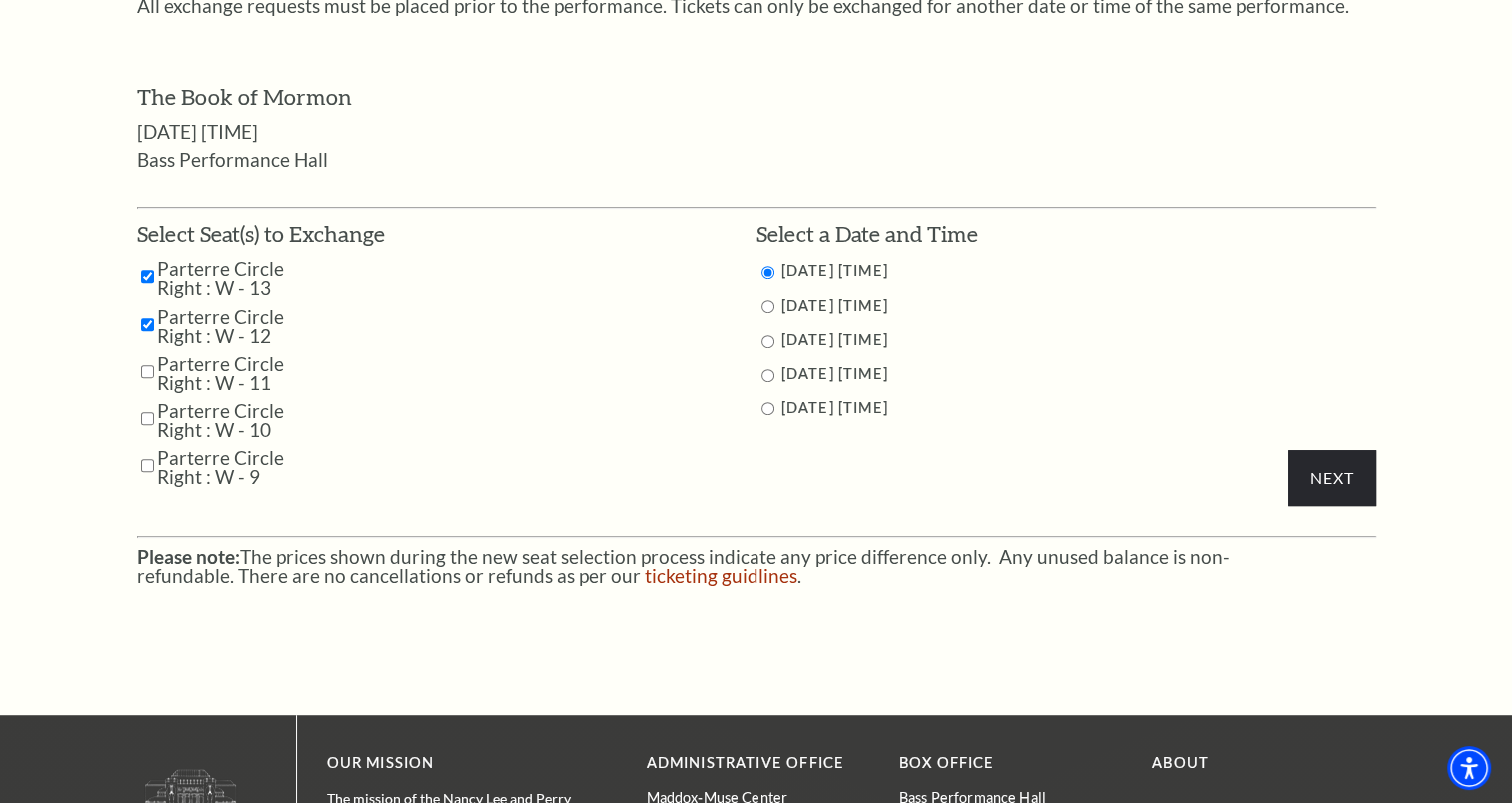 click at bounding box center [147, 371] 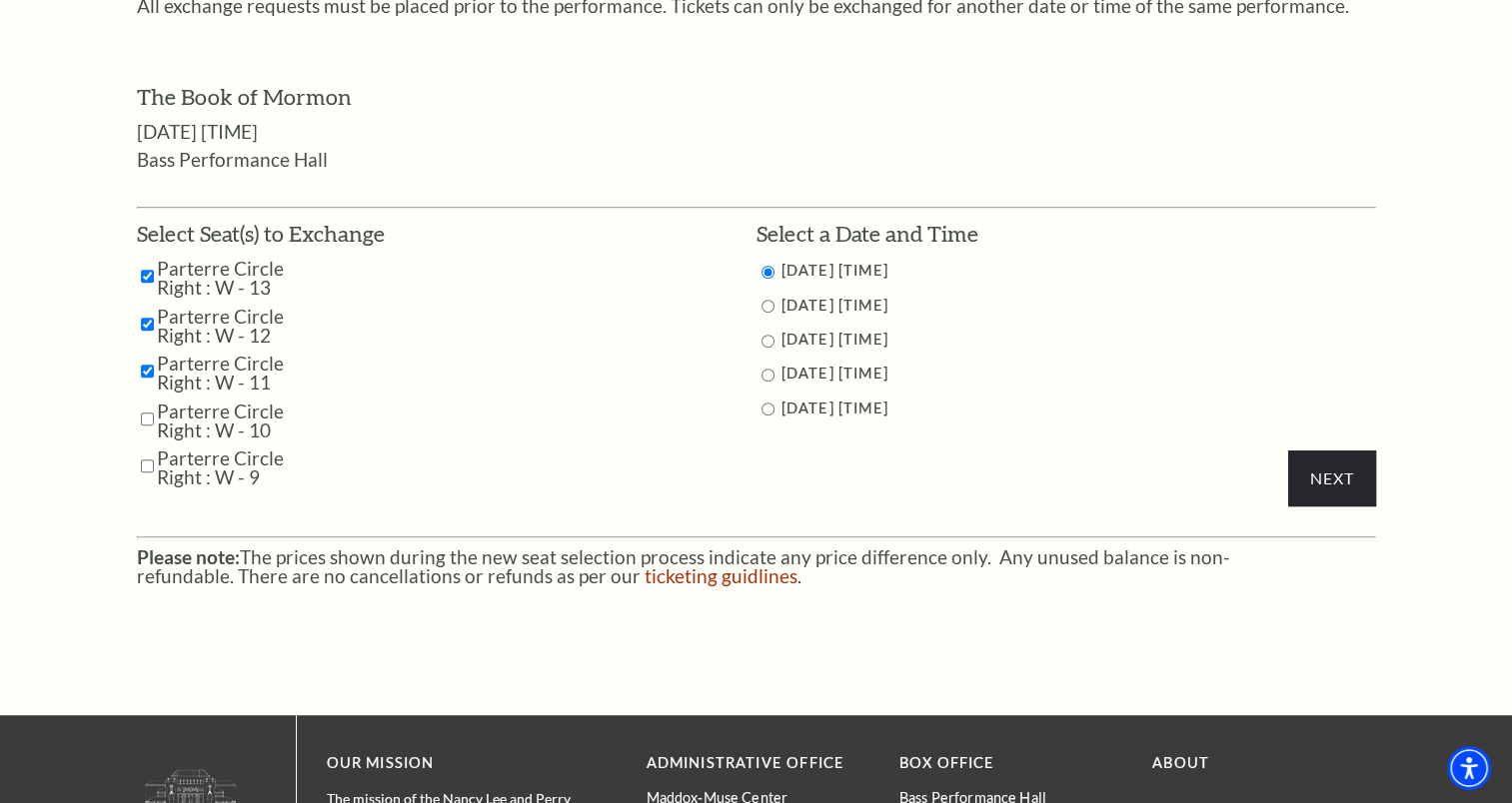 click at bounding box center (147, 418) 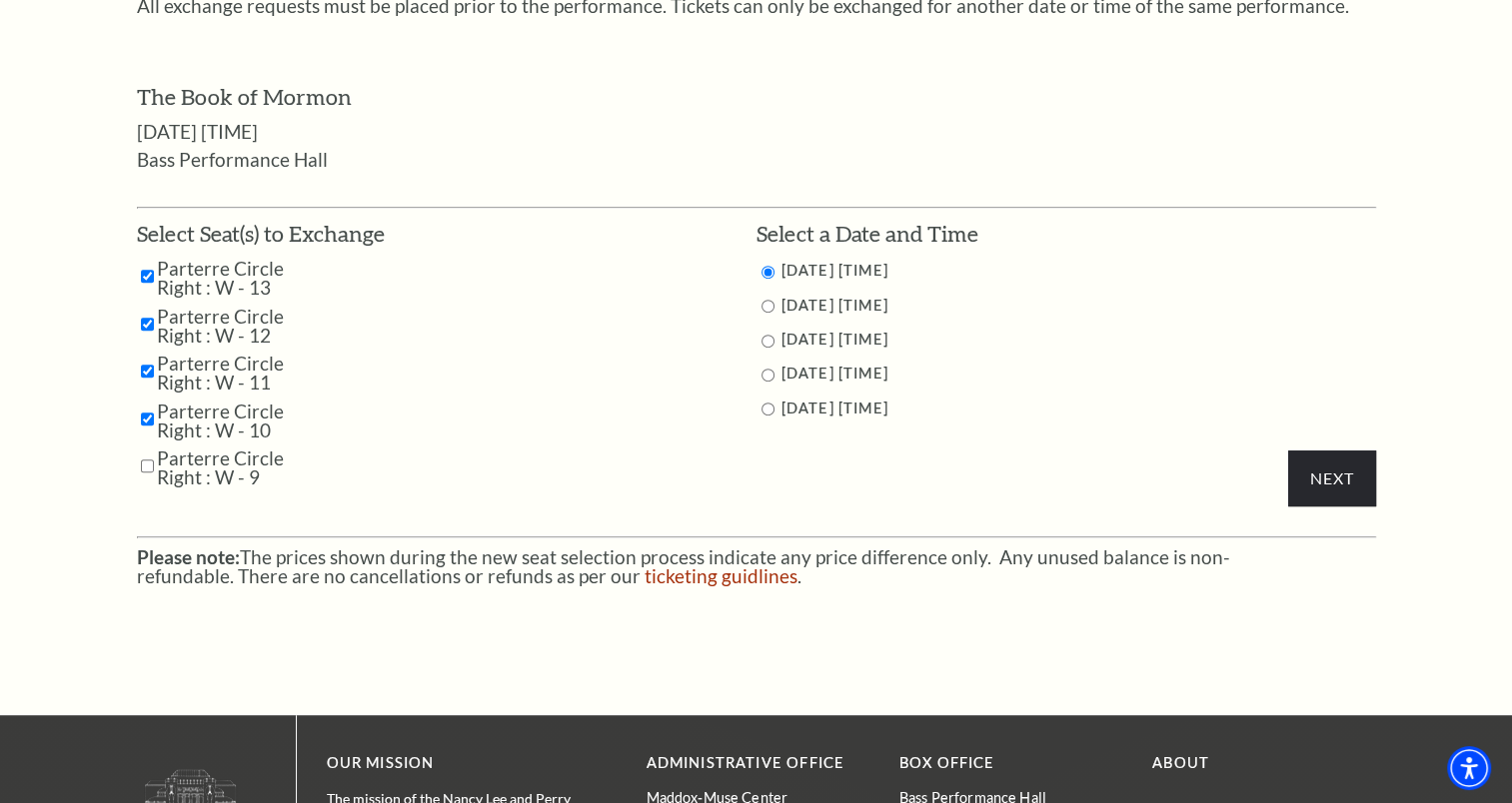click at bounding box center (147, 465) 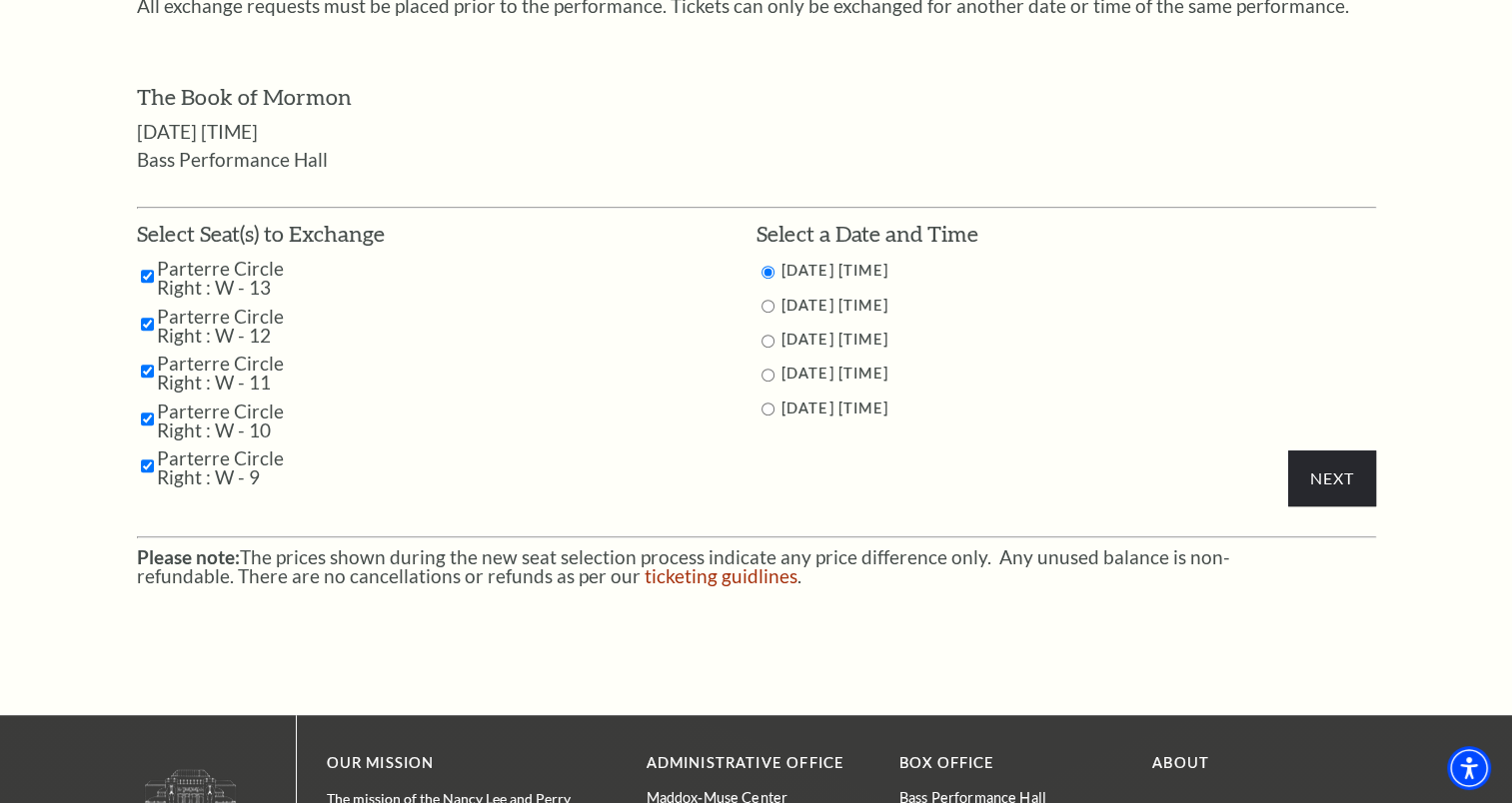 click at bounding box center [767, 341] 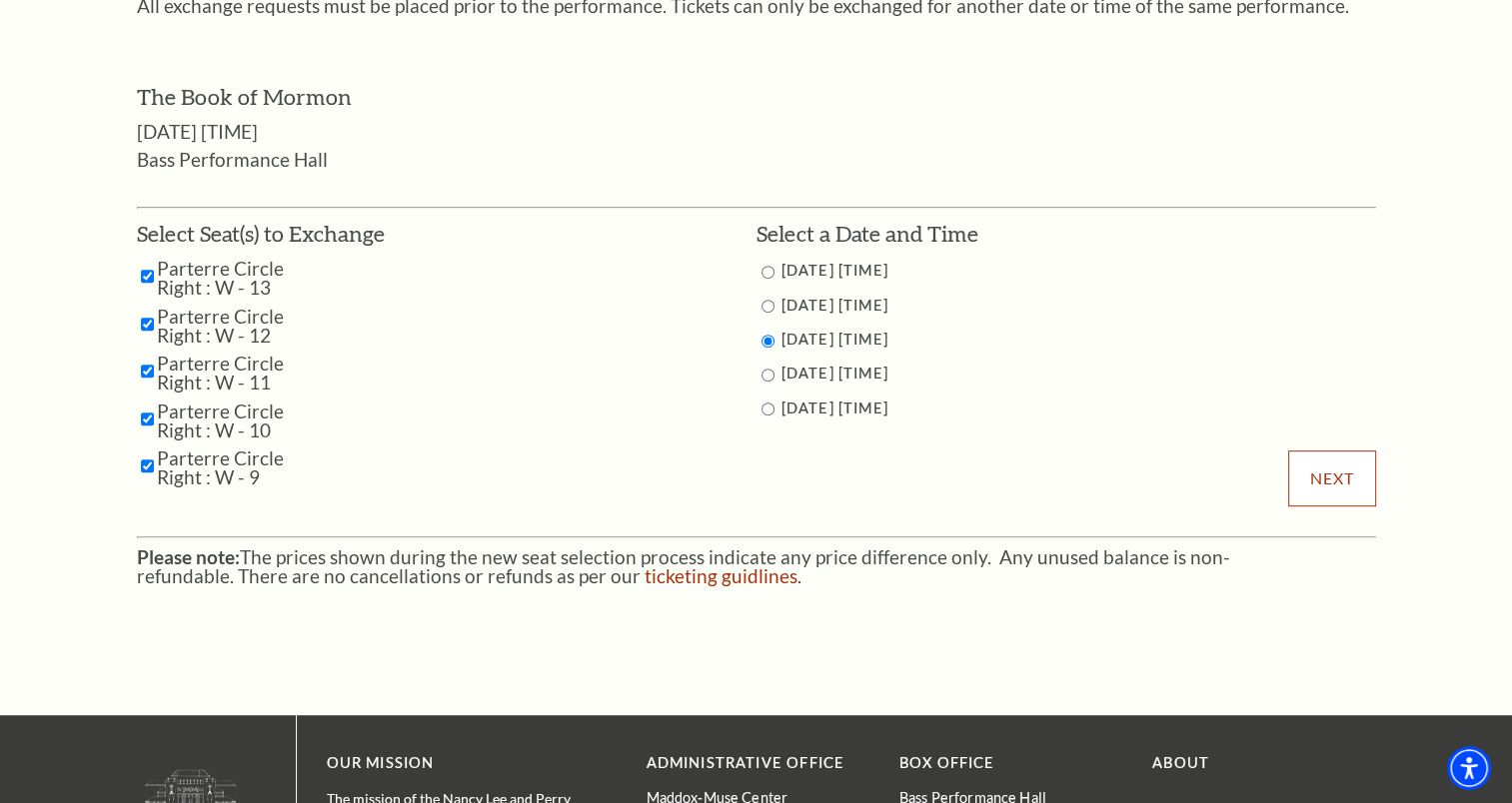 click on "Next" at bounding box center [1331, 478] 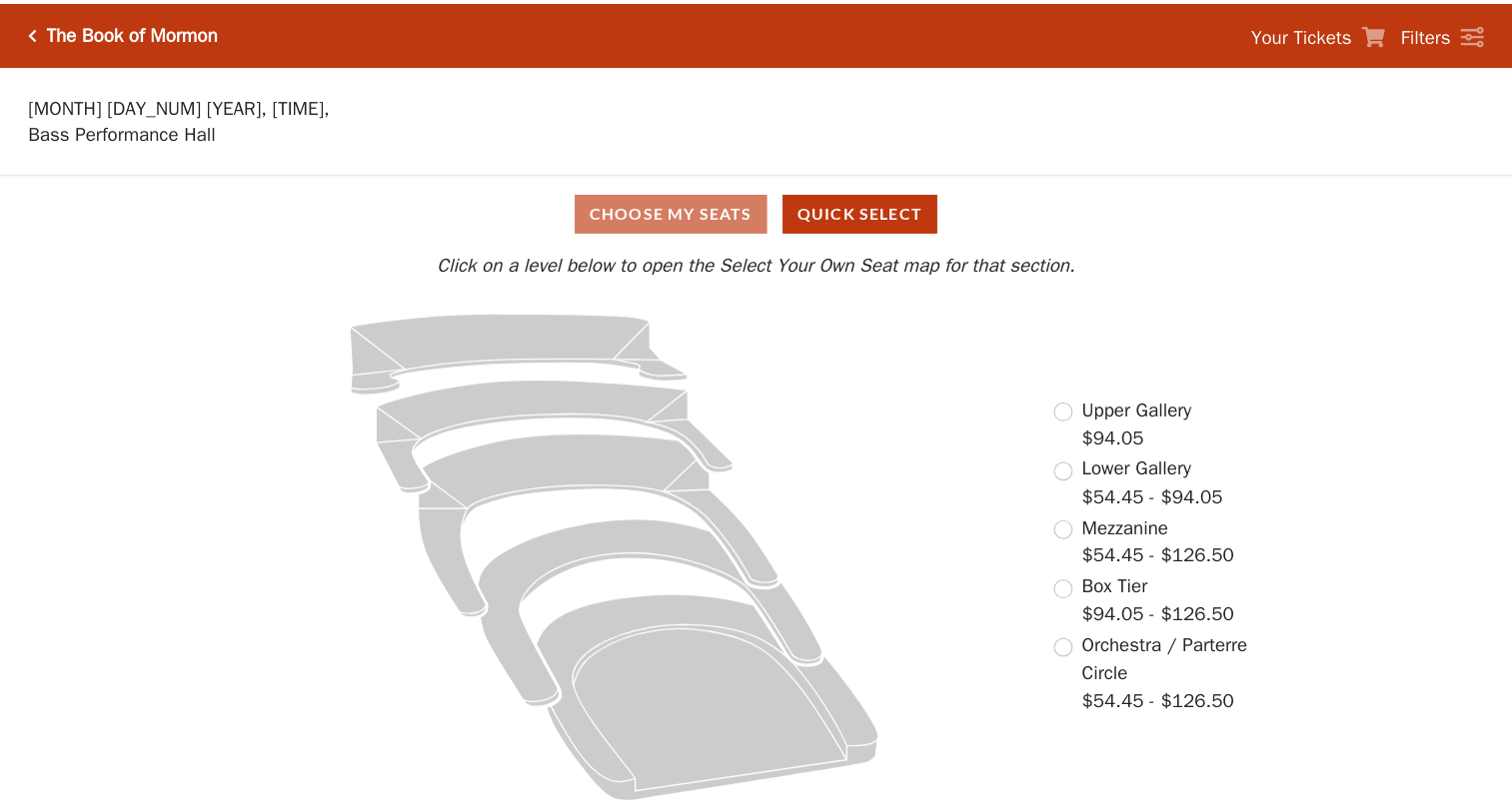 scroll, scrollTop: 0, scrollLeft: 0, axis: both 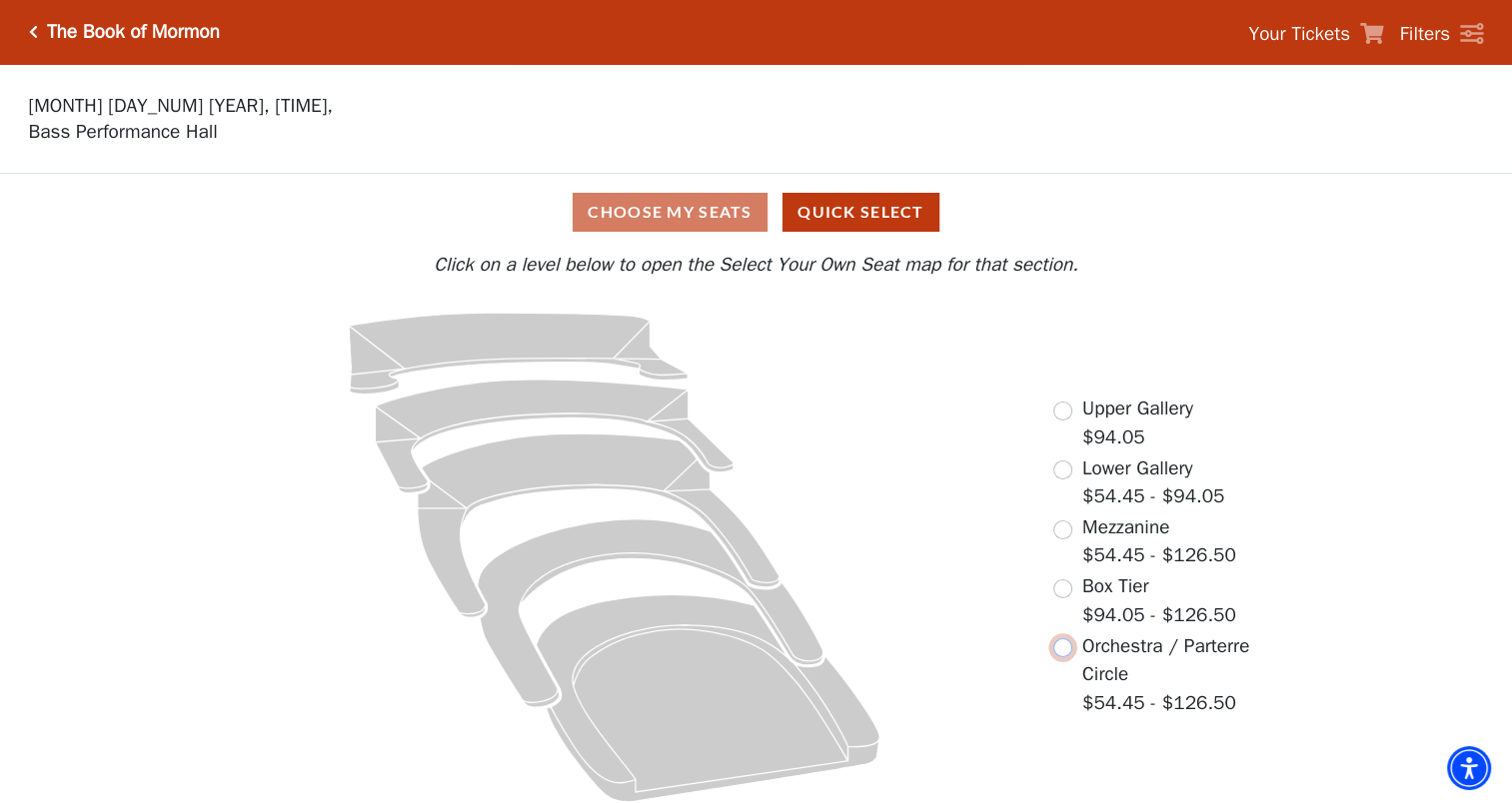 click at bounding box center (1062, 647) 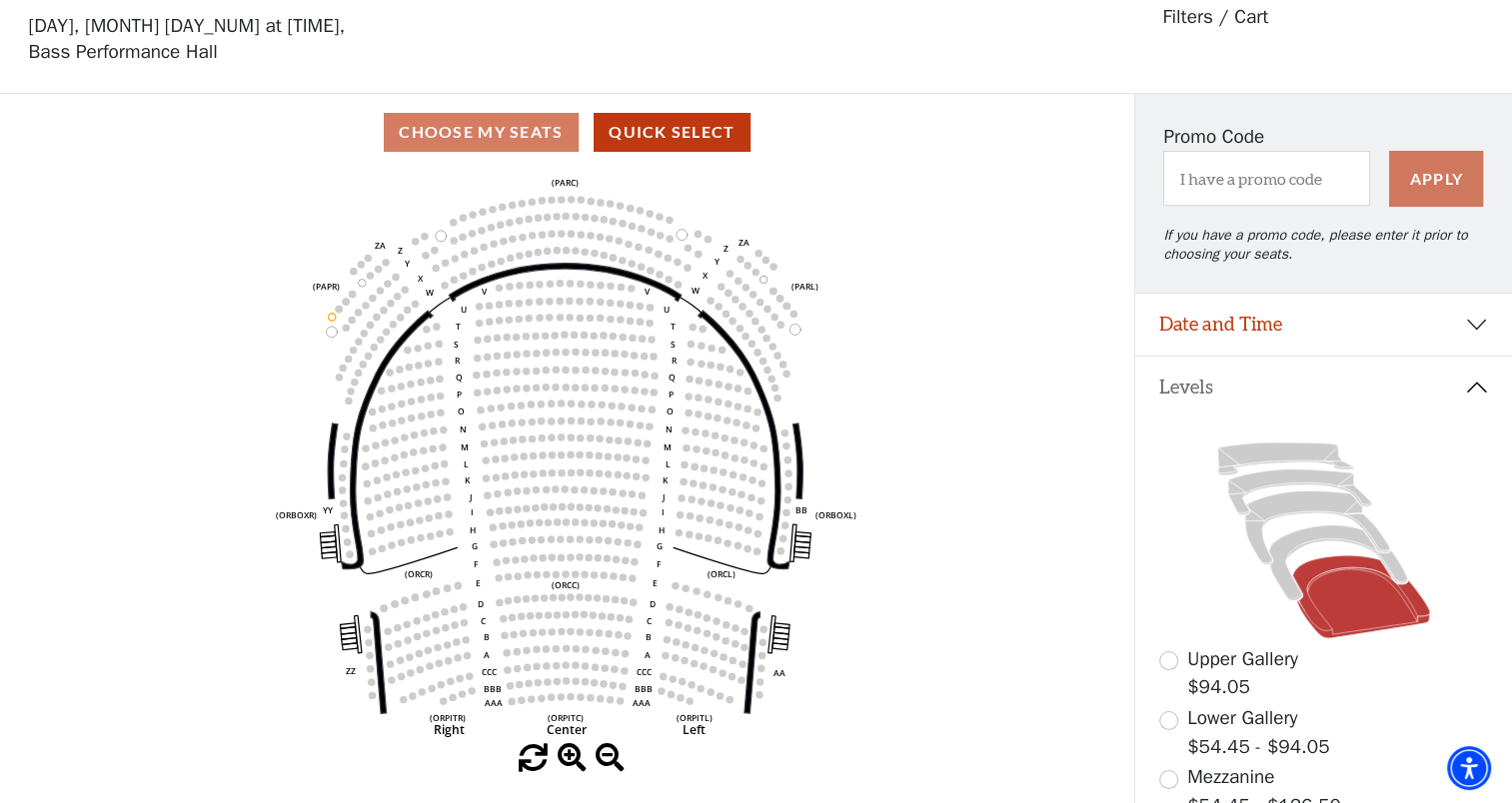 scroll, scrollTop: 92, scrollLeft: 0, axis: vertical 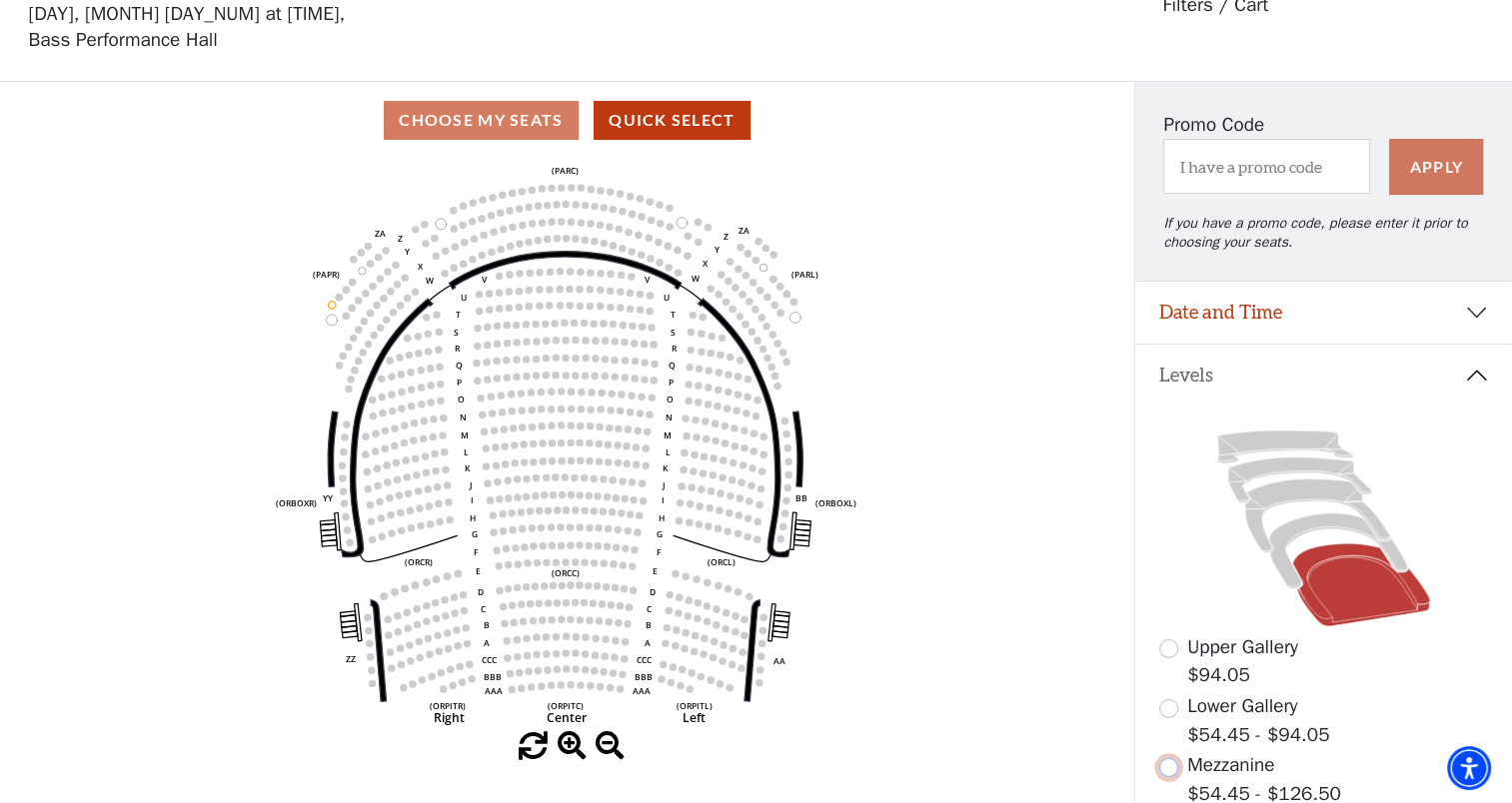 click at bounding box center [1168, 767] 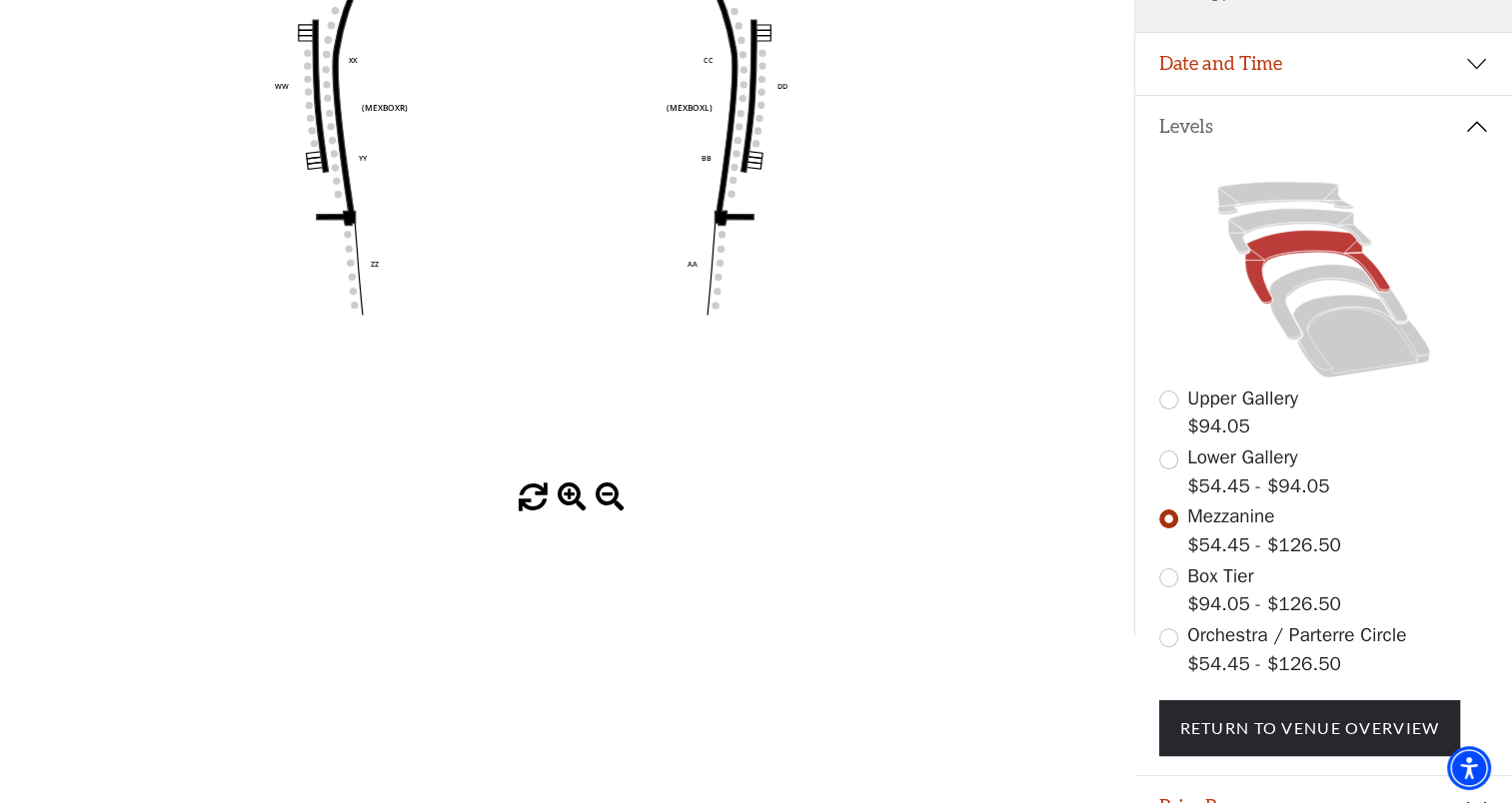 scroll, scrollTop: 343, scrollLeft: 0, axis: vertical 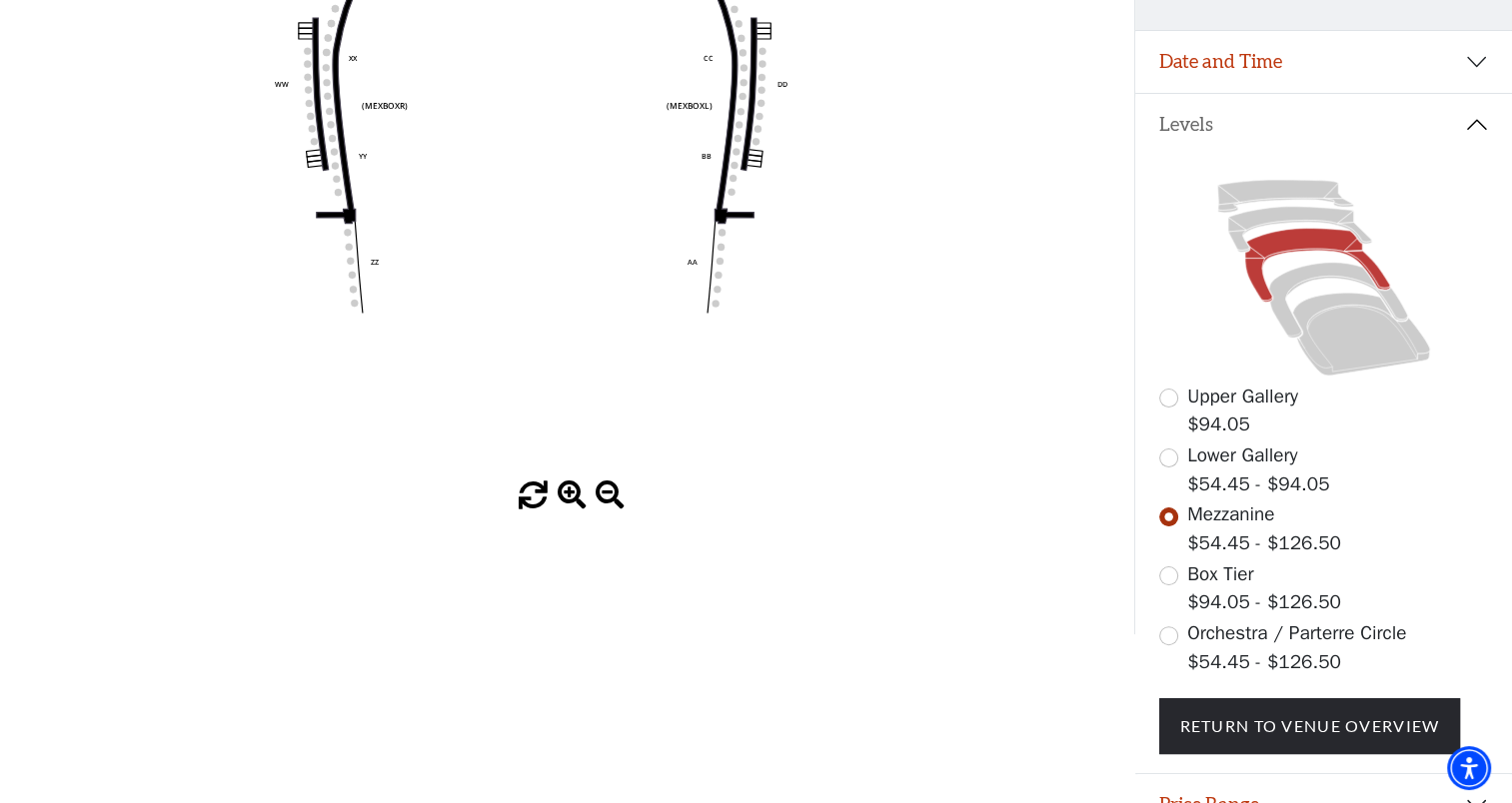 click on "Box Tier $94.05 - $126.50" at bounding box center [1324, 588] 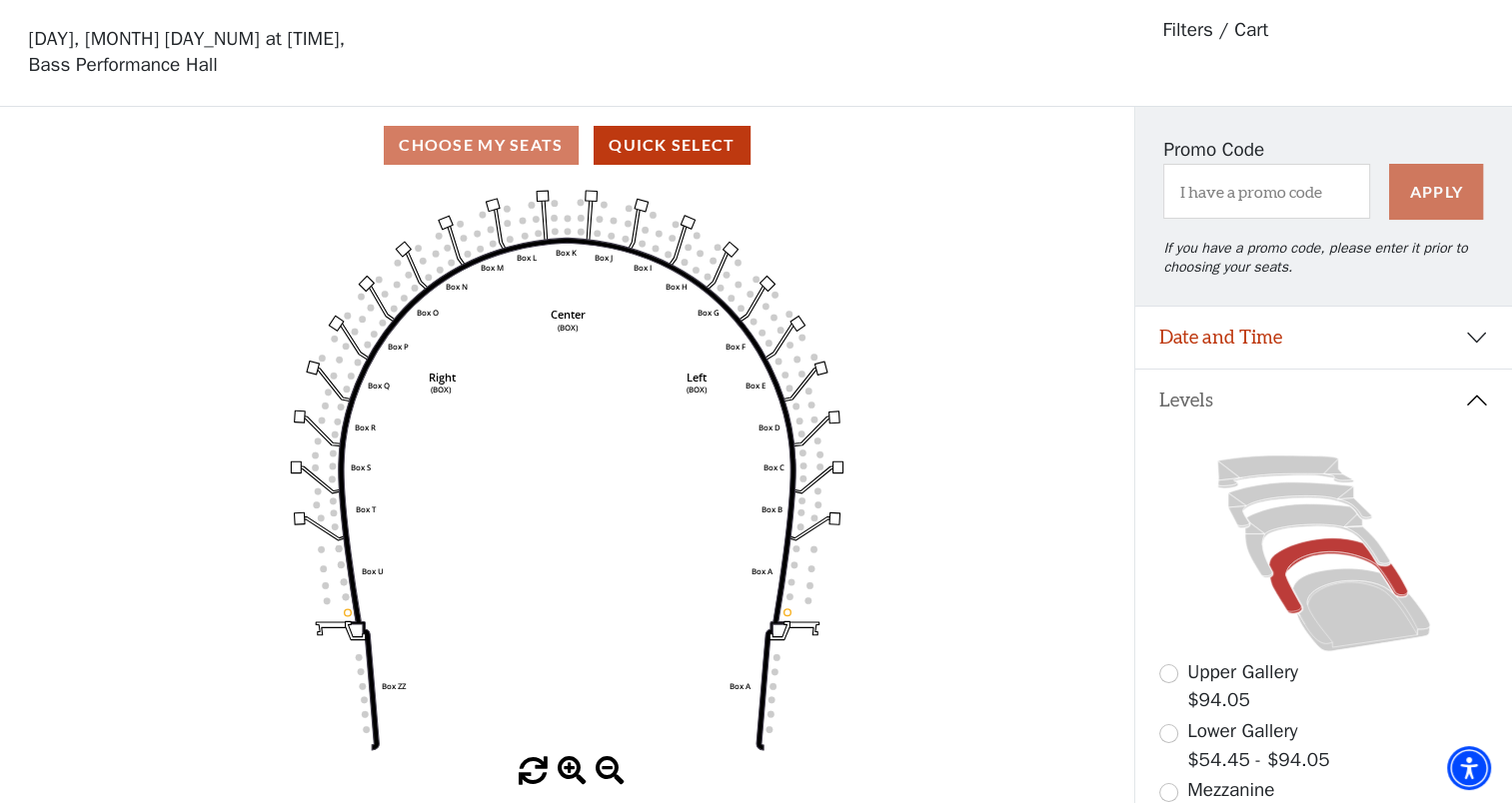 scroll, scrollTop: 92, scrollLeft: 0, axis: vertical 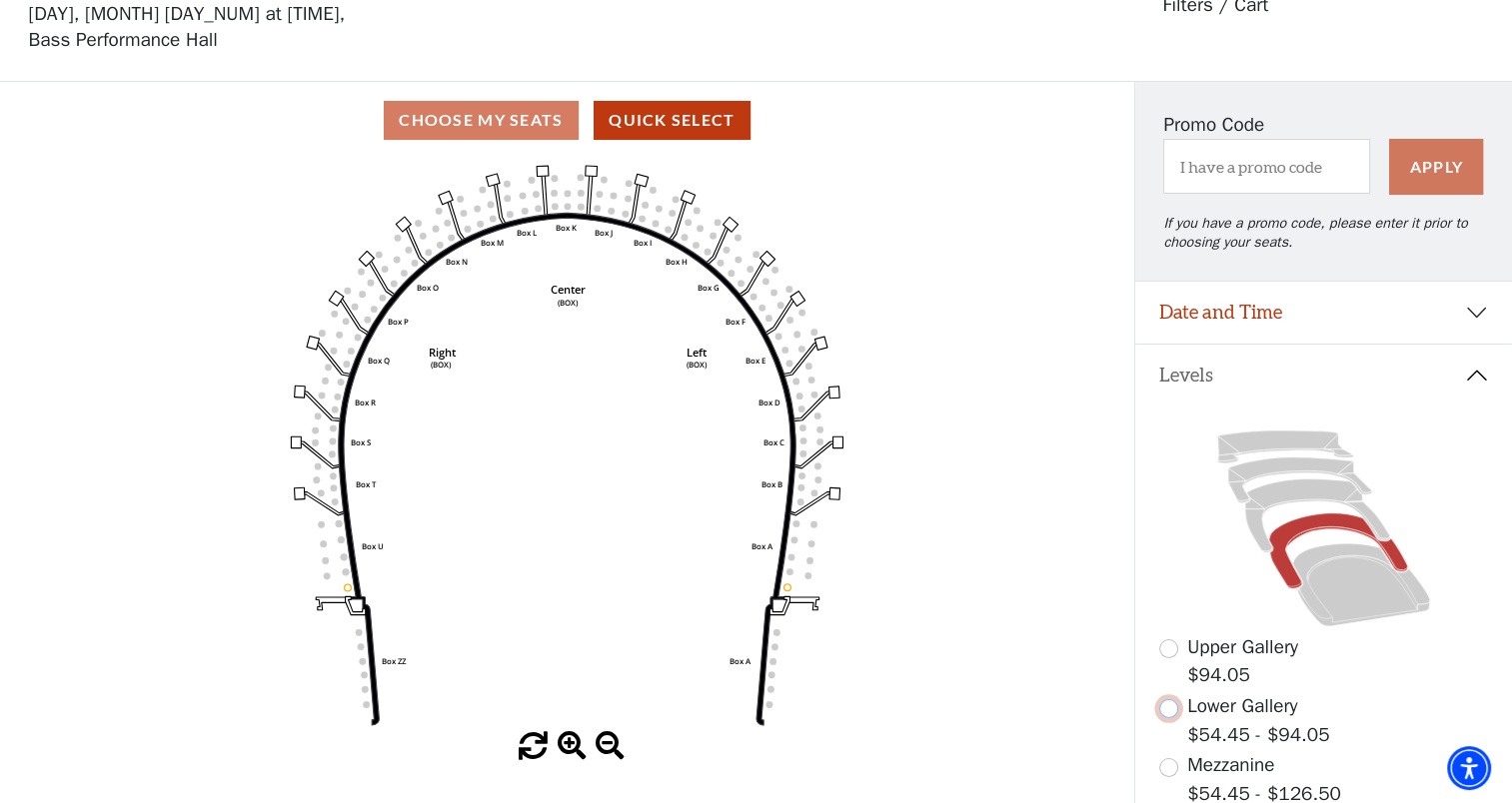 click at bounding box center (1168, 708) 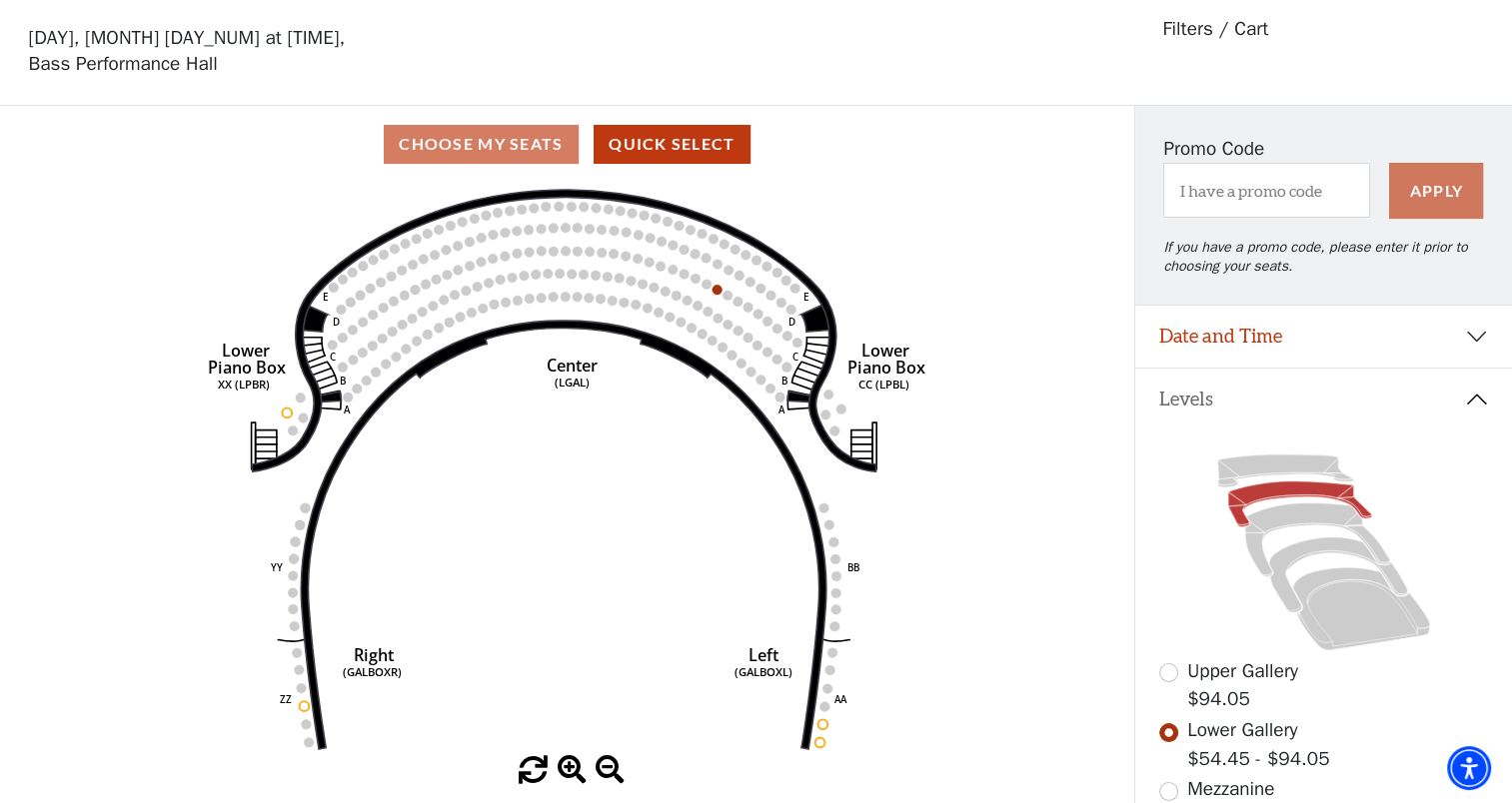 scroll, scrollTop: 92, scrollLeft: 0, axis: vertical 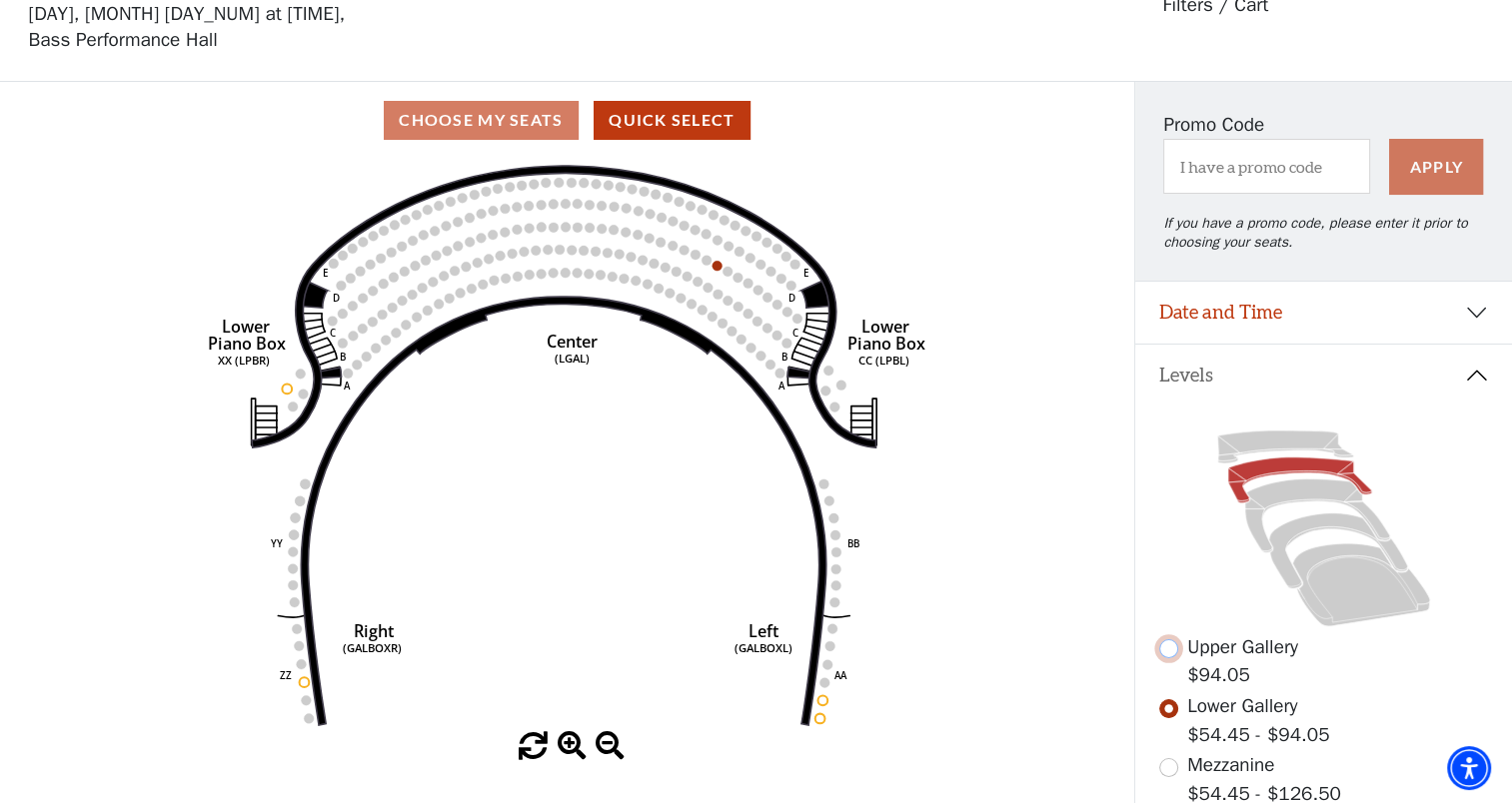 click at bounding box center [1168, 648] 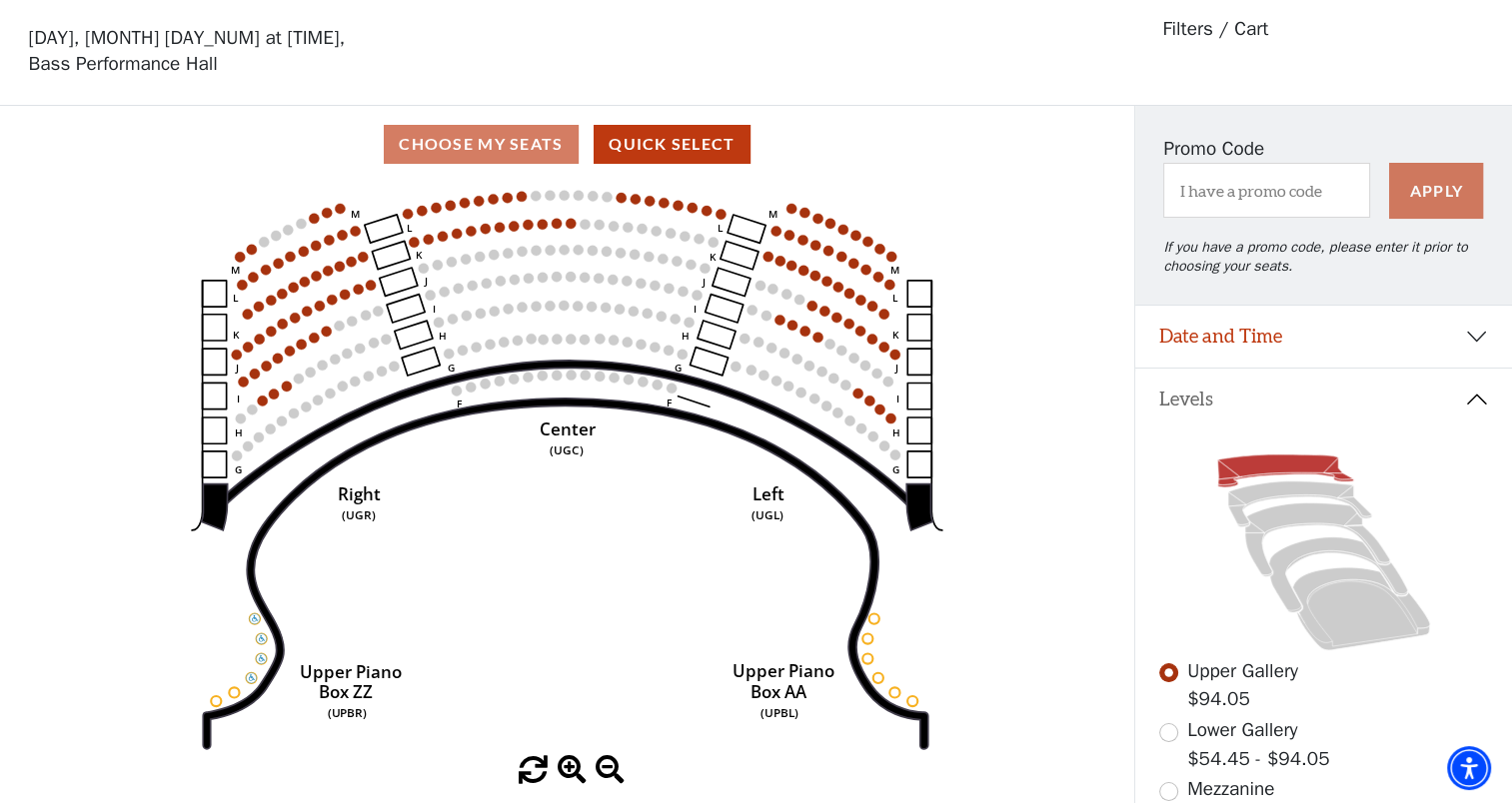 scroll, scrollTop: 92, scrollLeft: 0, axis: vertical 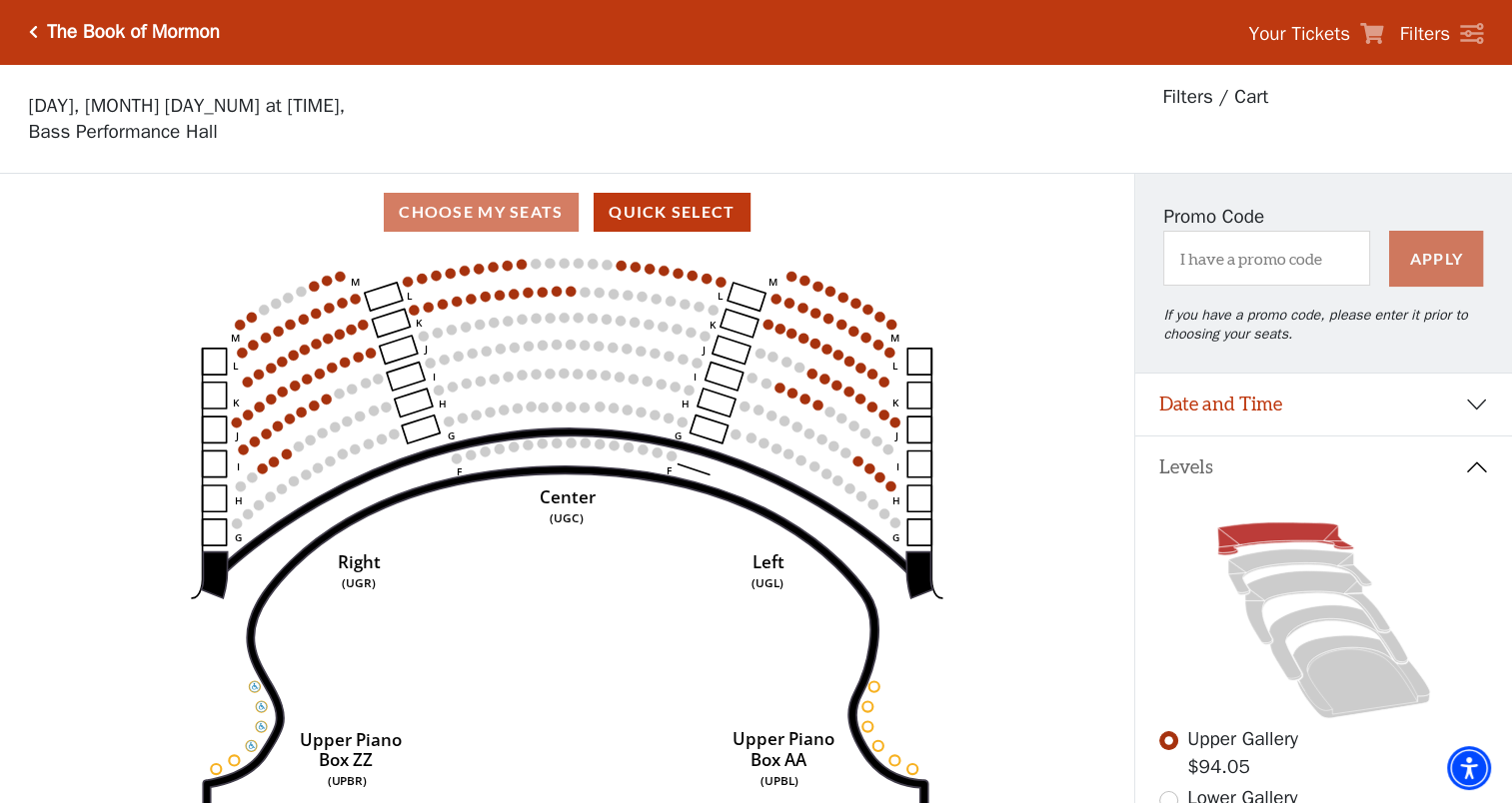 click on "The Book of Mormon" at bounding box center [129, 32] 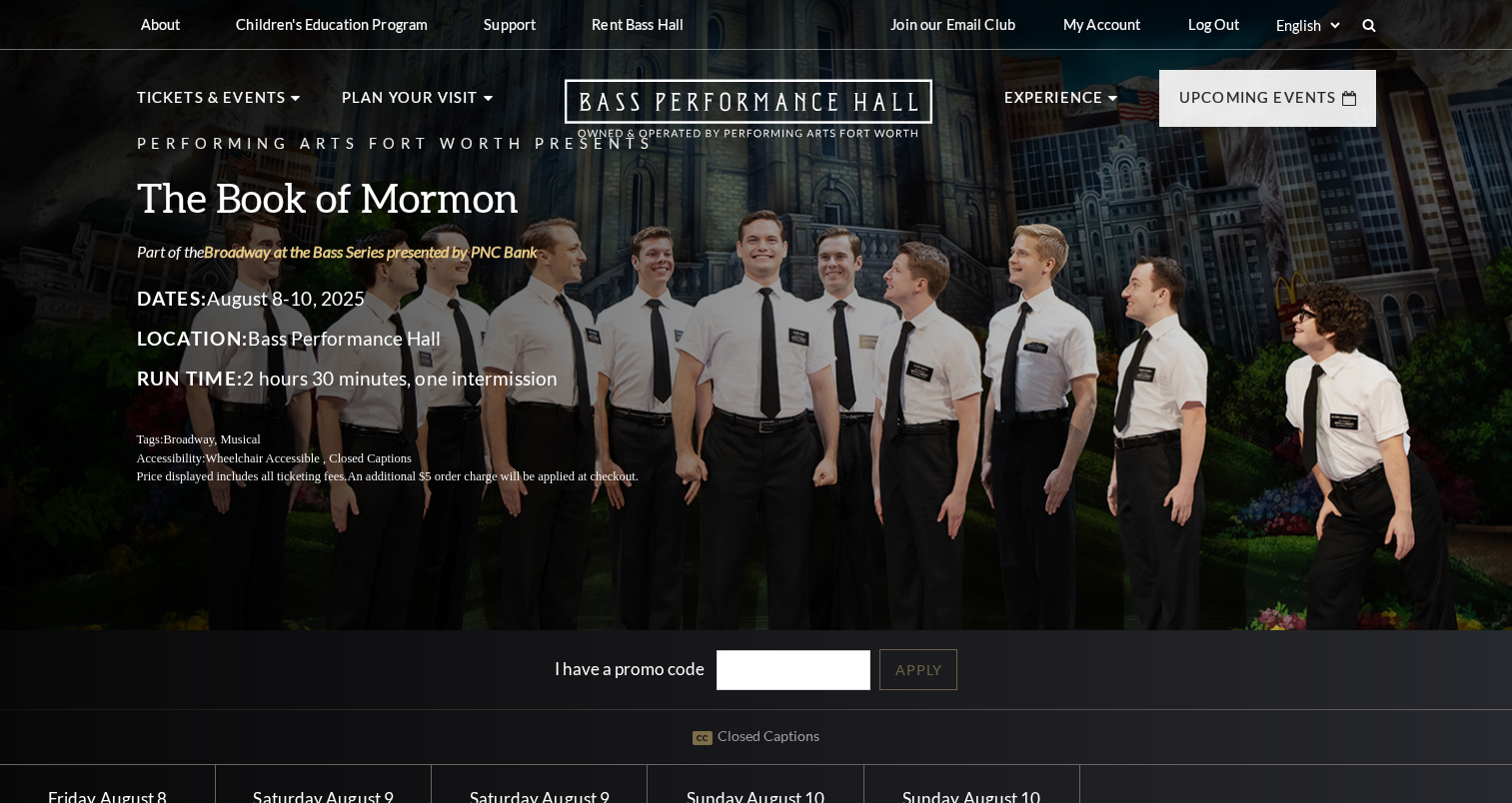 scroll, scrollTop: 0, scrollLeft: 0, axis: both 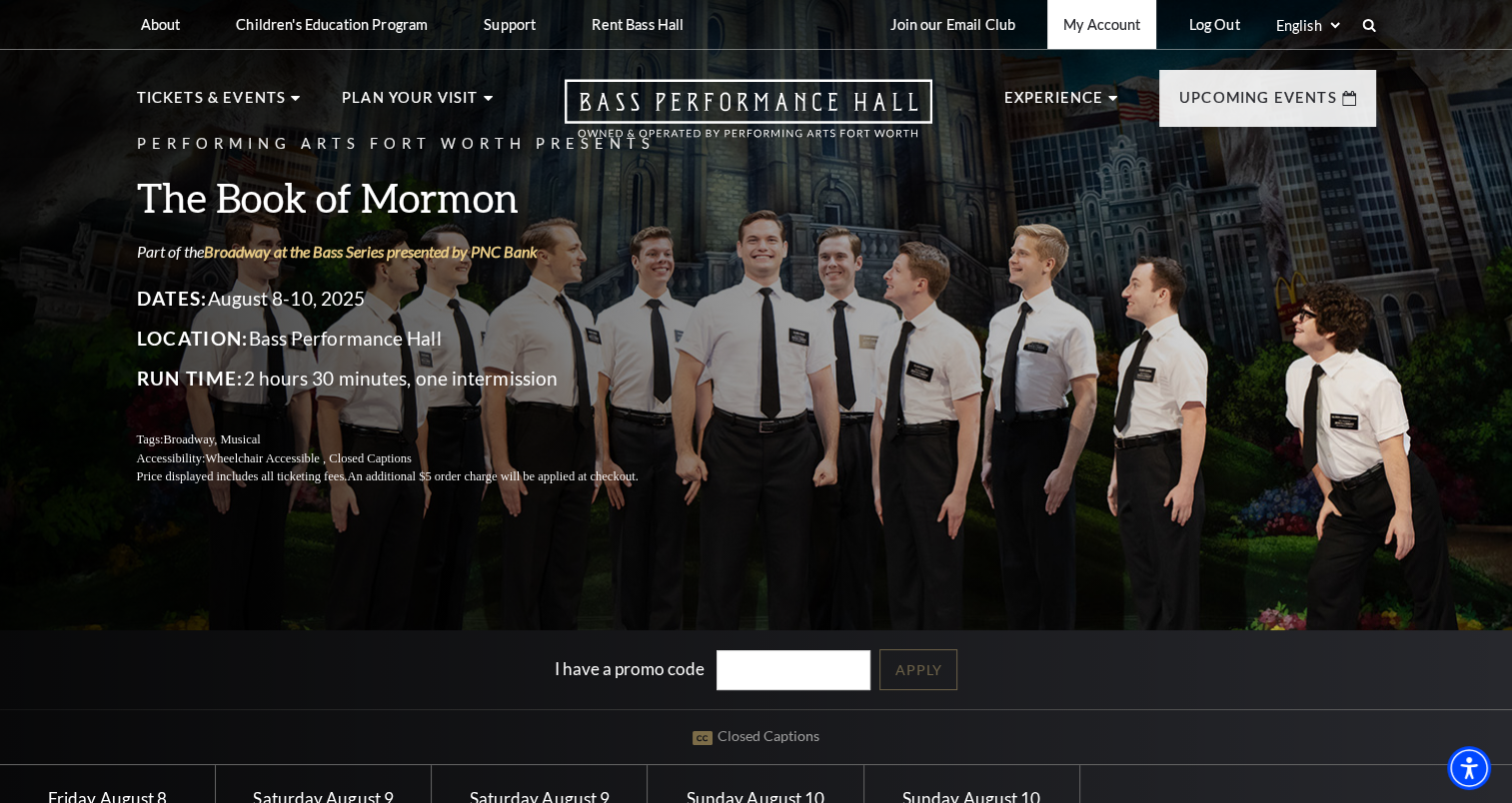 click on "My Account" at bounding box center [1101, 24] 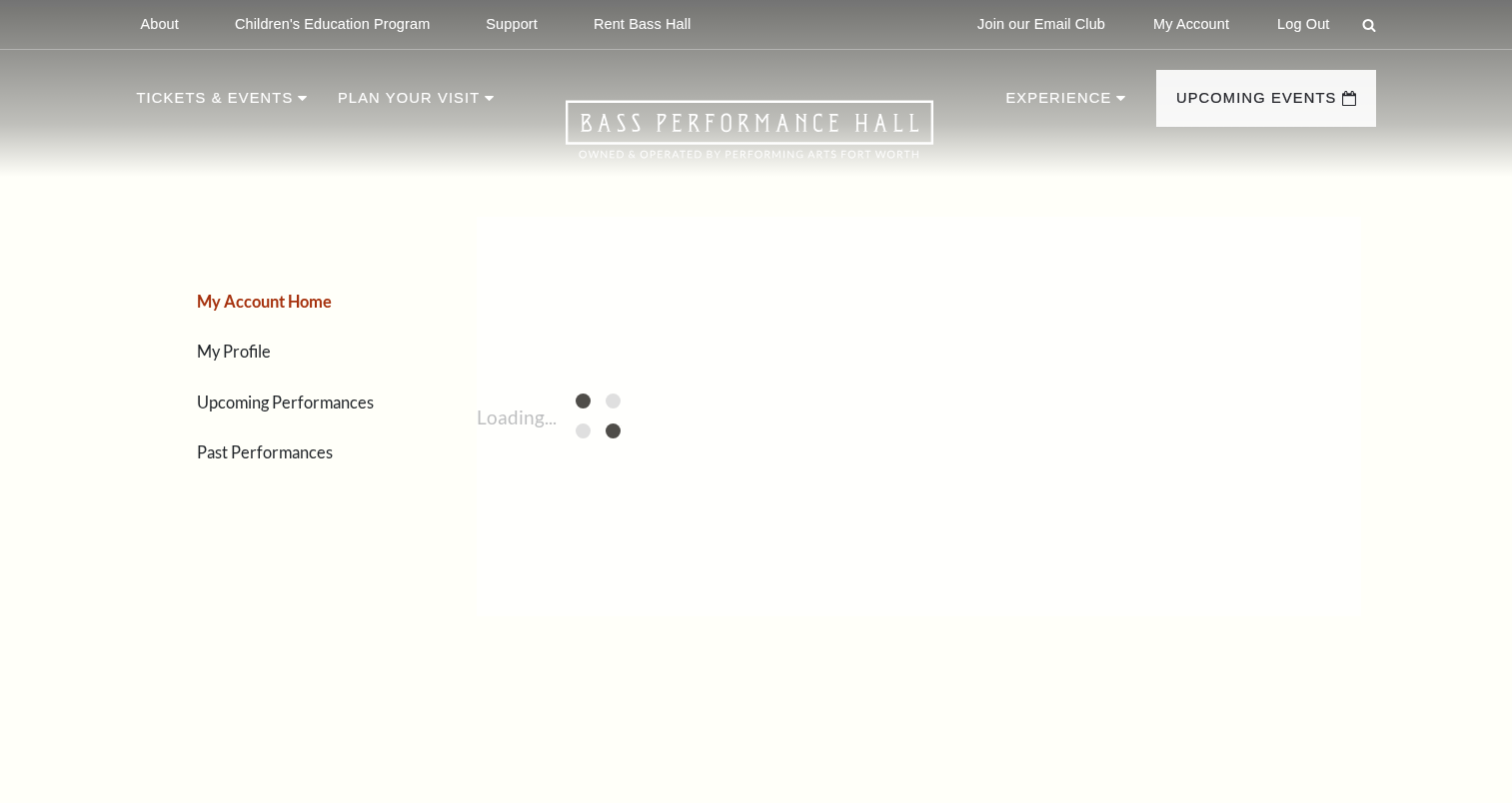 scroll, scrollTop: 0, scrollLeft: 0, axis: both 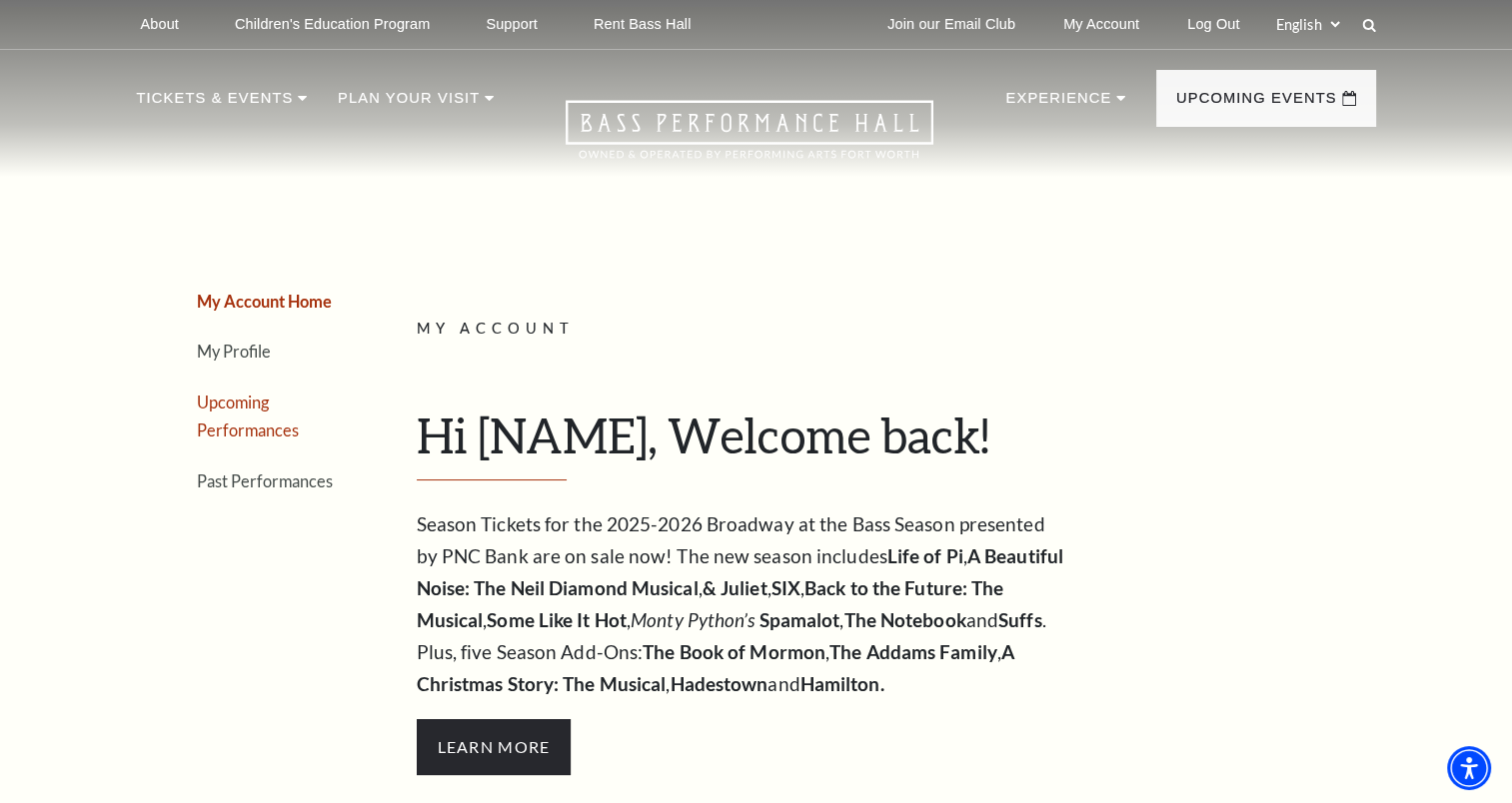 click on "Upcoming Performances" at bounding box center (248, 416) 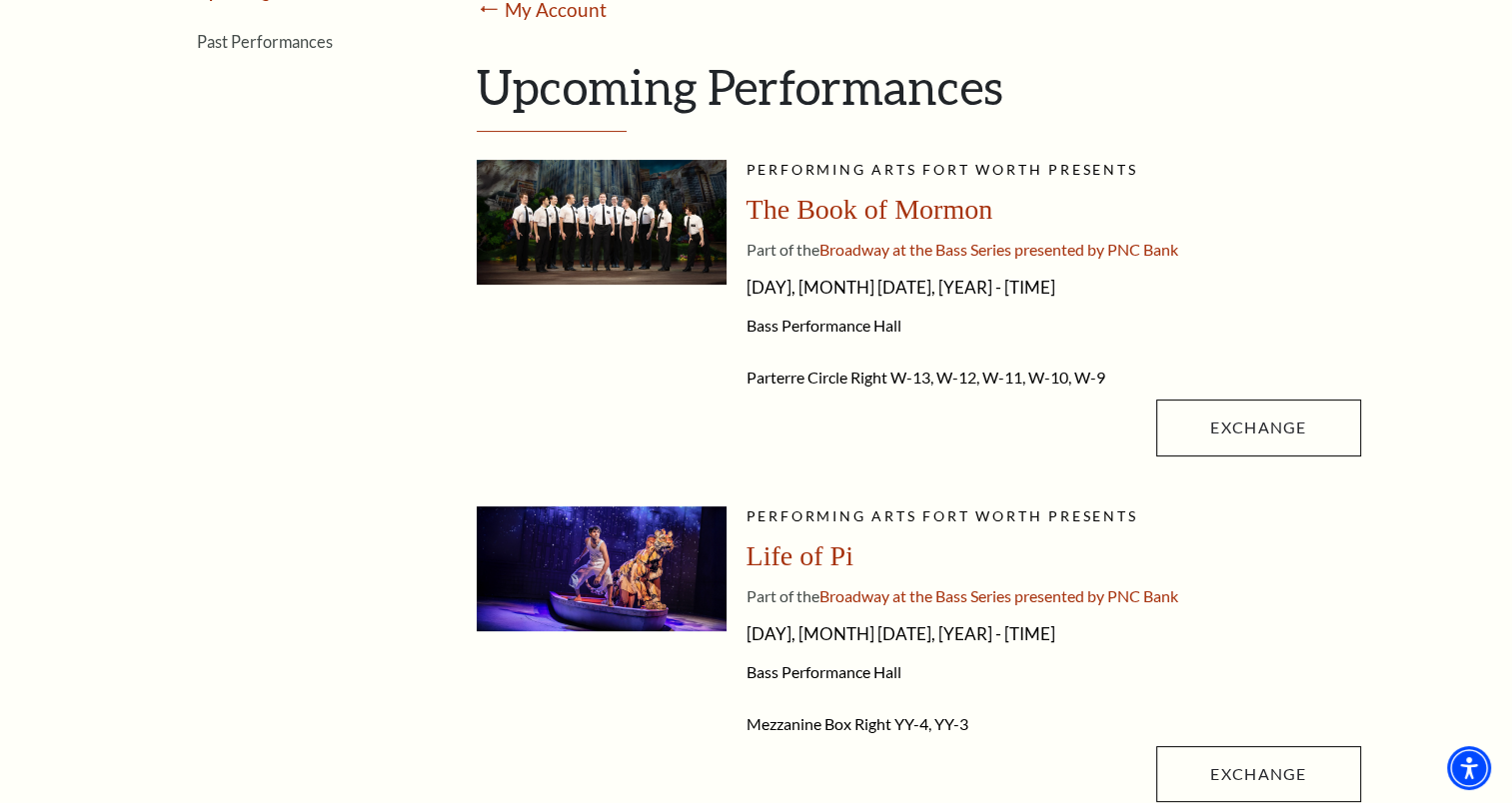 scroll, scrollTop: 414, scrollLeft: 0, axis: vertical 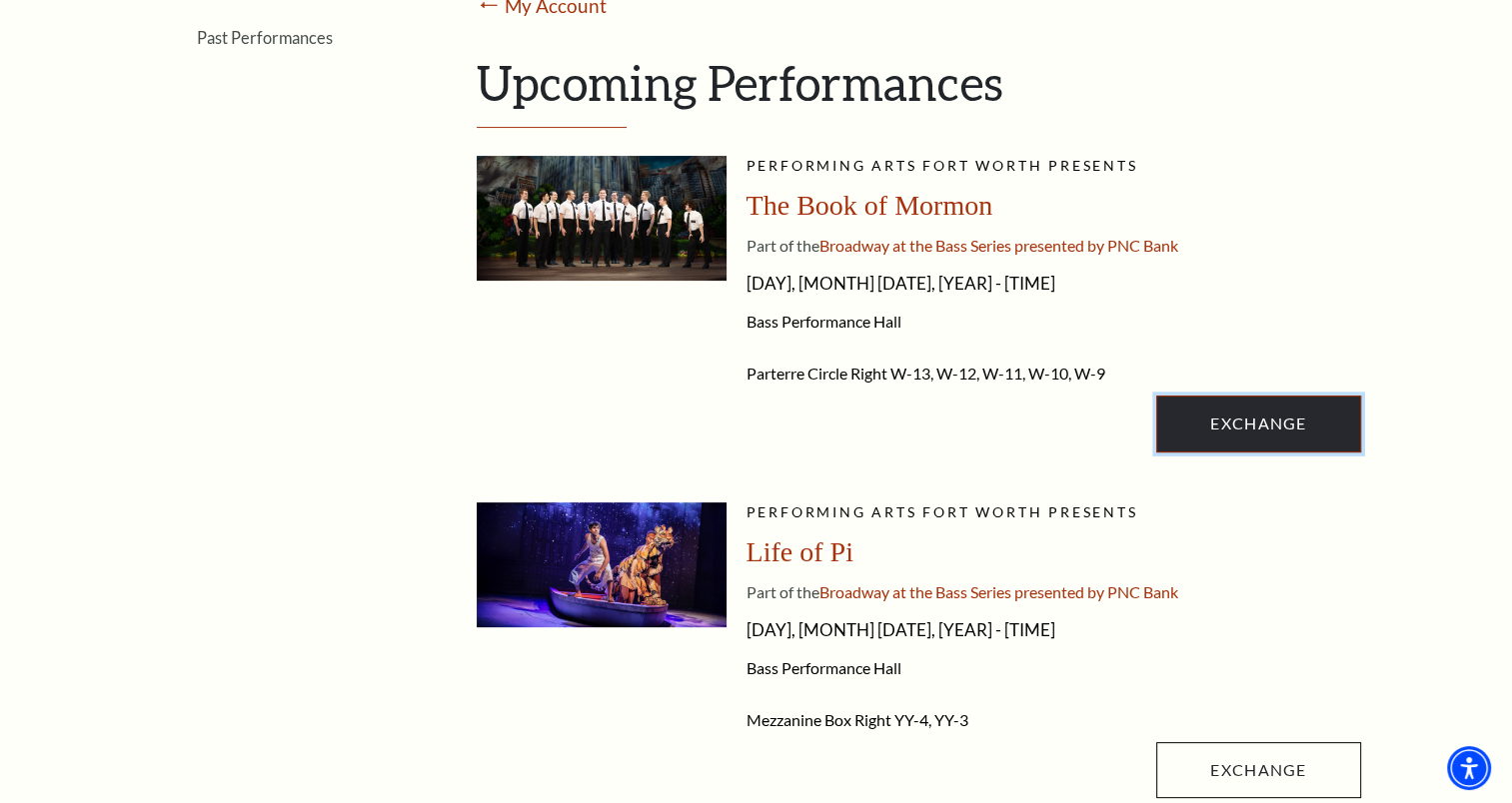 click on "Exchange" at bounding box center [1258, 423] 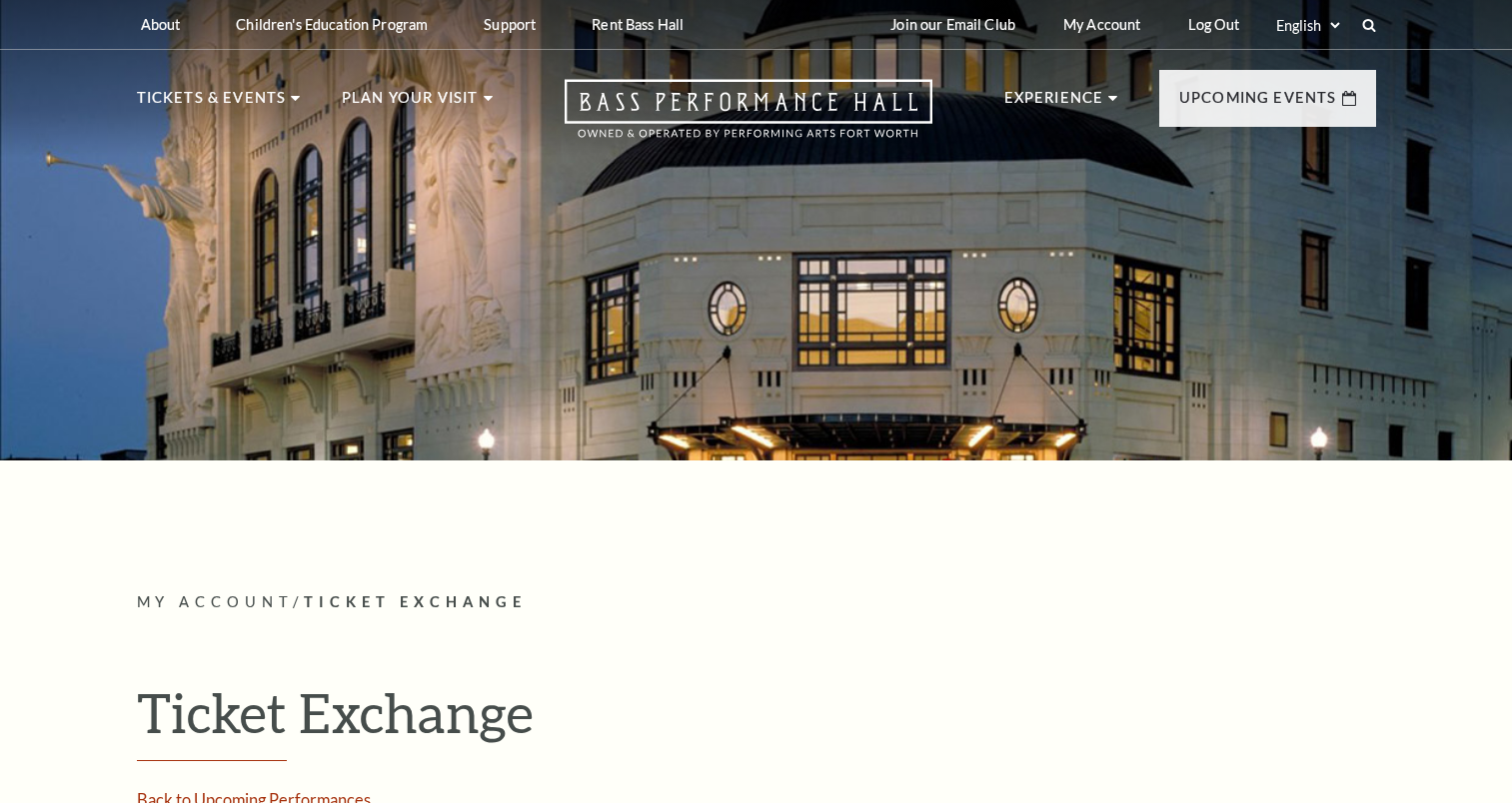 scroll, scrollTop: 0, scrollLeft: 0, axis: both 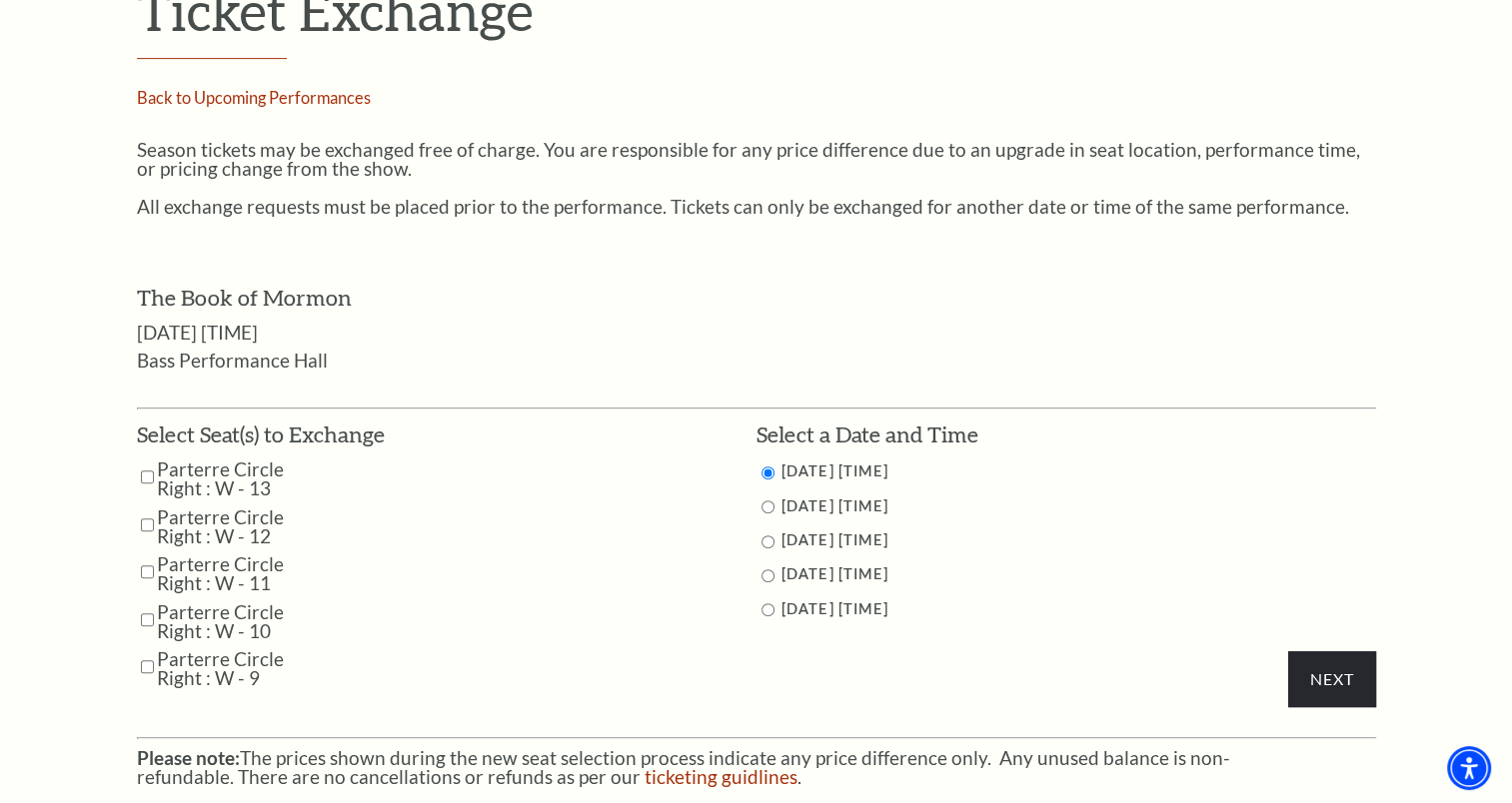click at bounding box center [147, 476] 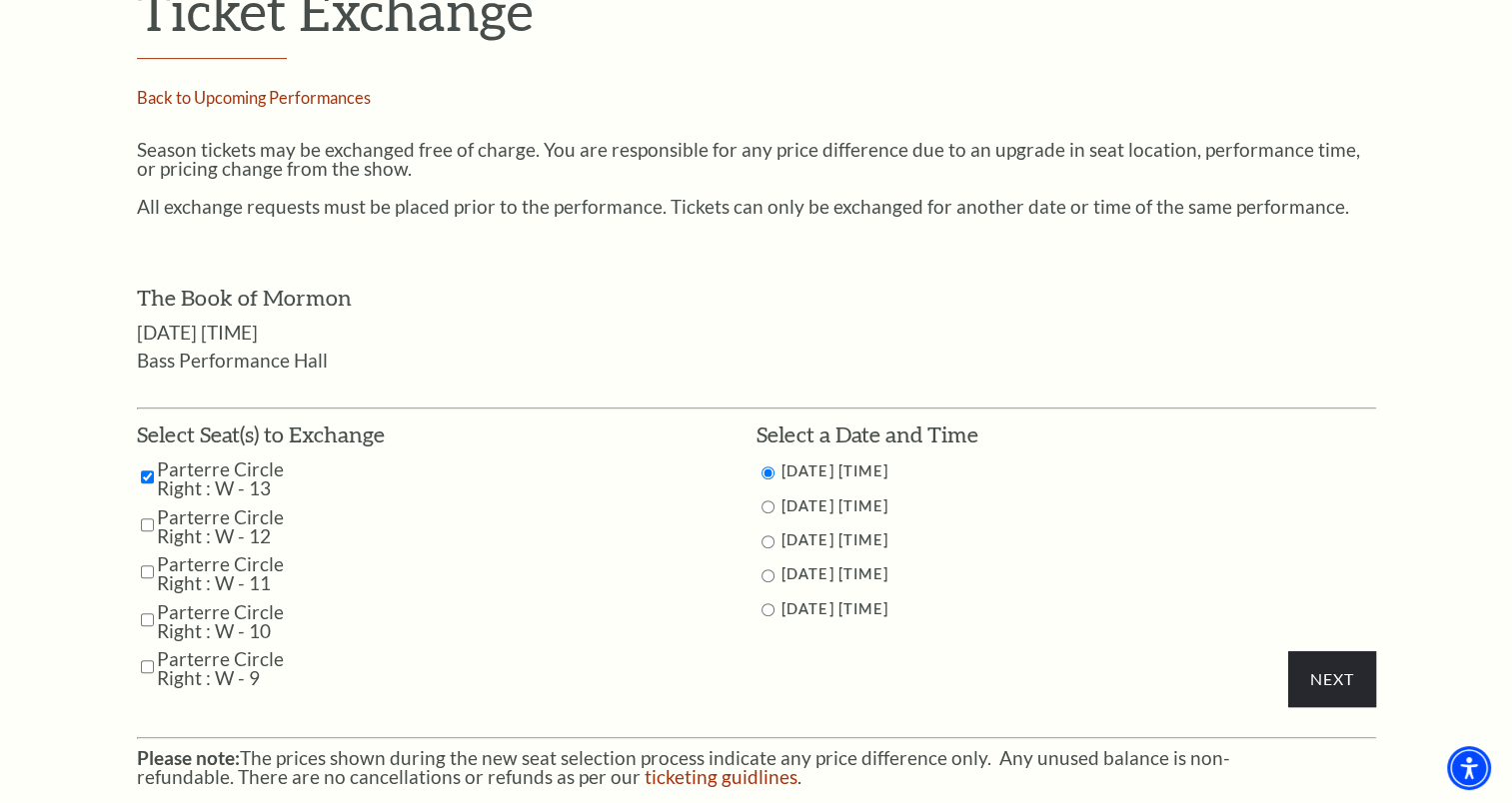 click at bounding box center (147, 524) 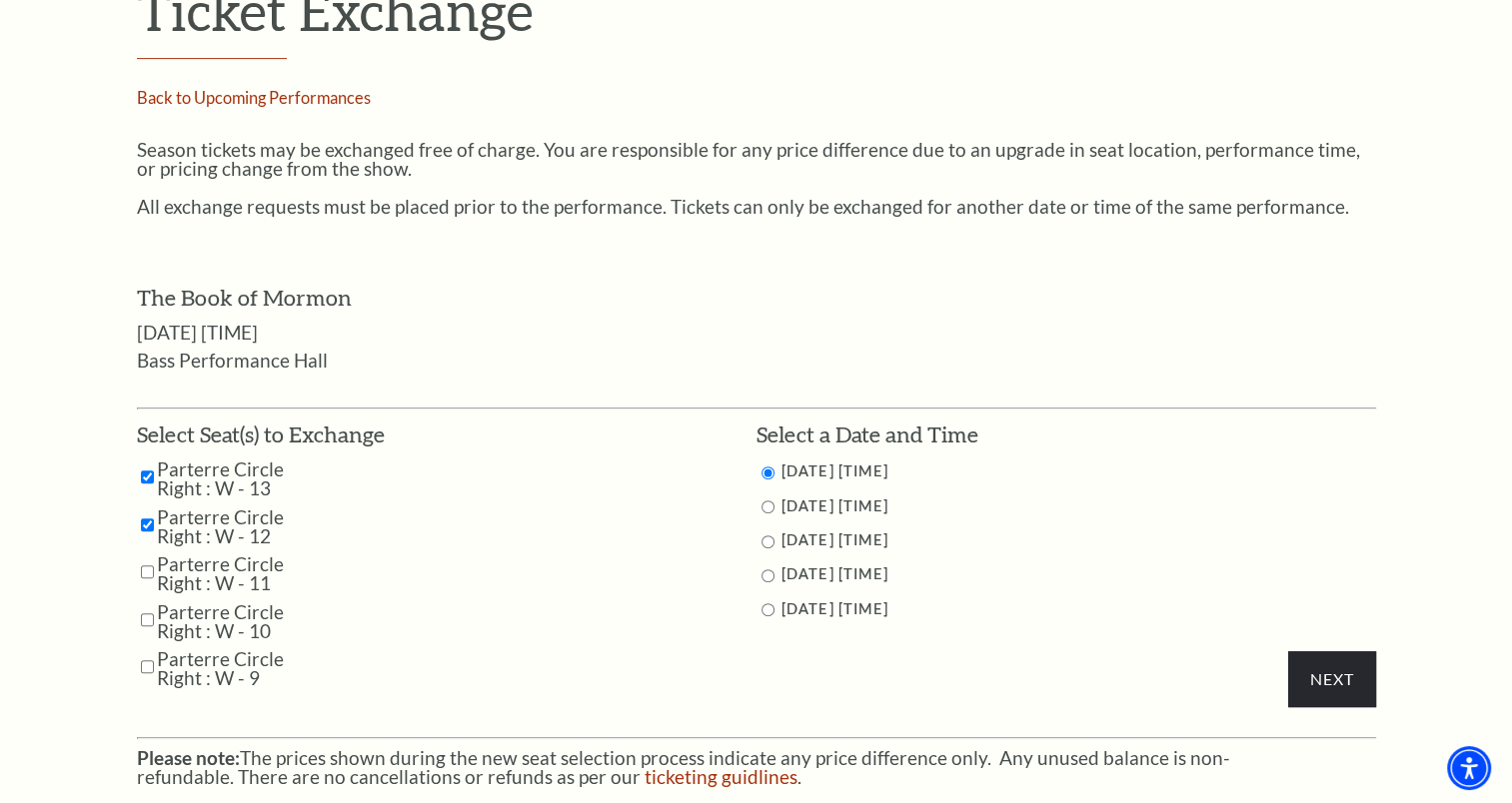 click at bounding box center [147, 571] 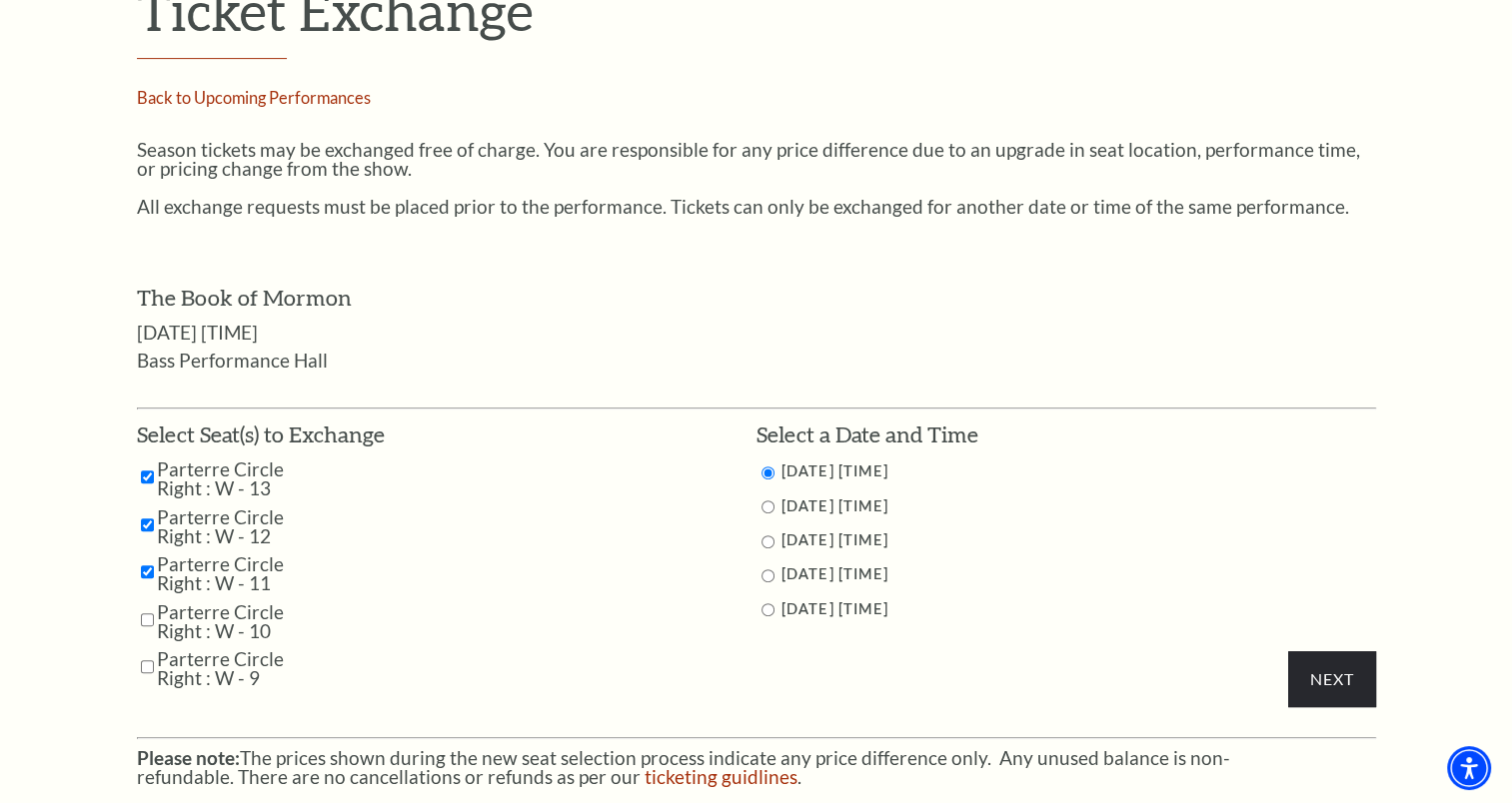 click at bounding box center [147, 619] 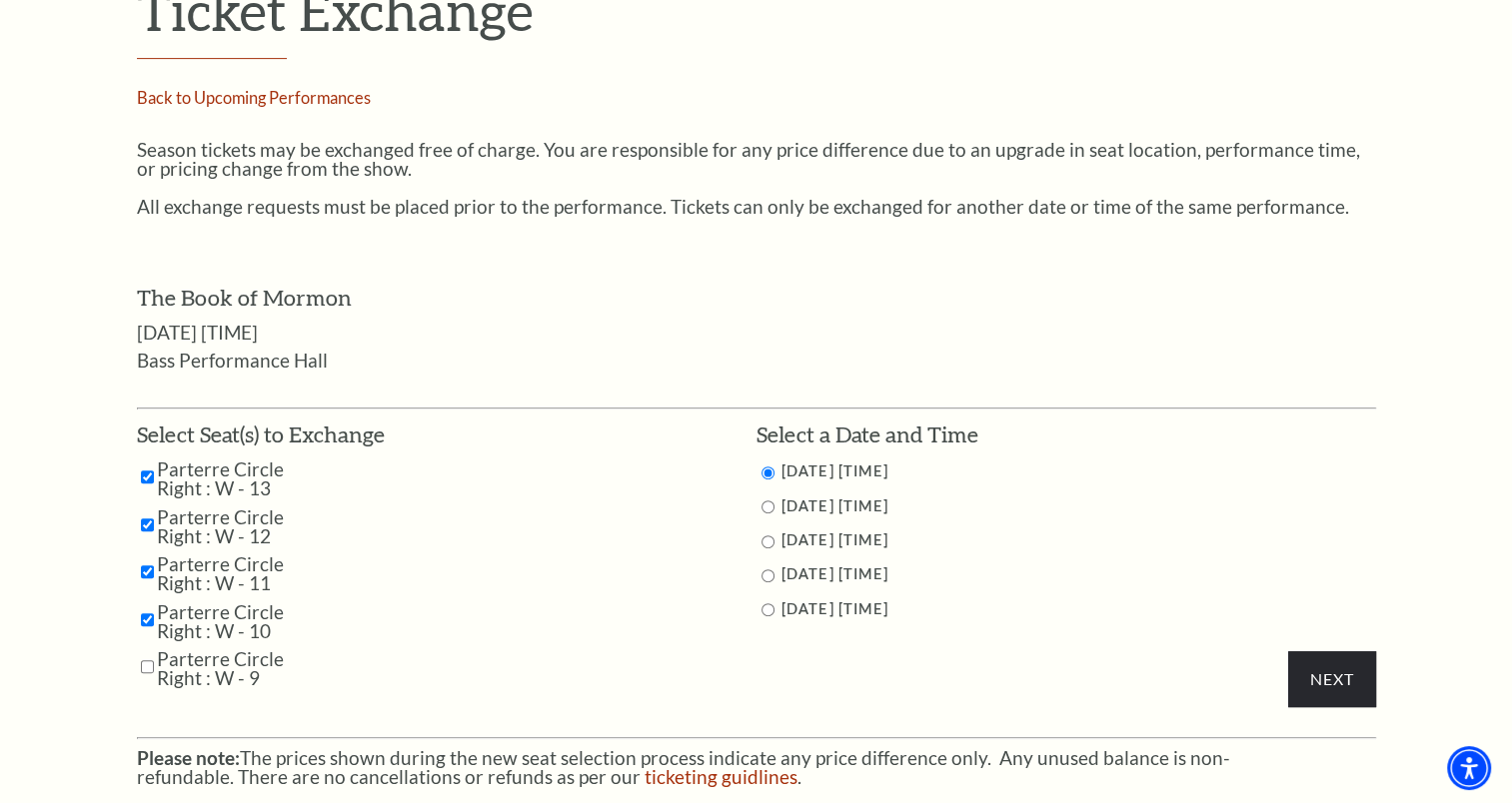 click at bounding box center [147, 666] 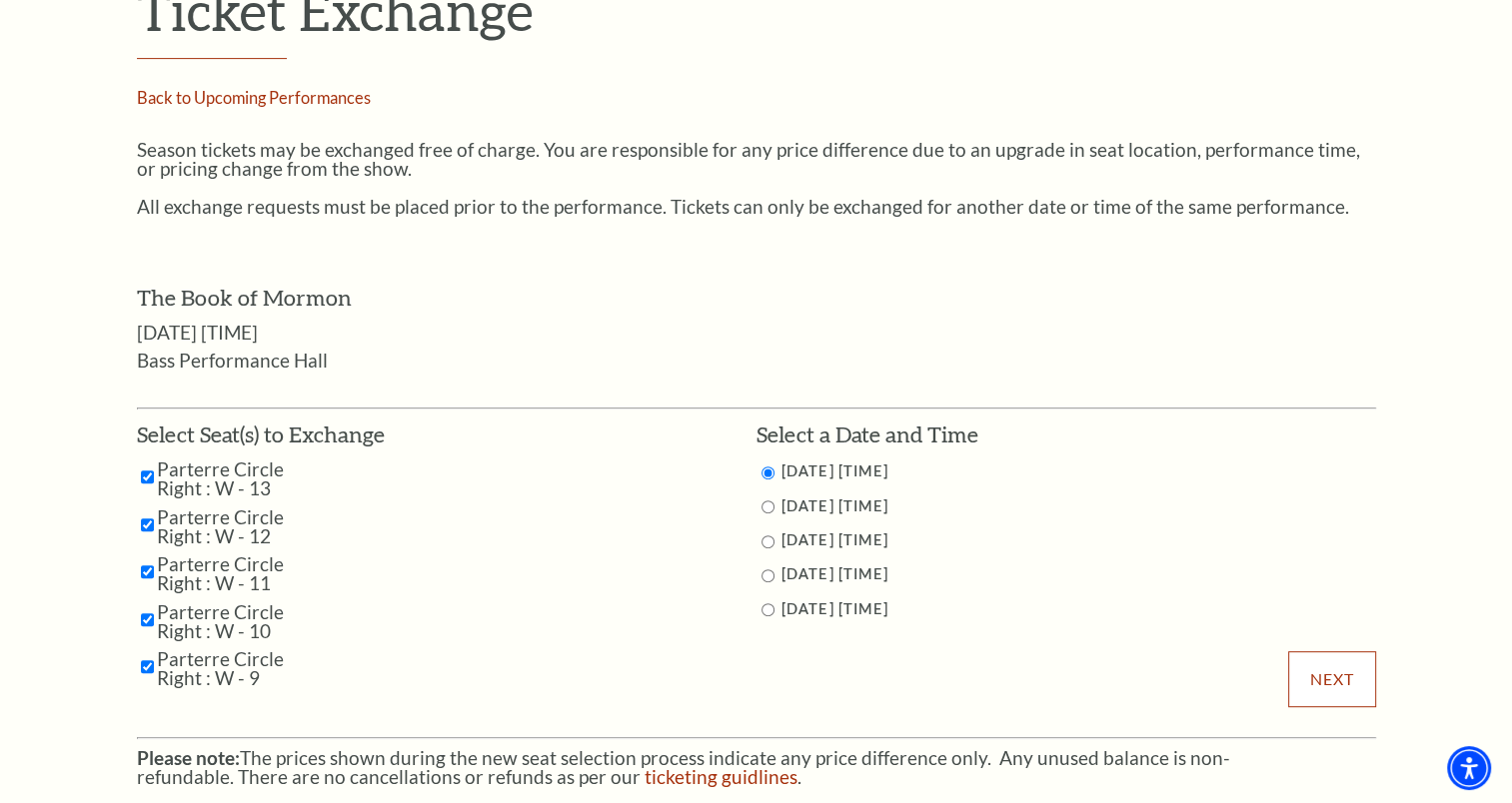click on "Next" at bounding box center (1331, 679) 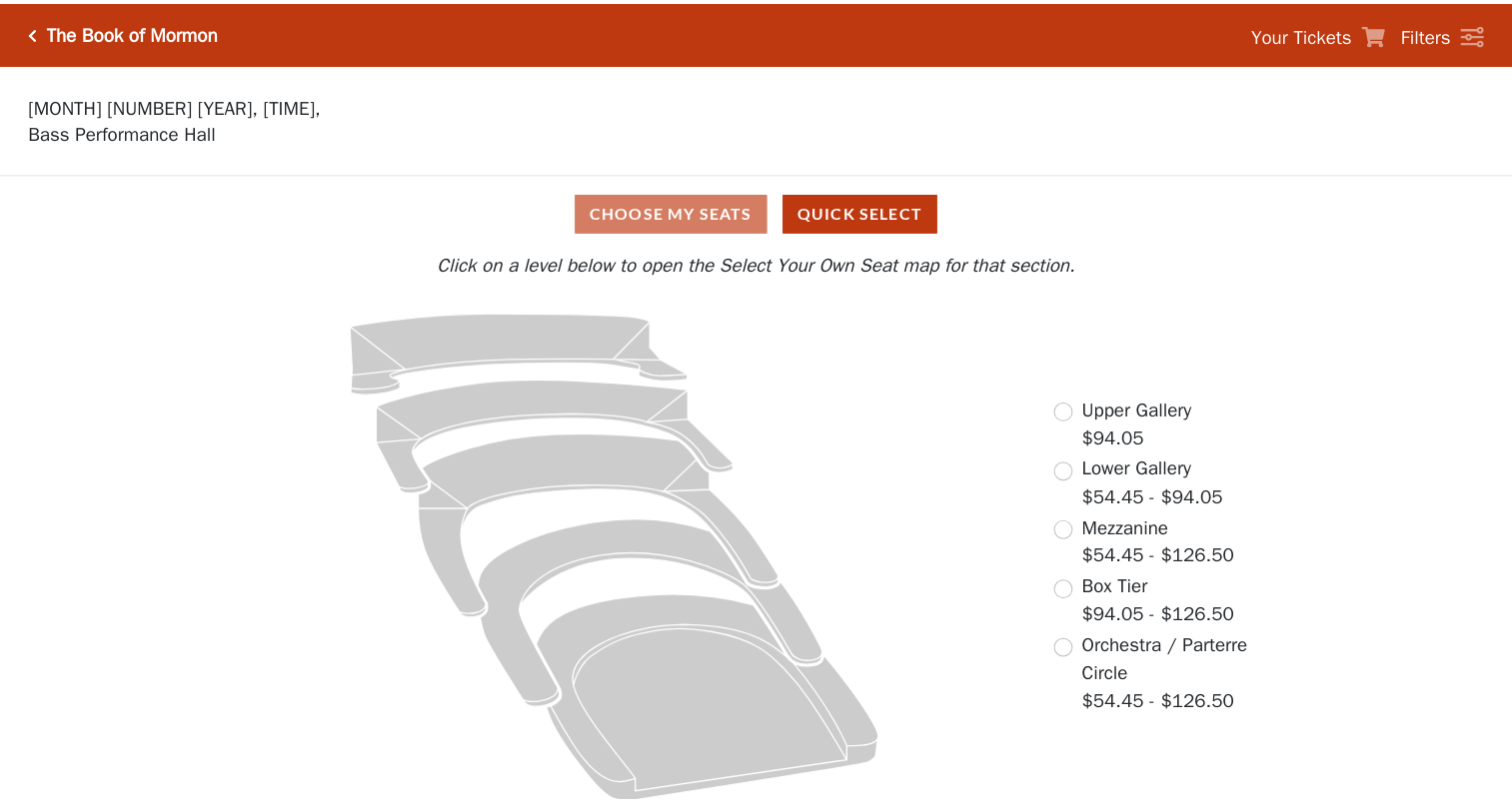 scroll, scrollTop: 0, scrollLeft: 0, axis: both 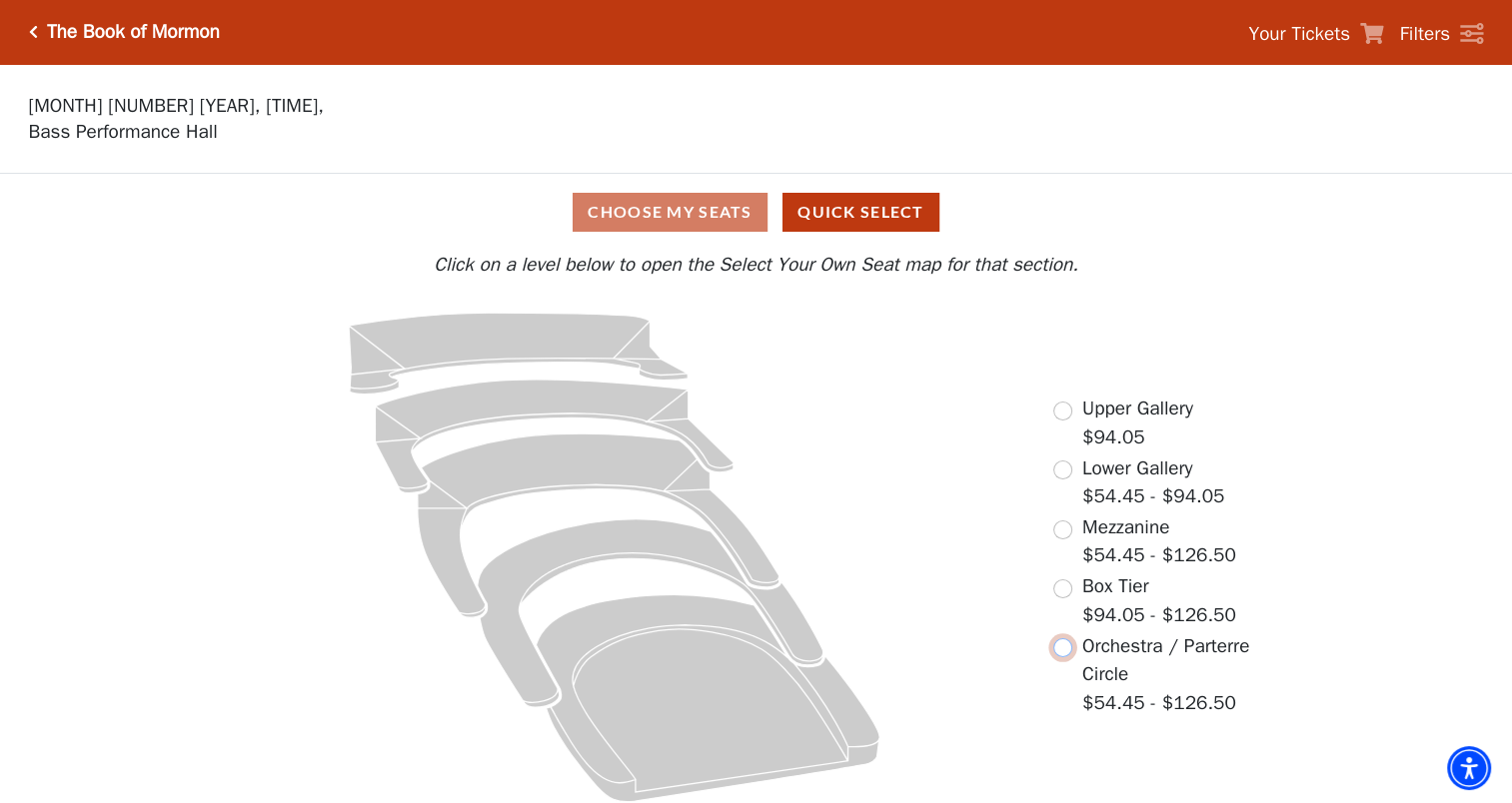 click at bounding box center (1062, 647) 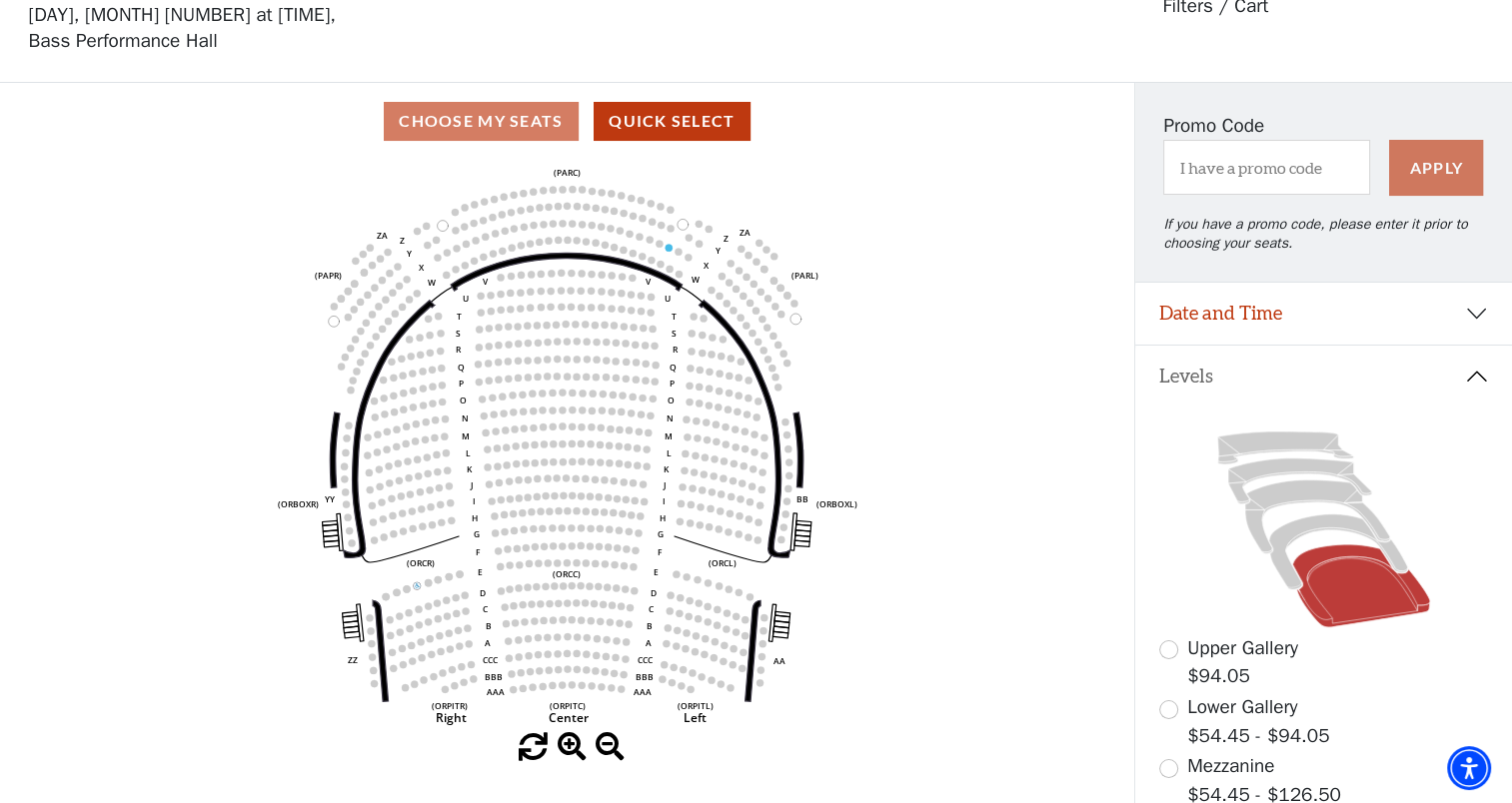 scroll, scrollTop: 92, scrollLeft: 0, axis: vertical 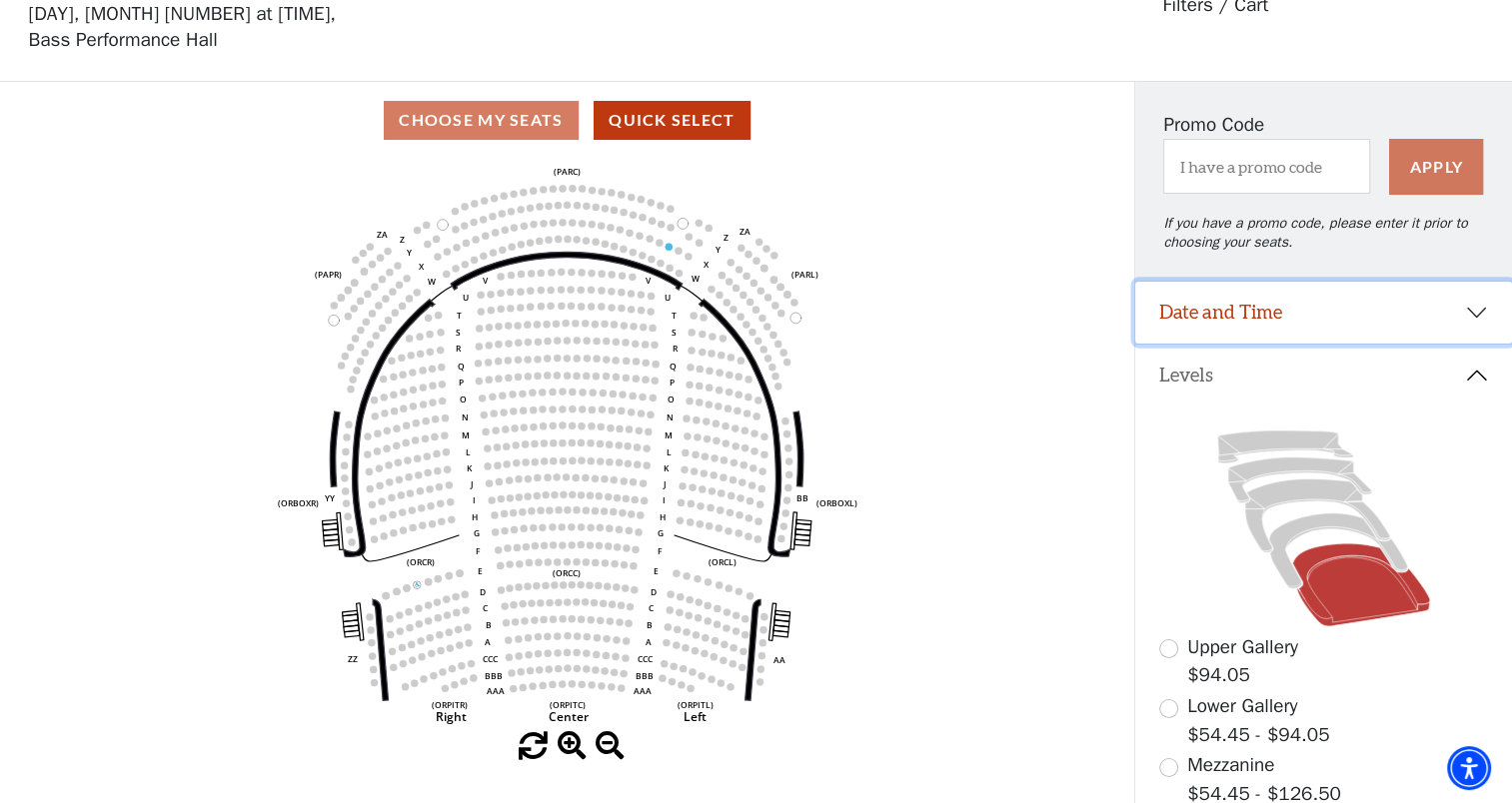 click on "Date and Time" at bounding box center (1323, 313) 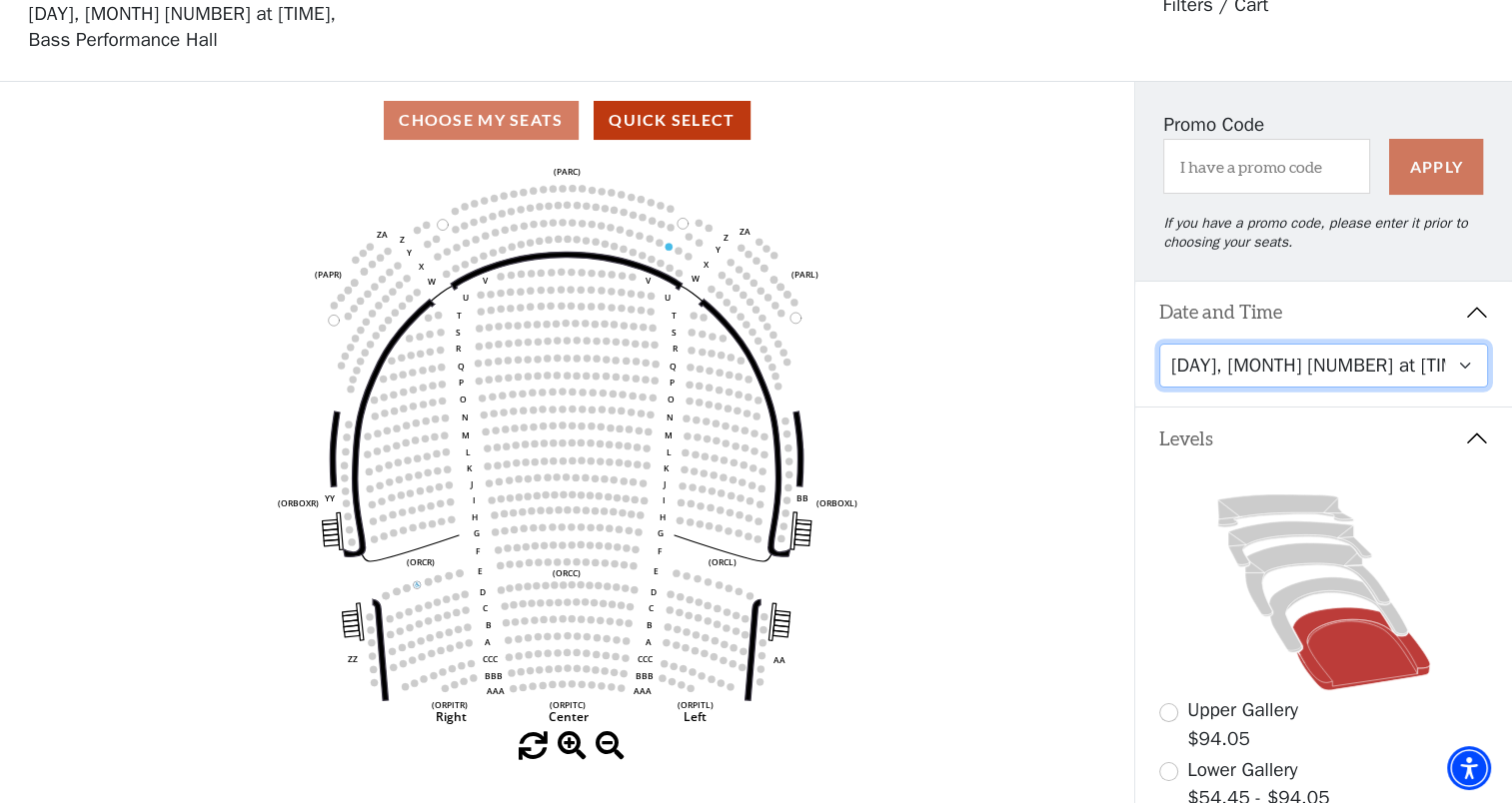 click on "Friday, August 8 at 7:30 PM Saturday, August 9 at 1:30 PM Saturday, August 9 at 7:30 PM Sunday, August 10 at 1:30 PM Sunday, August 10 at 6:30 PM" at bounding box center (1324, 366) 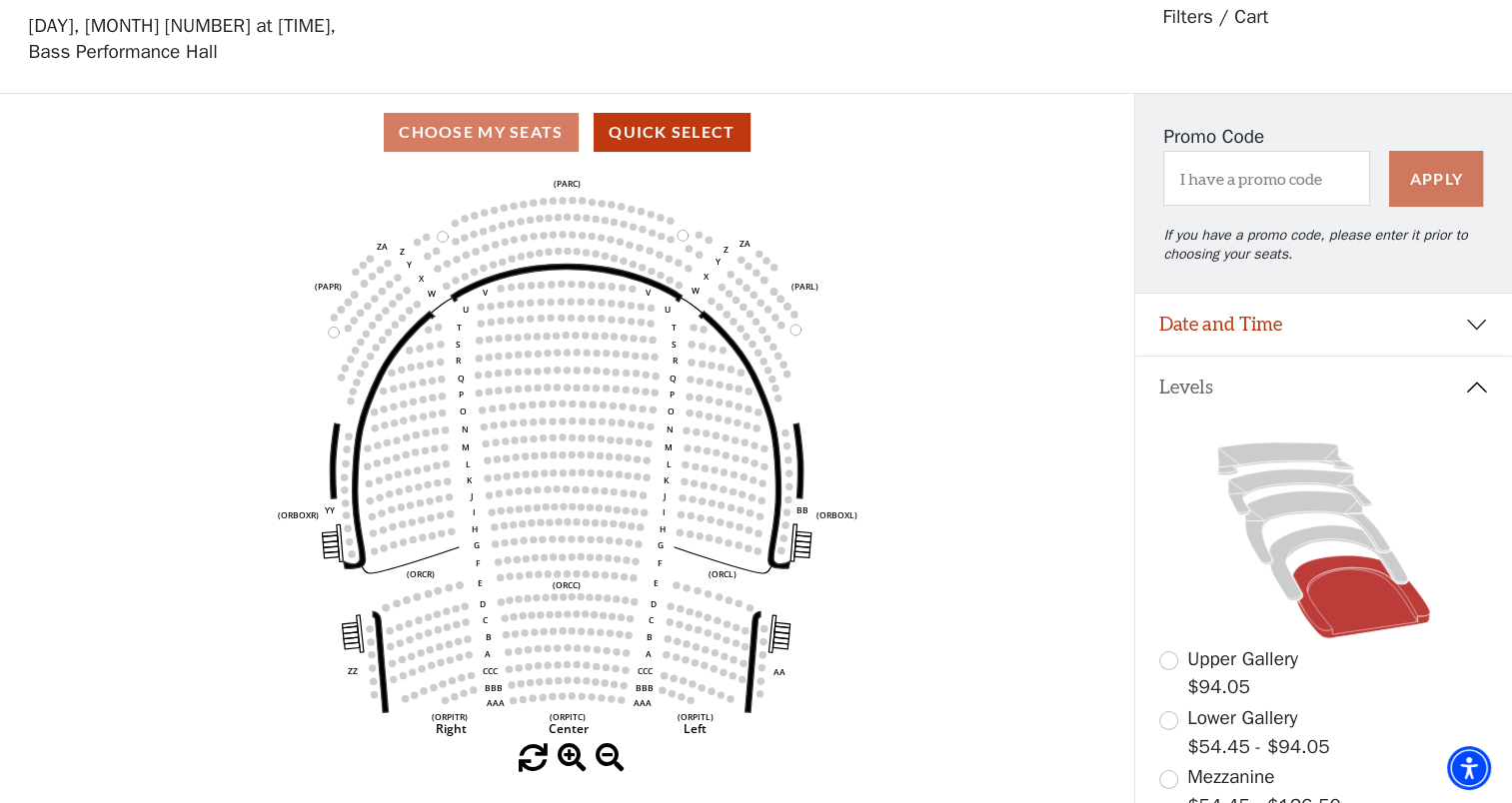 scroll, scrollTop: 92, scrollLeft: 0, axis: vertical 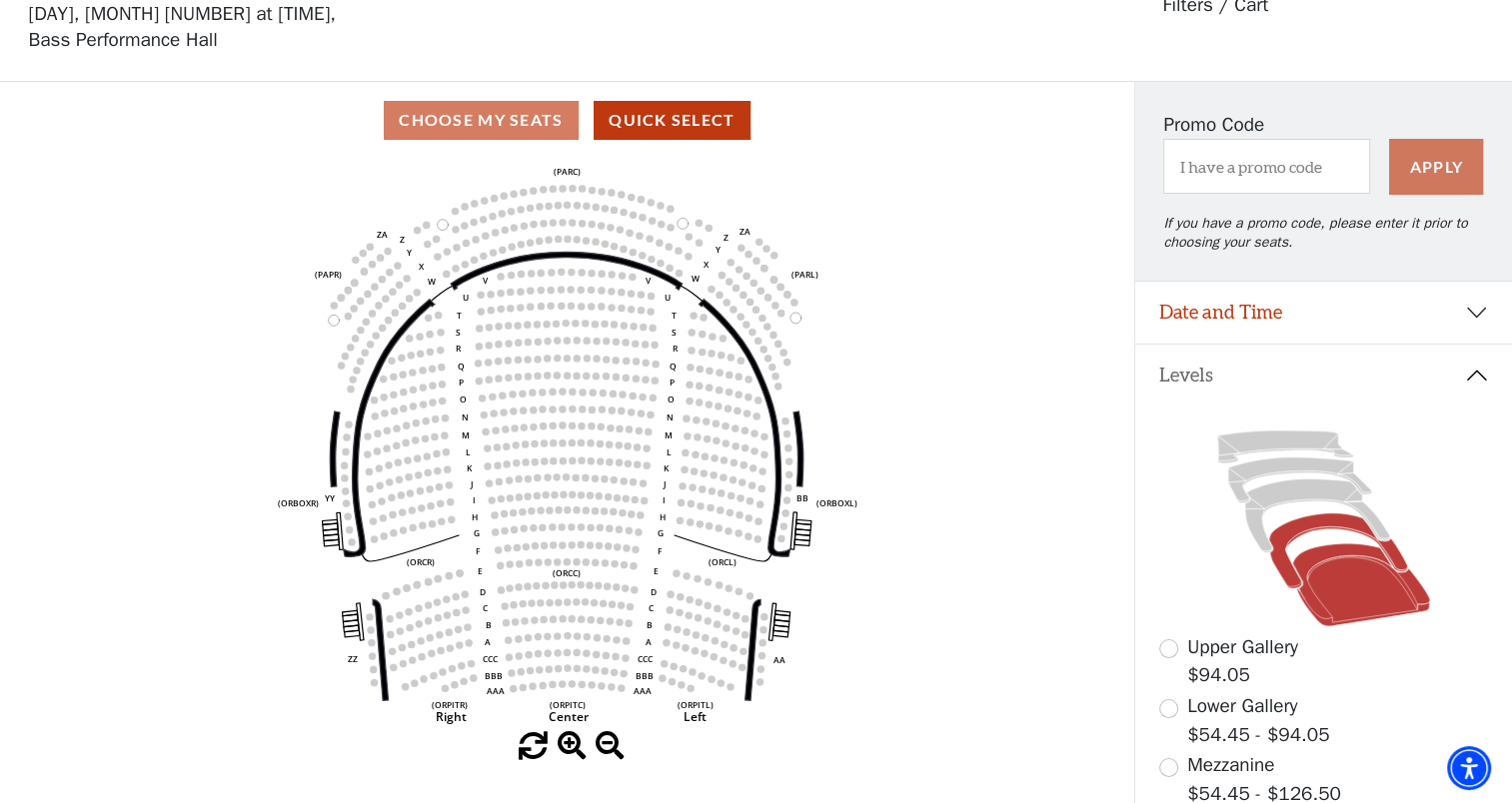 click 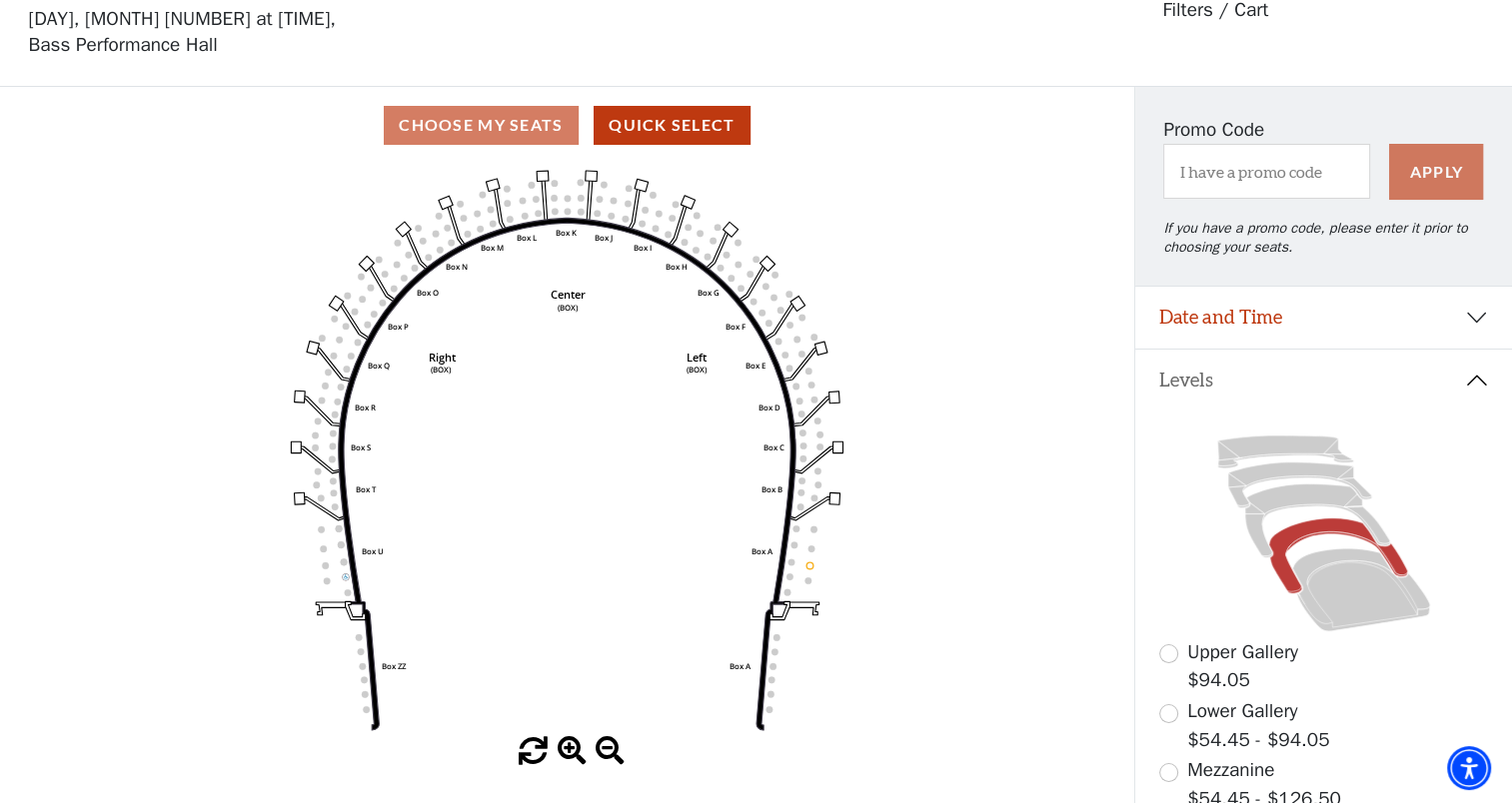 scroll, scrollTop: 92, scrollLeft: 0, axis: vertical 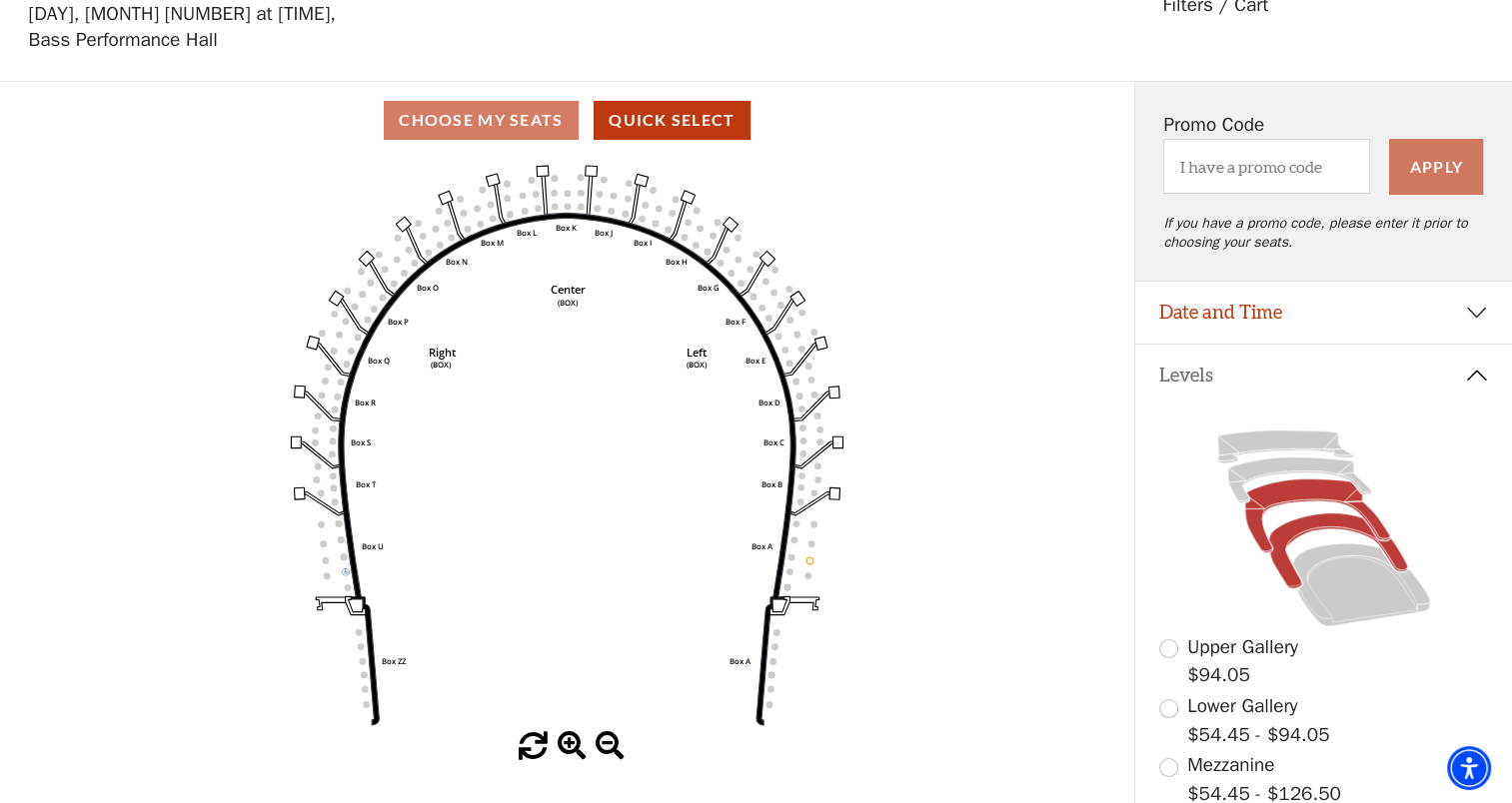 click 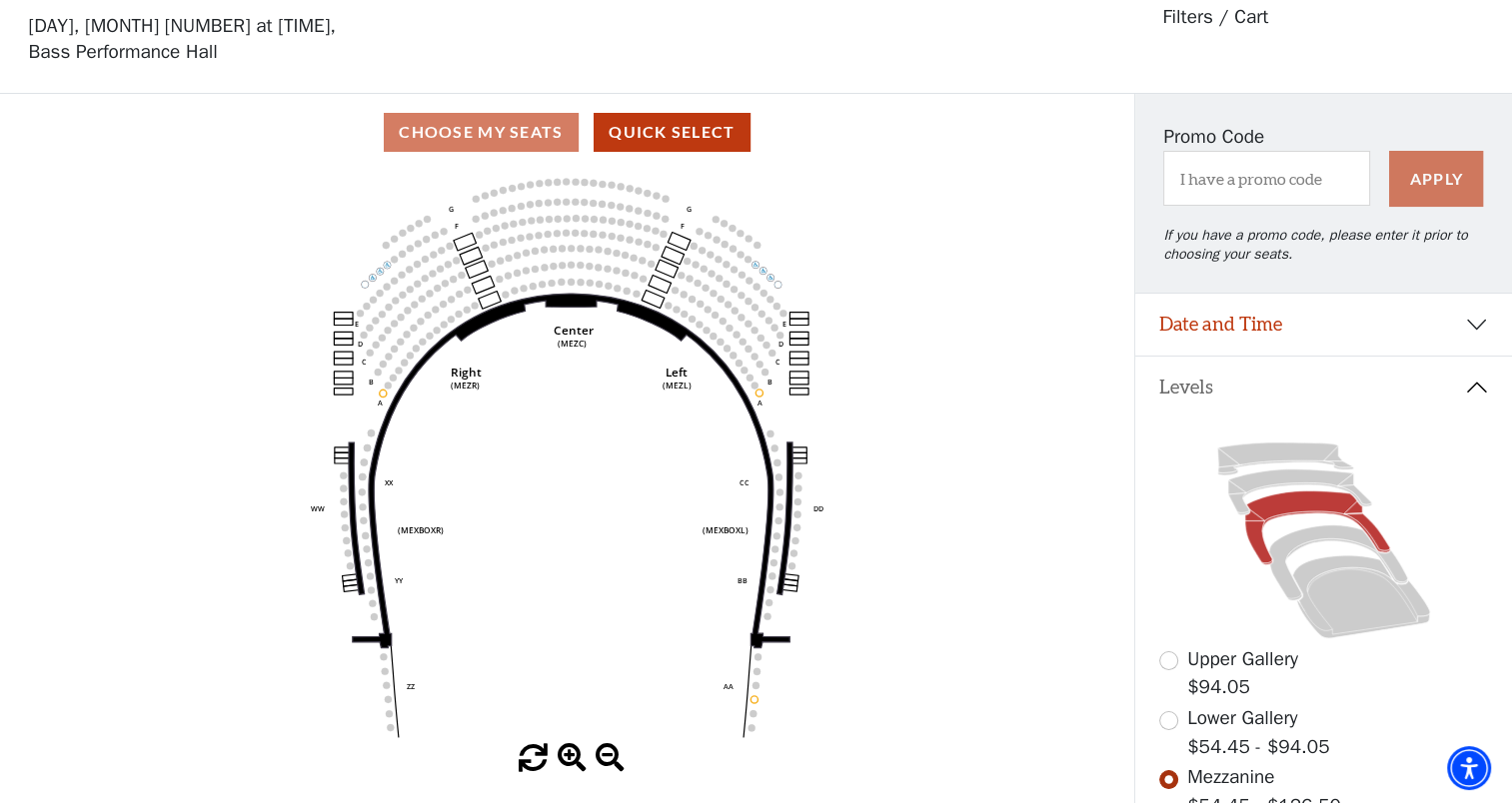 scroll, scrollTop: 92, scrollLeft: 0, axis: vertical 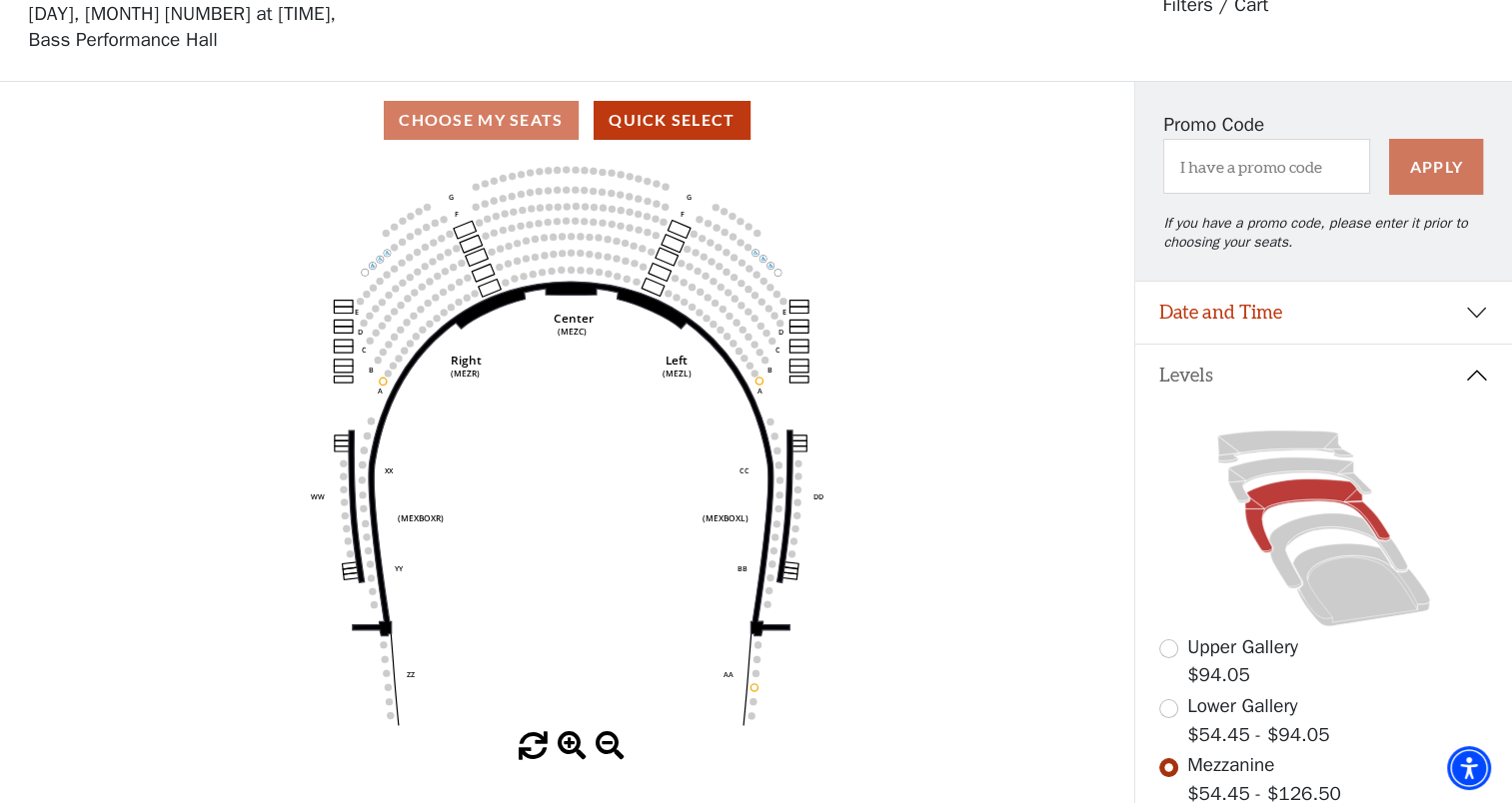 click 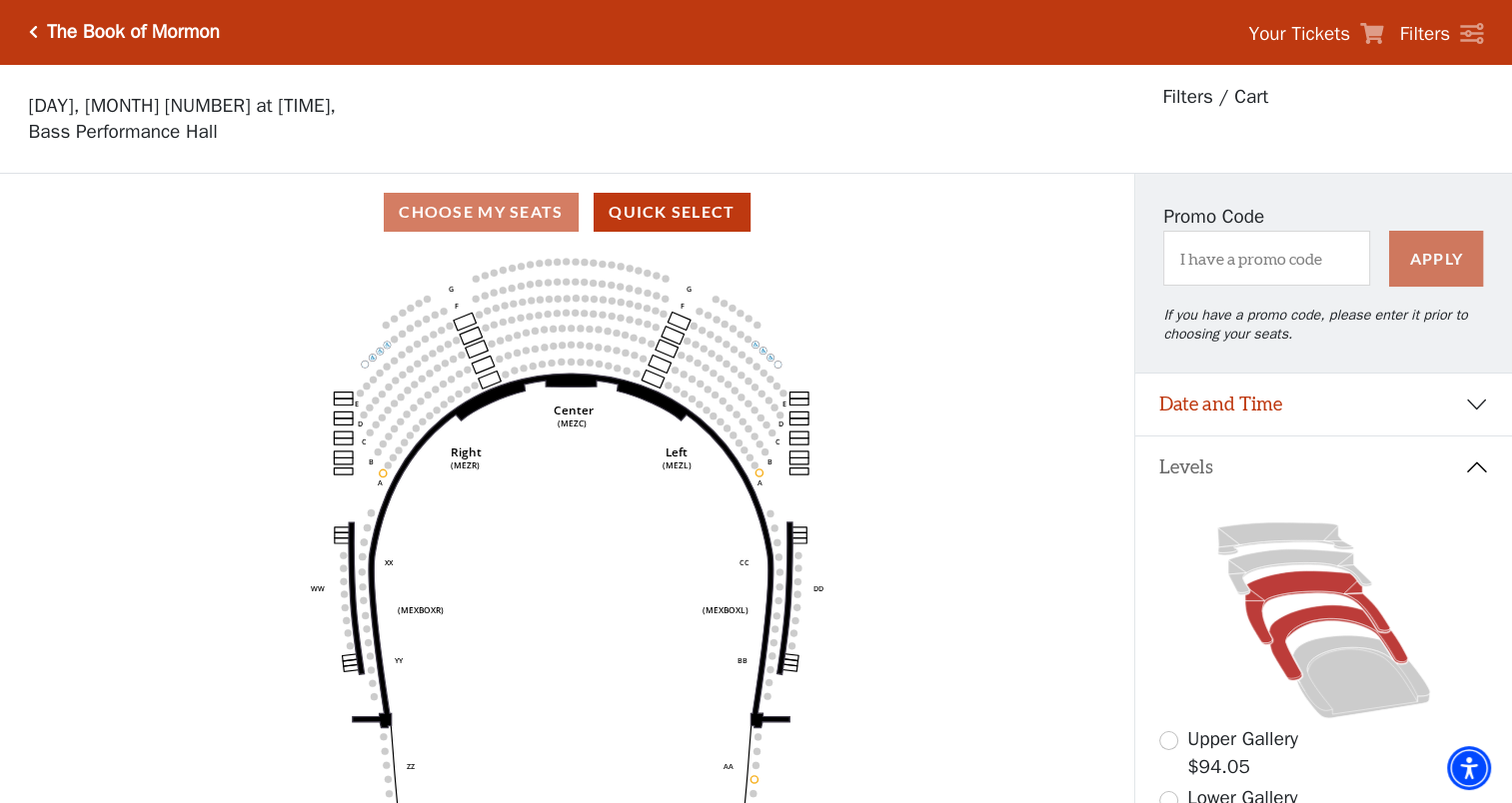 click 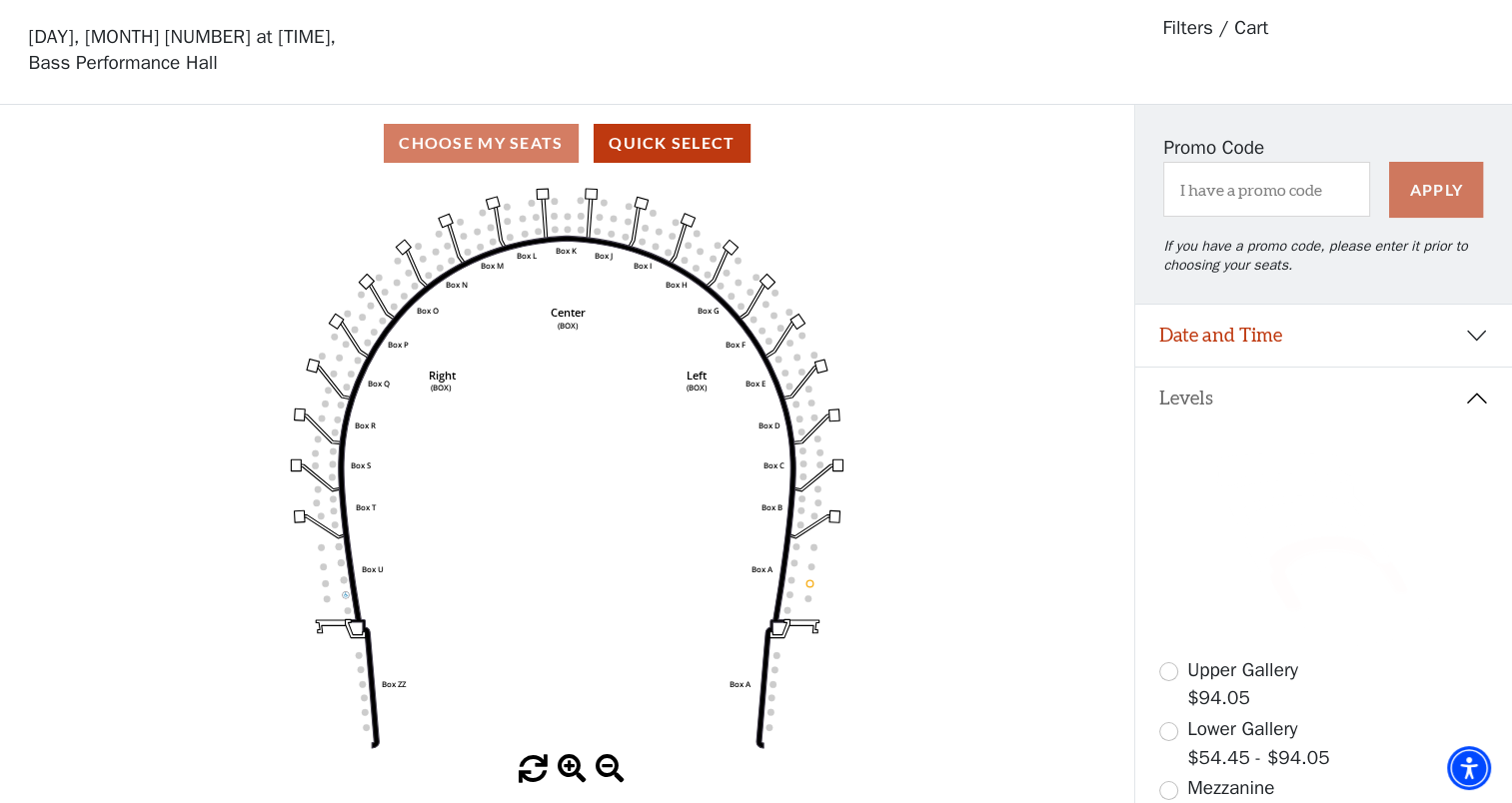 scroll, scrollTop: 92, scrollLeft: 0, axis: vertical 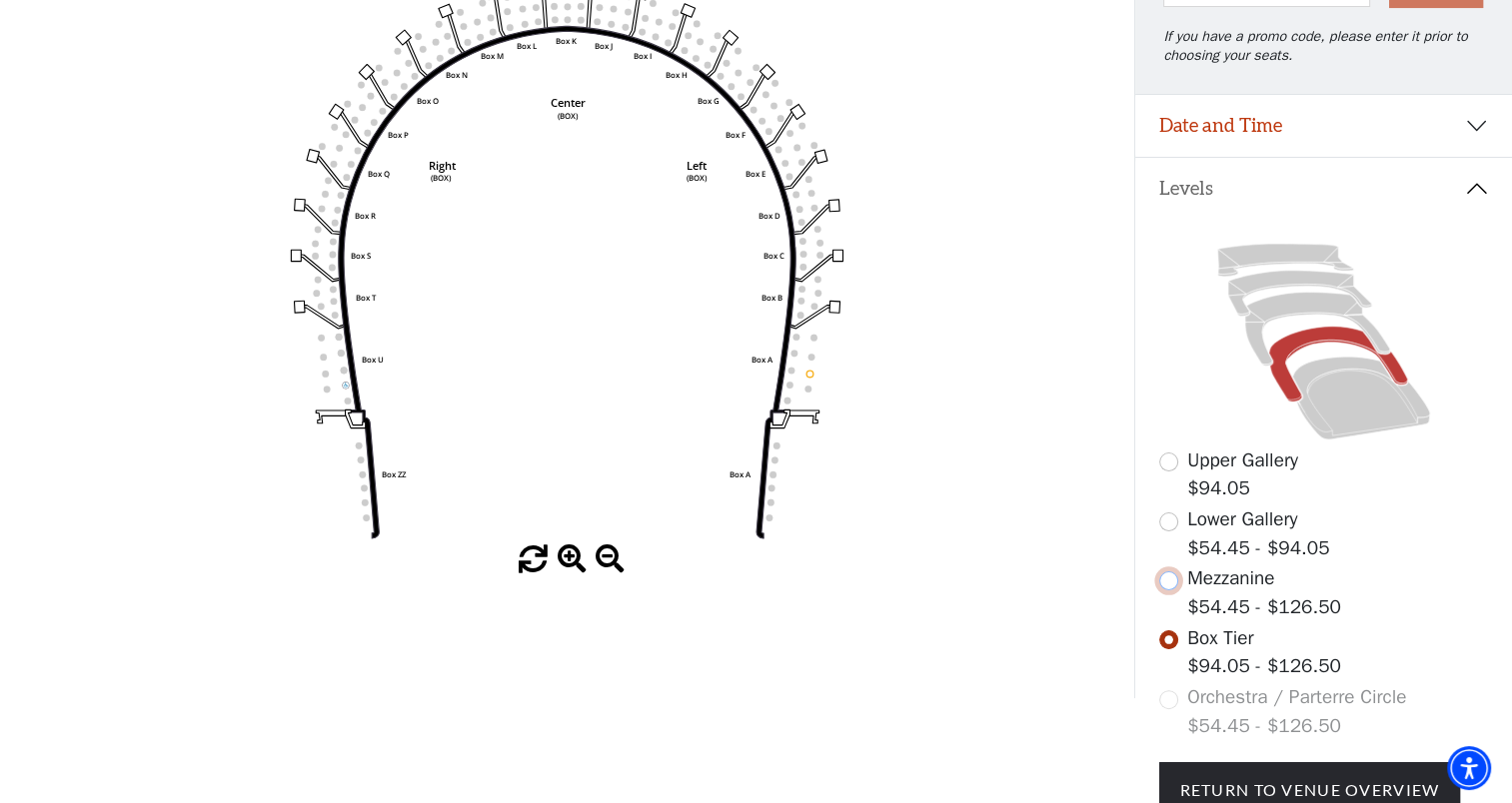 click at bounding box center [1168, 580] 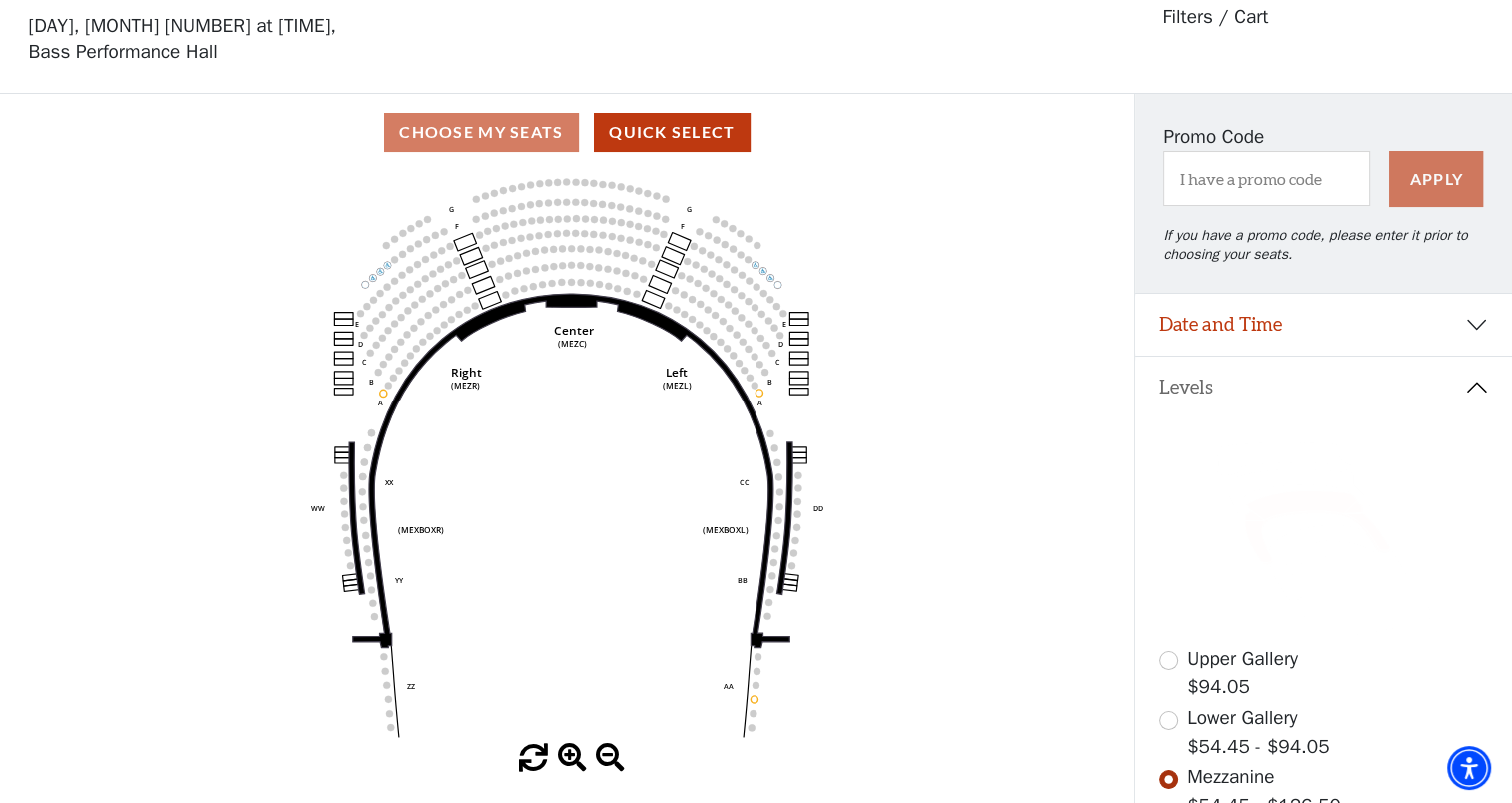 scroll, scrollTop: 92, scrollLeft: 0, axis: vertical 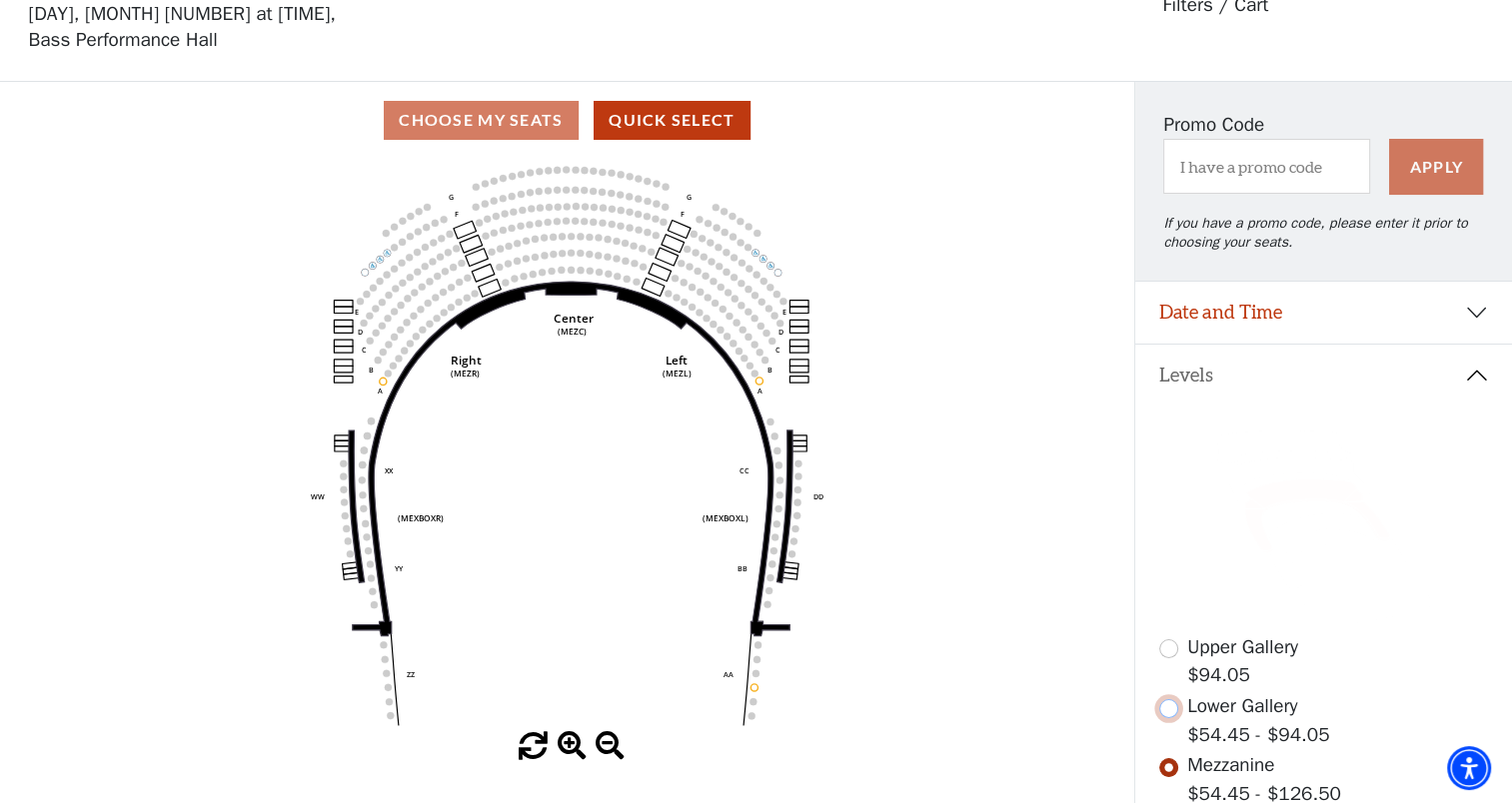click at bounding box center (1168, 708) 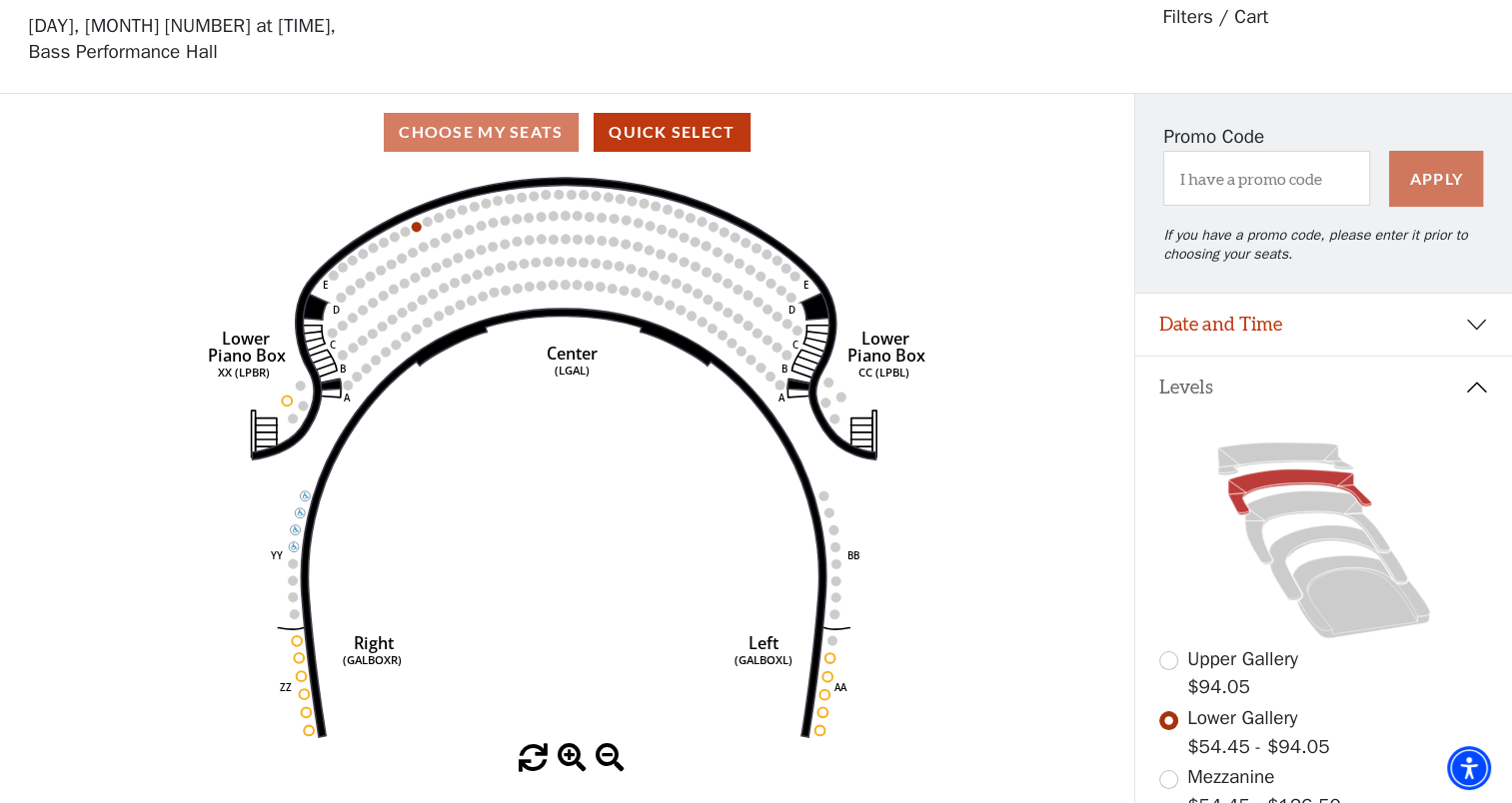 scroll, scrollTop: 92, scrollLeft: 0, axis: vertical 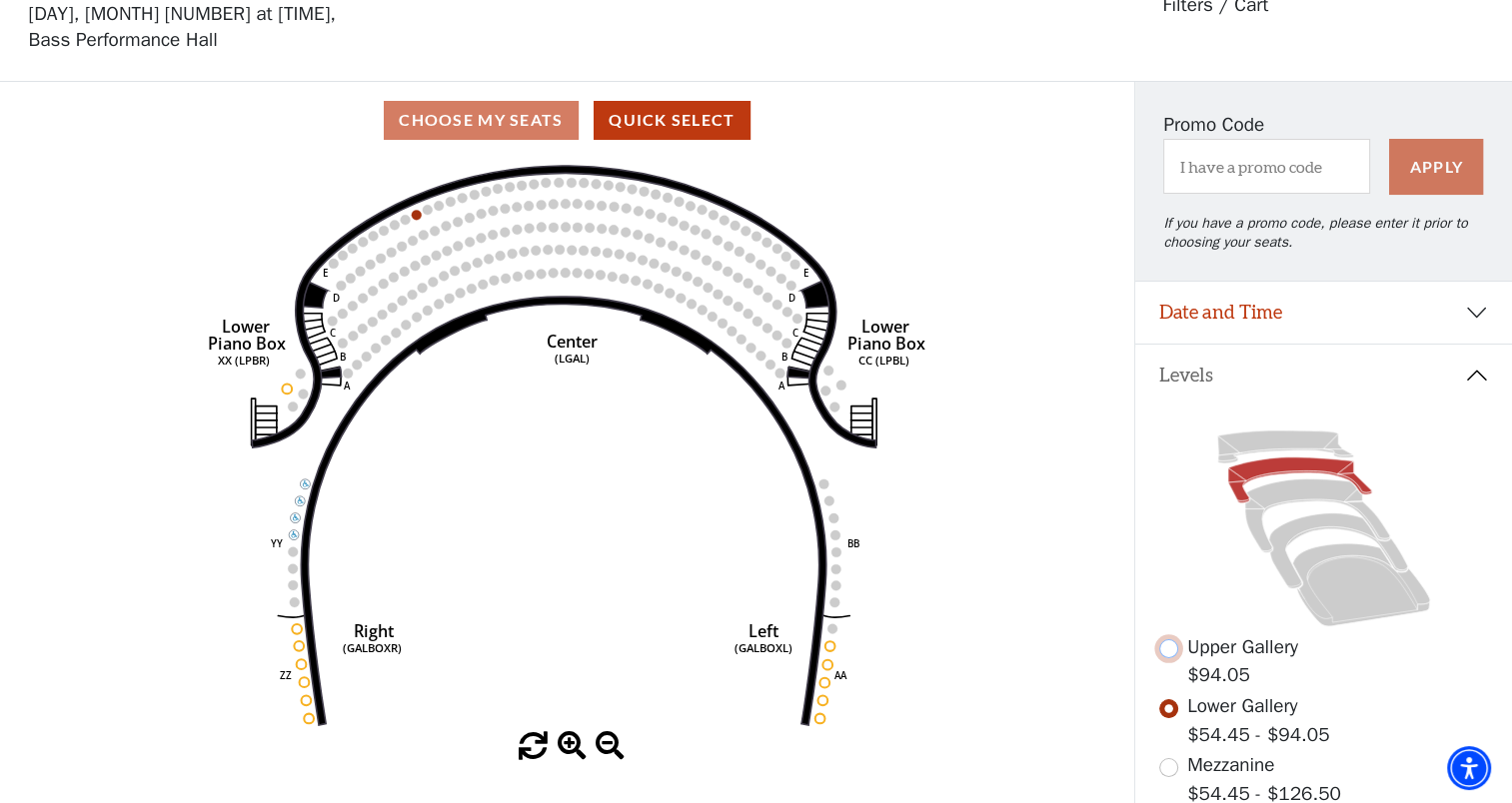 click at bounding box center [1168, 648] 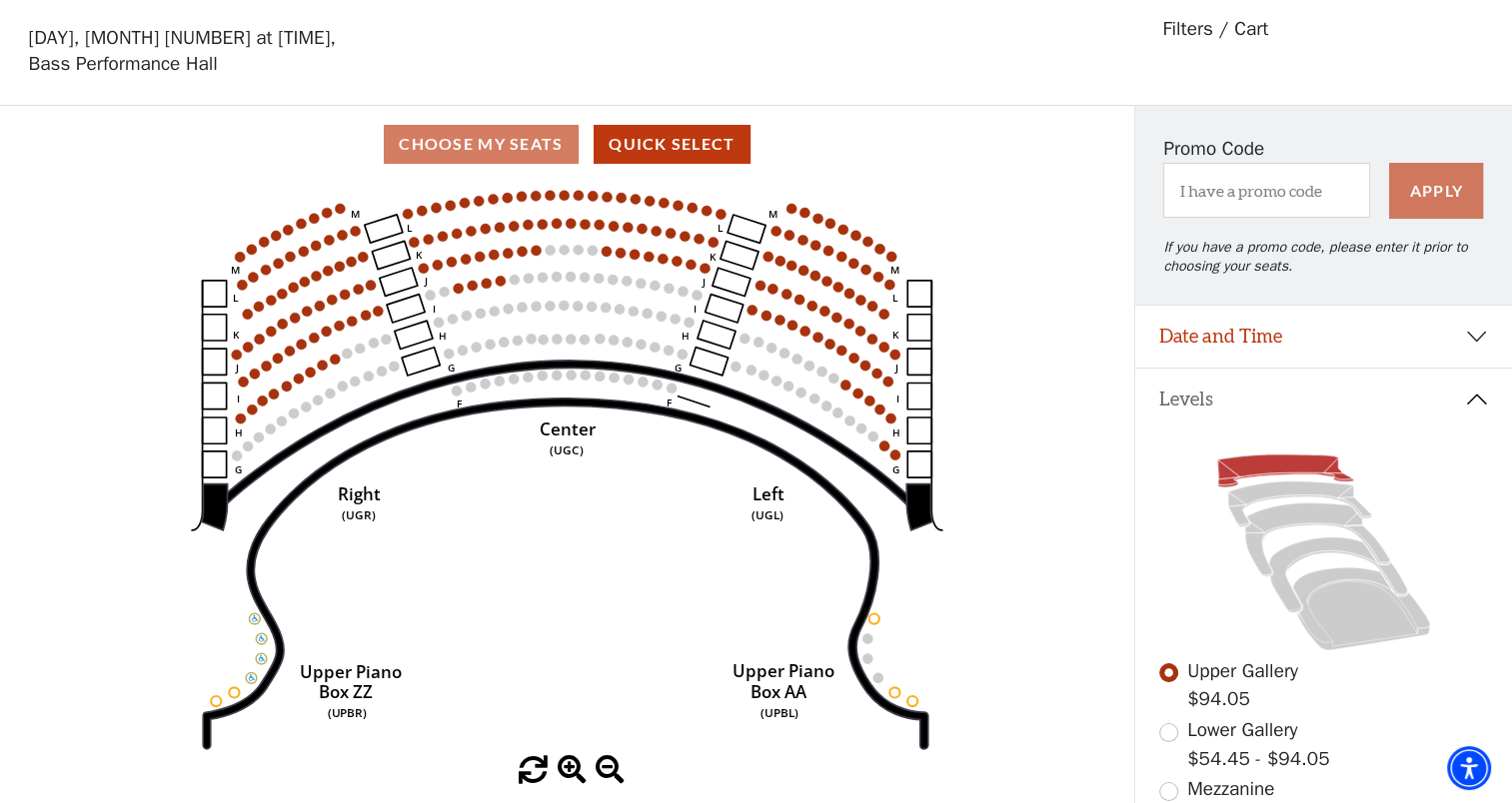 scroll, scrollTop: 92, scrollLeft: 0, axis: vertical 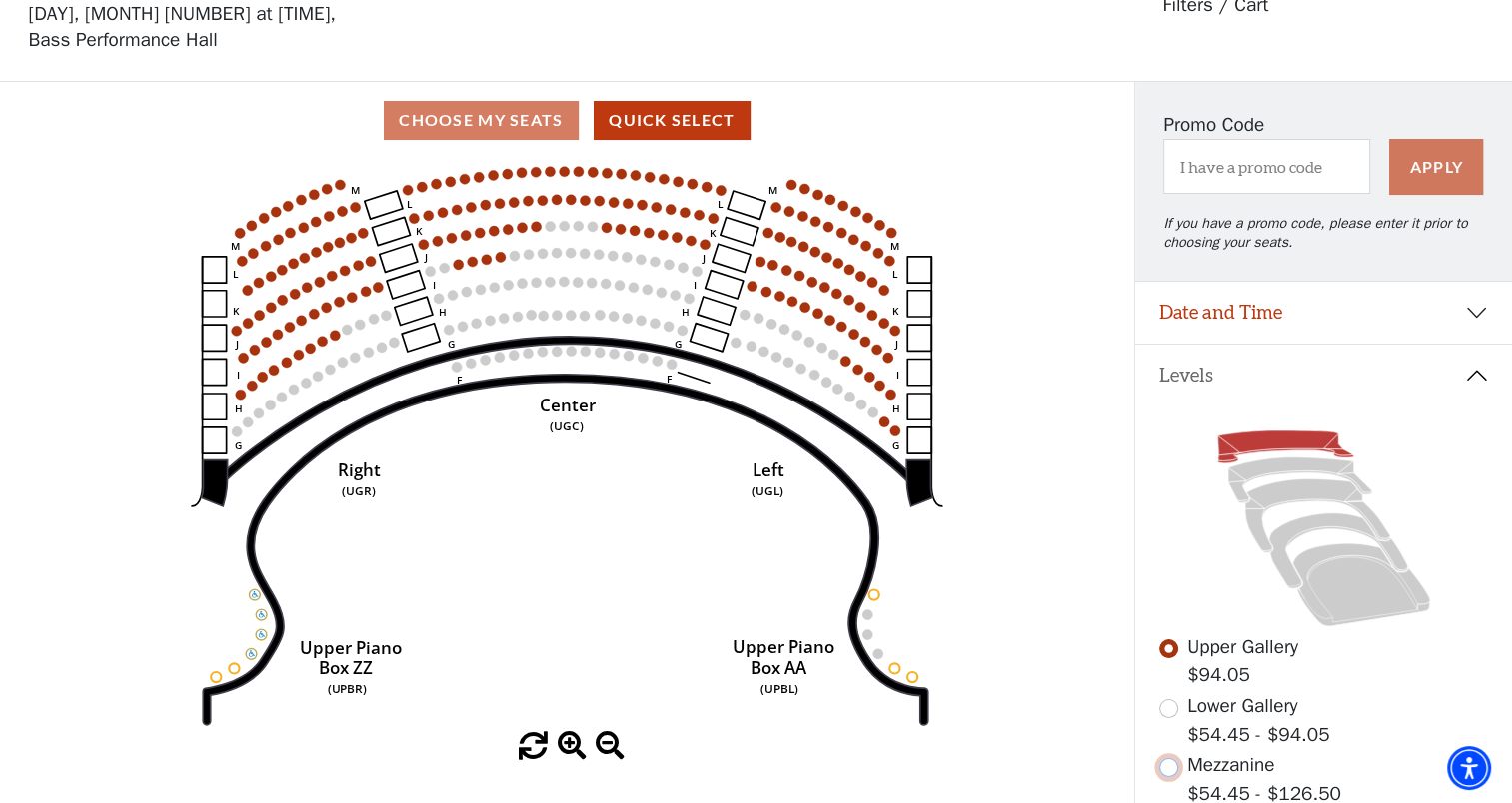 click at bounding box center [1168, 767] 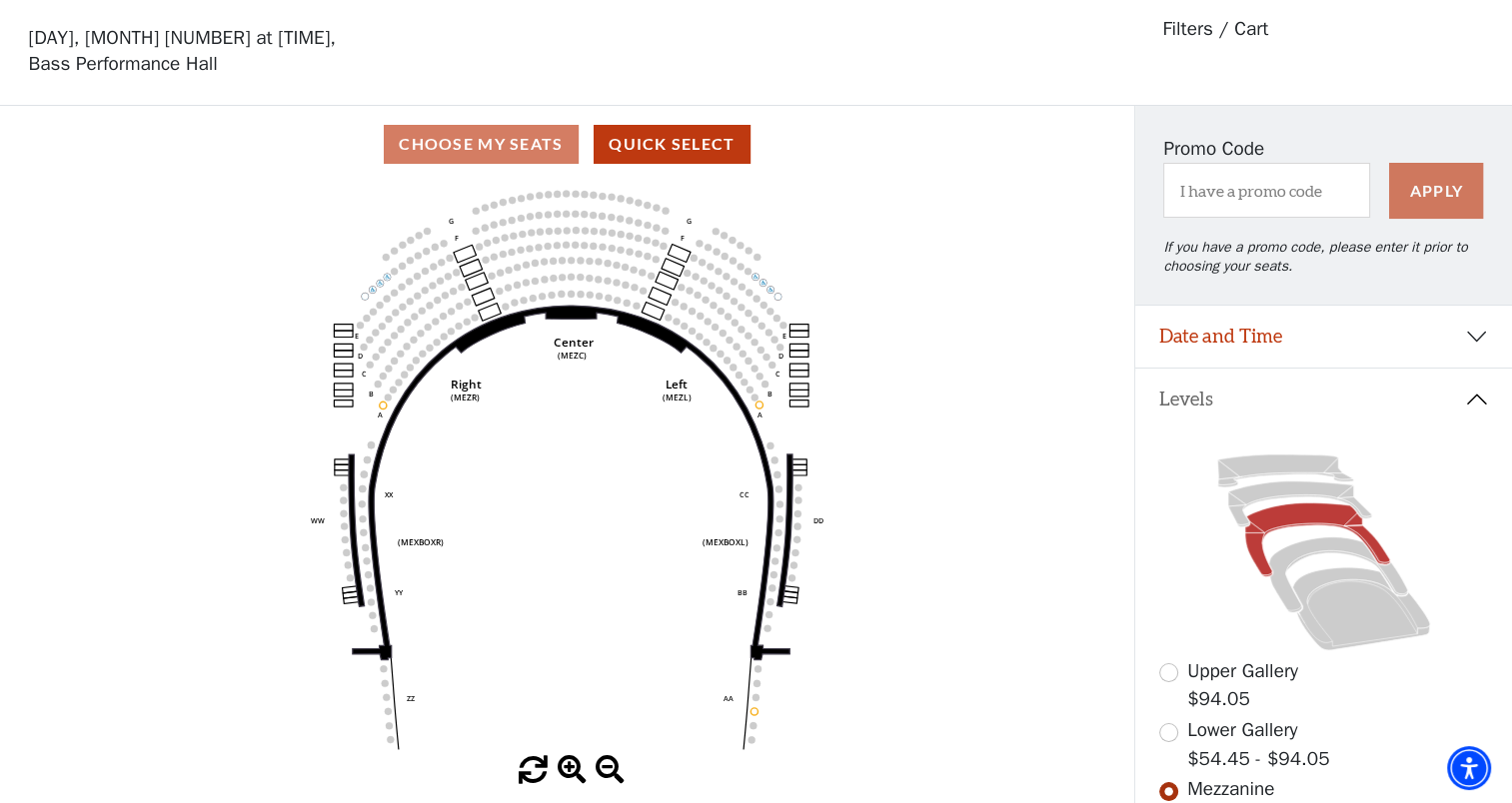 scroll, scrollTop: 92, scrollLeft: 0, axis: vertical 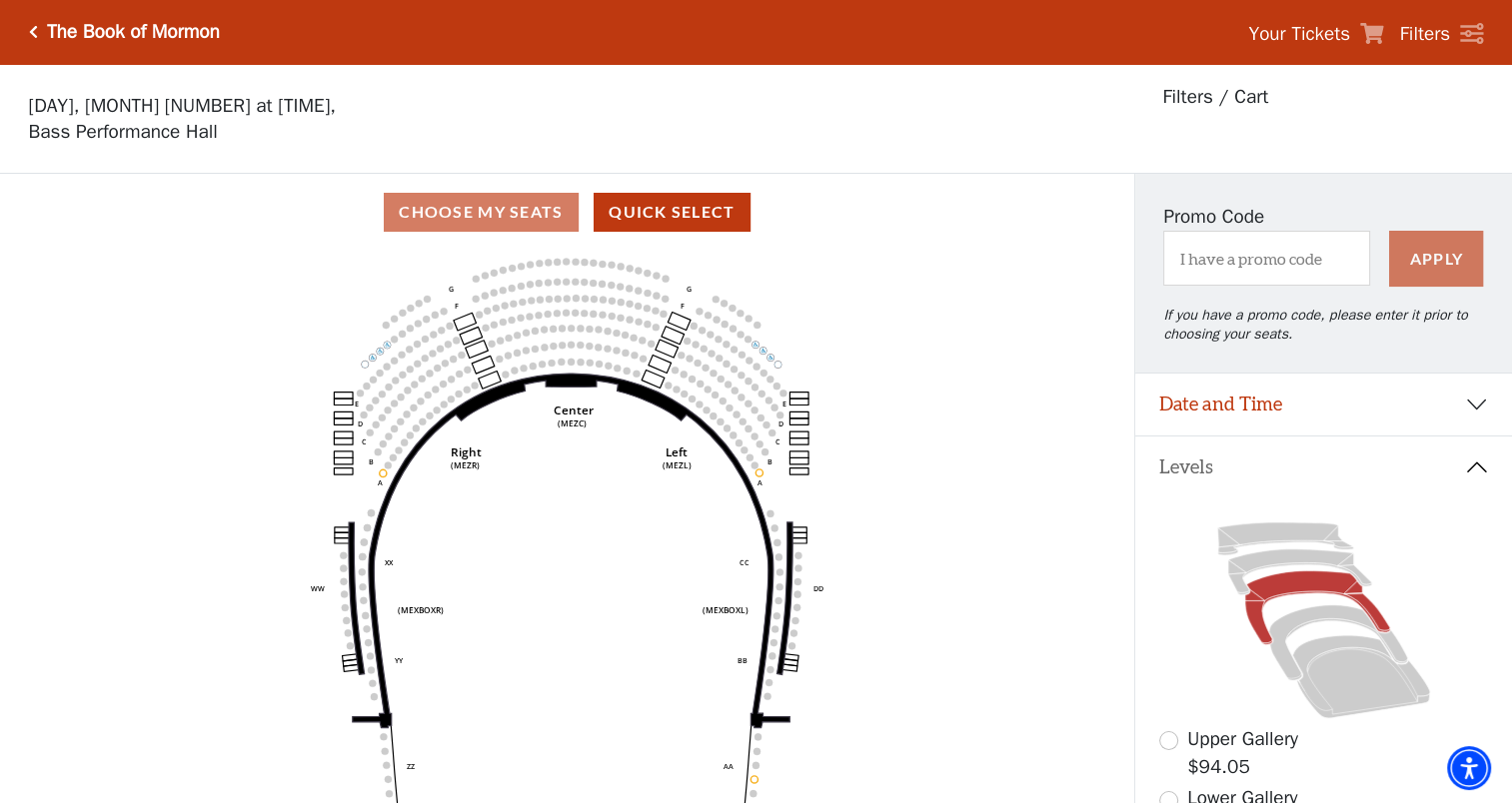 click at bounding box center (33, 32) 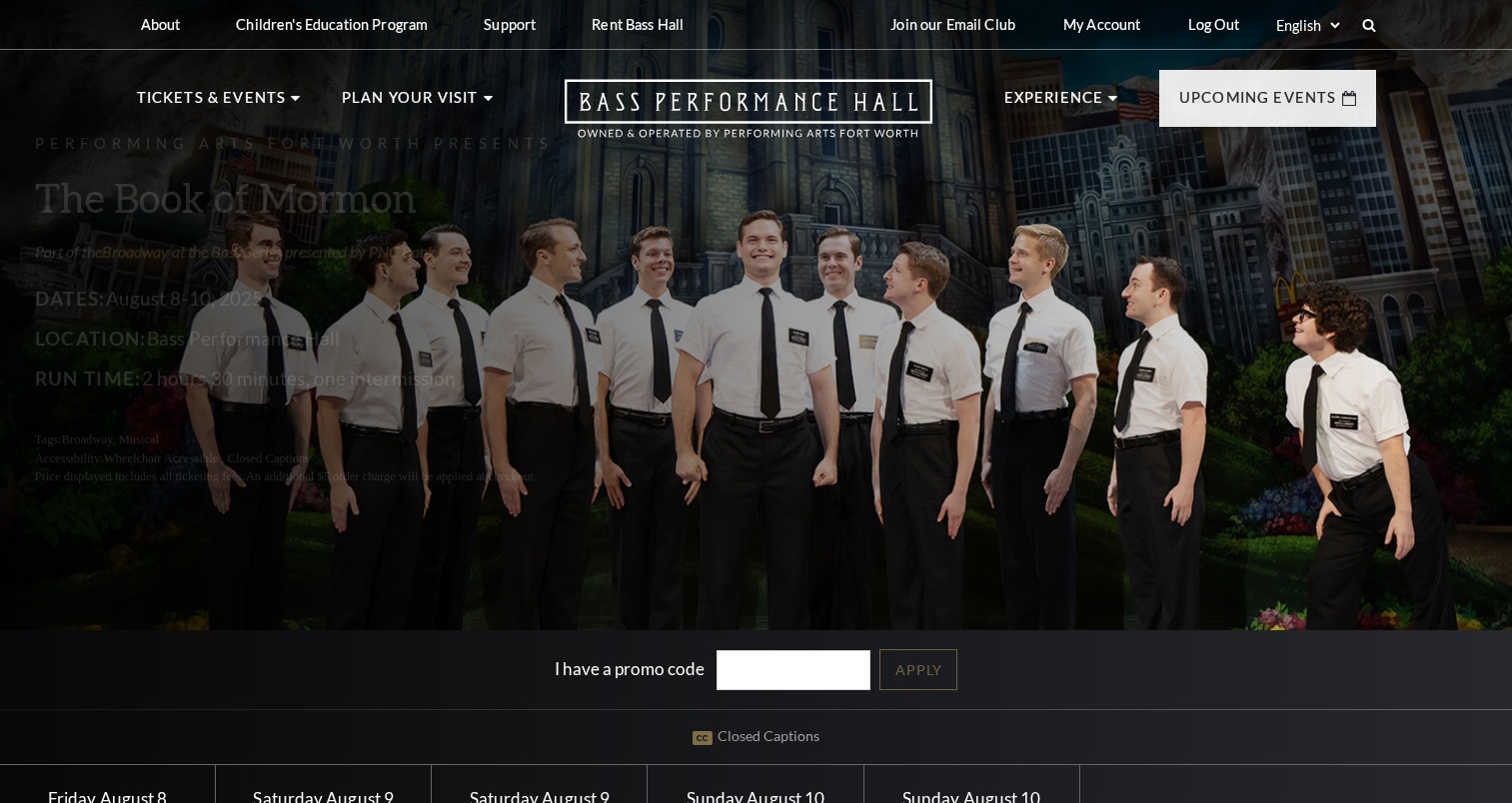 scroll, scrollTop: 0, scrollLeft: 0, axis: both 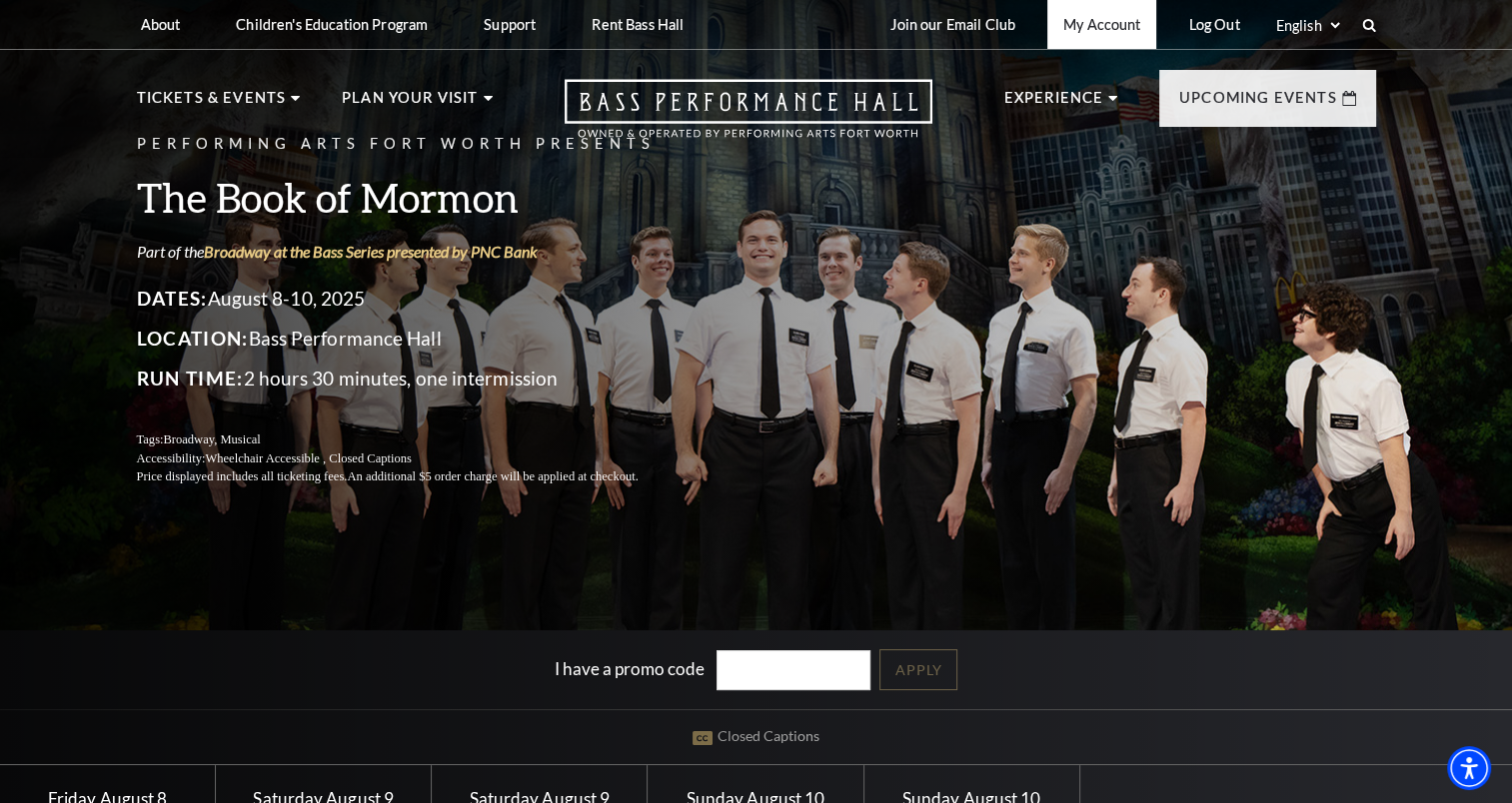 click on "My Account" at bounding box center [1101, 24] 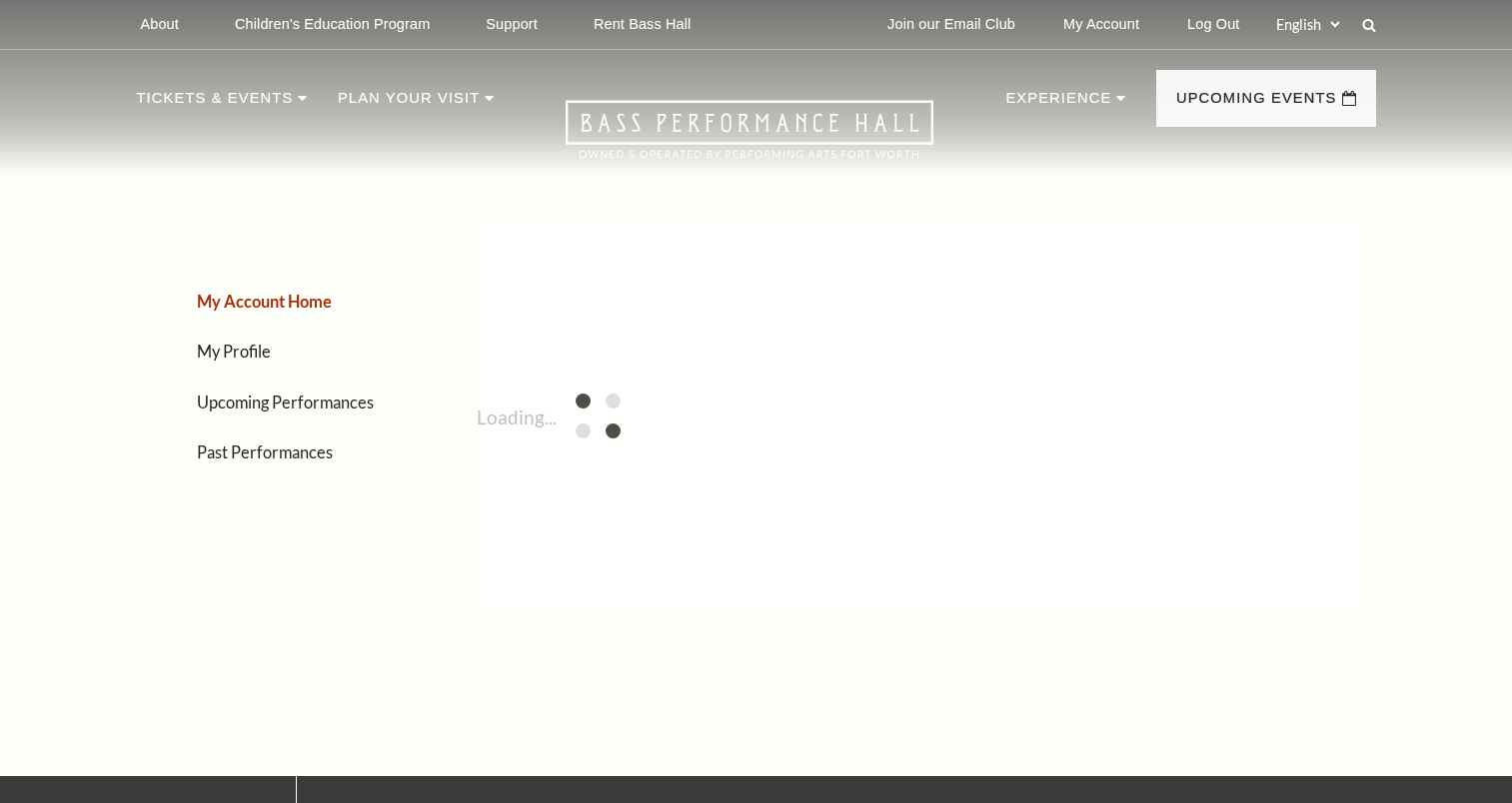 scroll, scrollTop: 0, scrollLeft: 0, axis: both 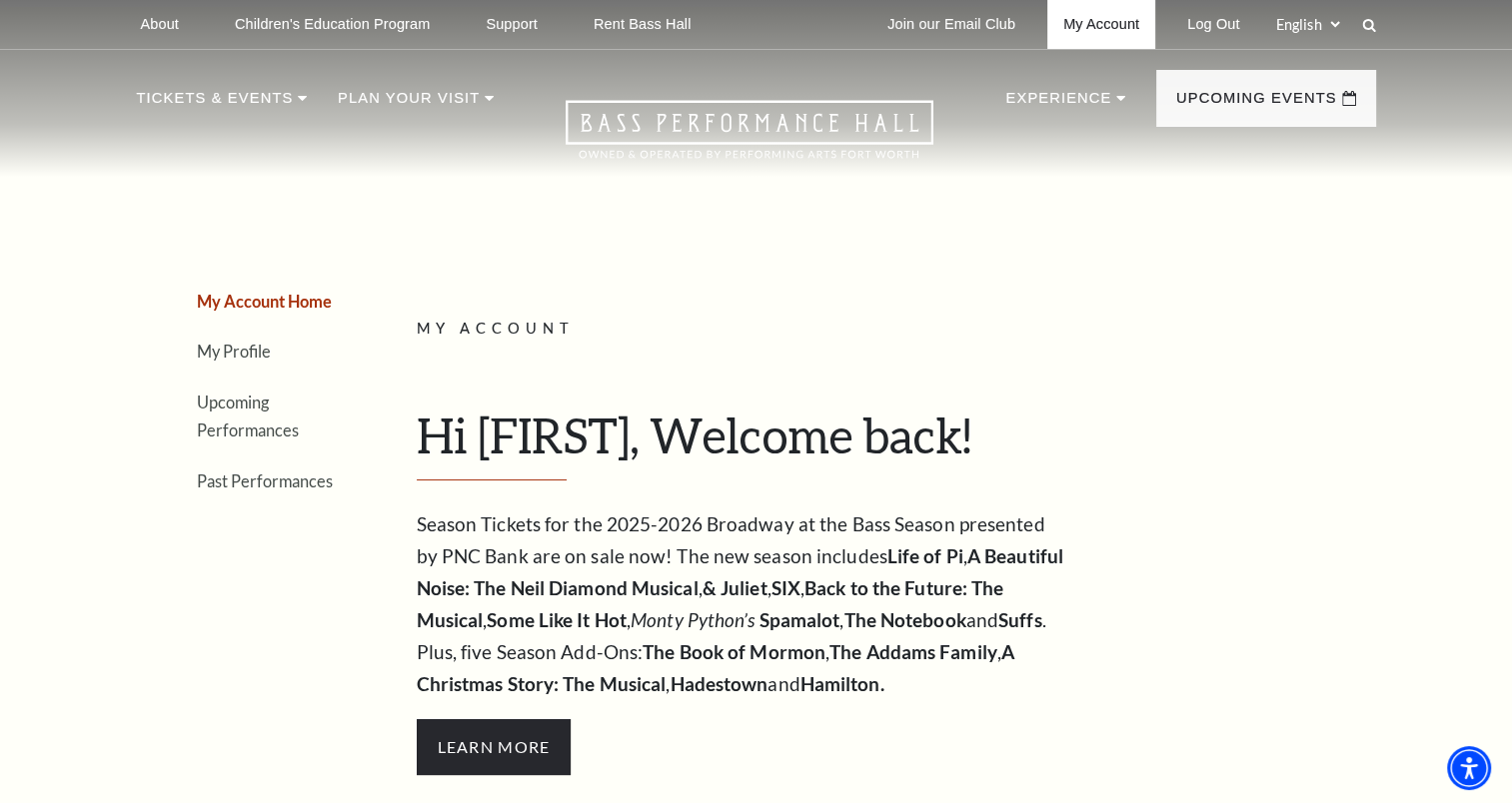 click on "My Account" at bounding box center [1101, 24] 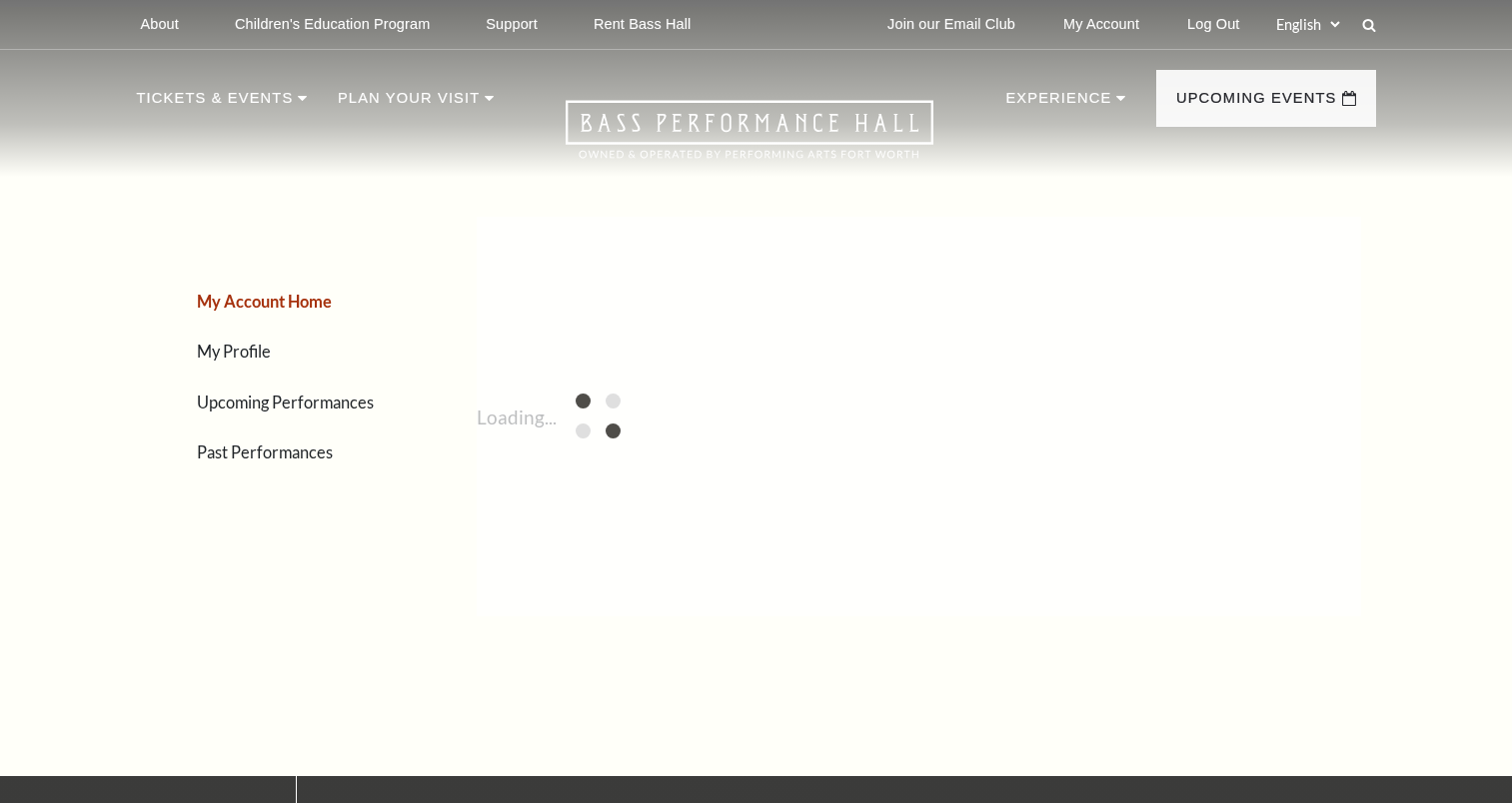 scroll, scrollTop: 0, scrollLeft: 0, axis: both 